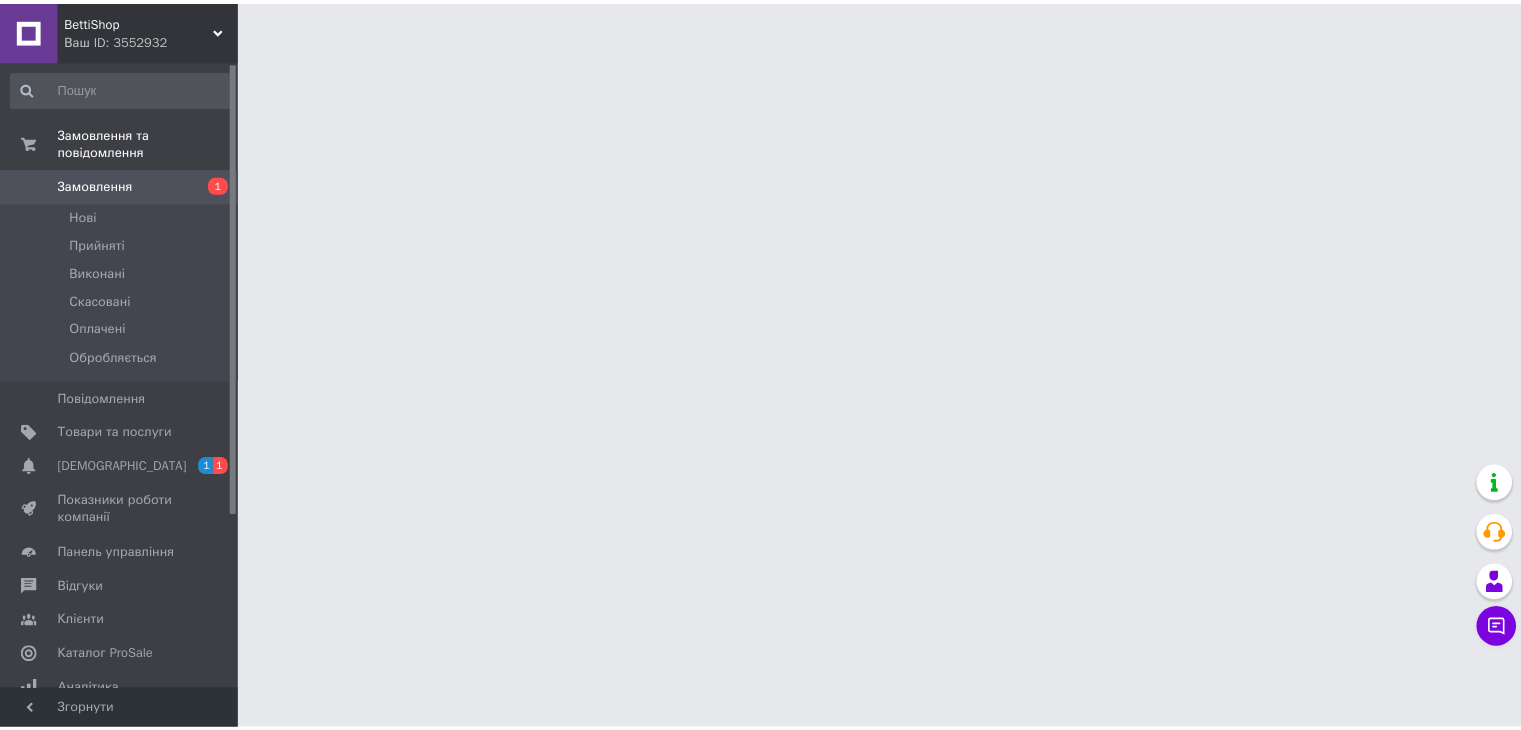 scroll, scrollTop: 0, scrollLeft: 0, axis: both 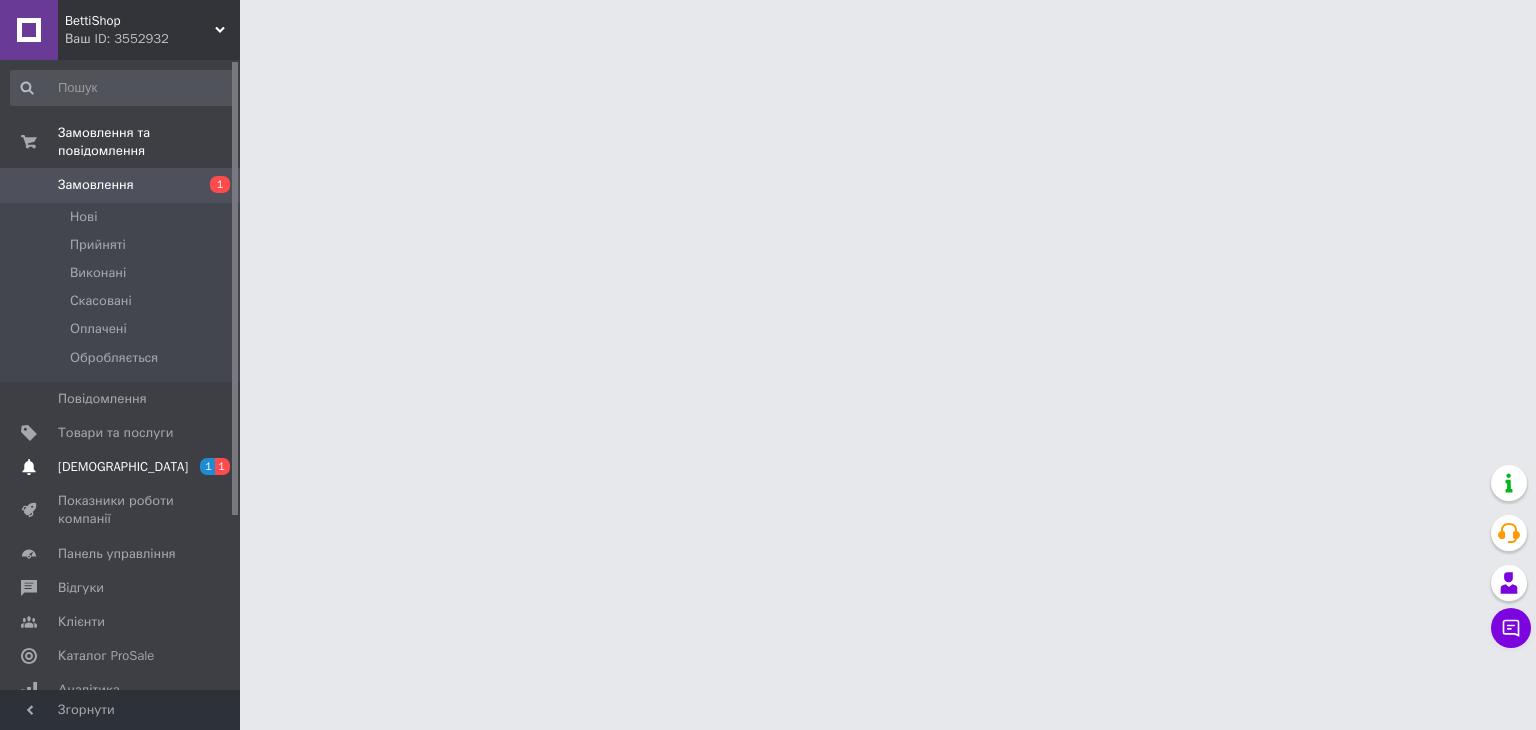 click on "[DEMOGRAPHIC_DATA]" at bounding box center [123, 467] 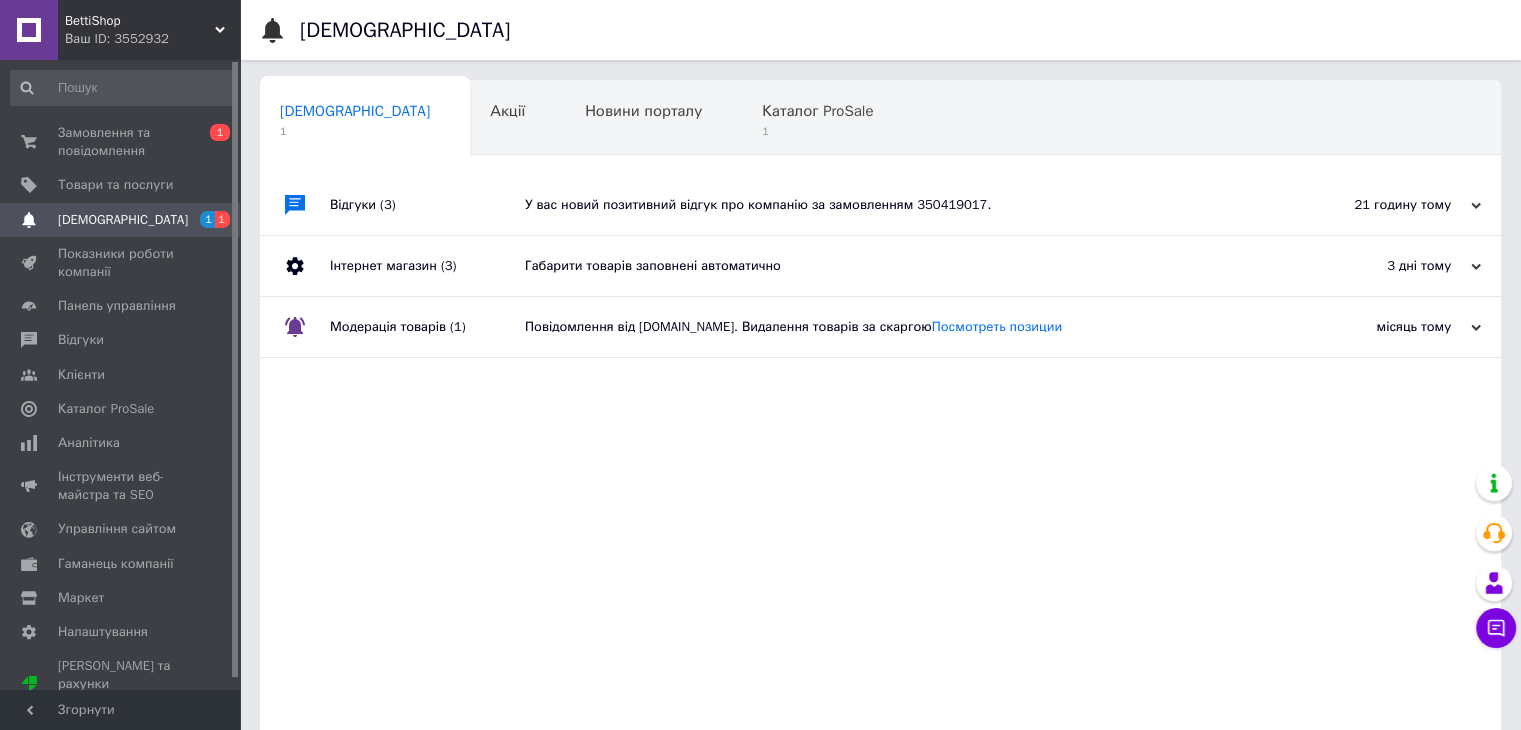 click on "У вас новий позитивний відгук про компанію за замовленням 350419017." at bounding box center [903, 205] 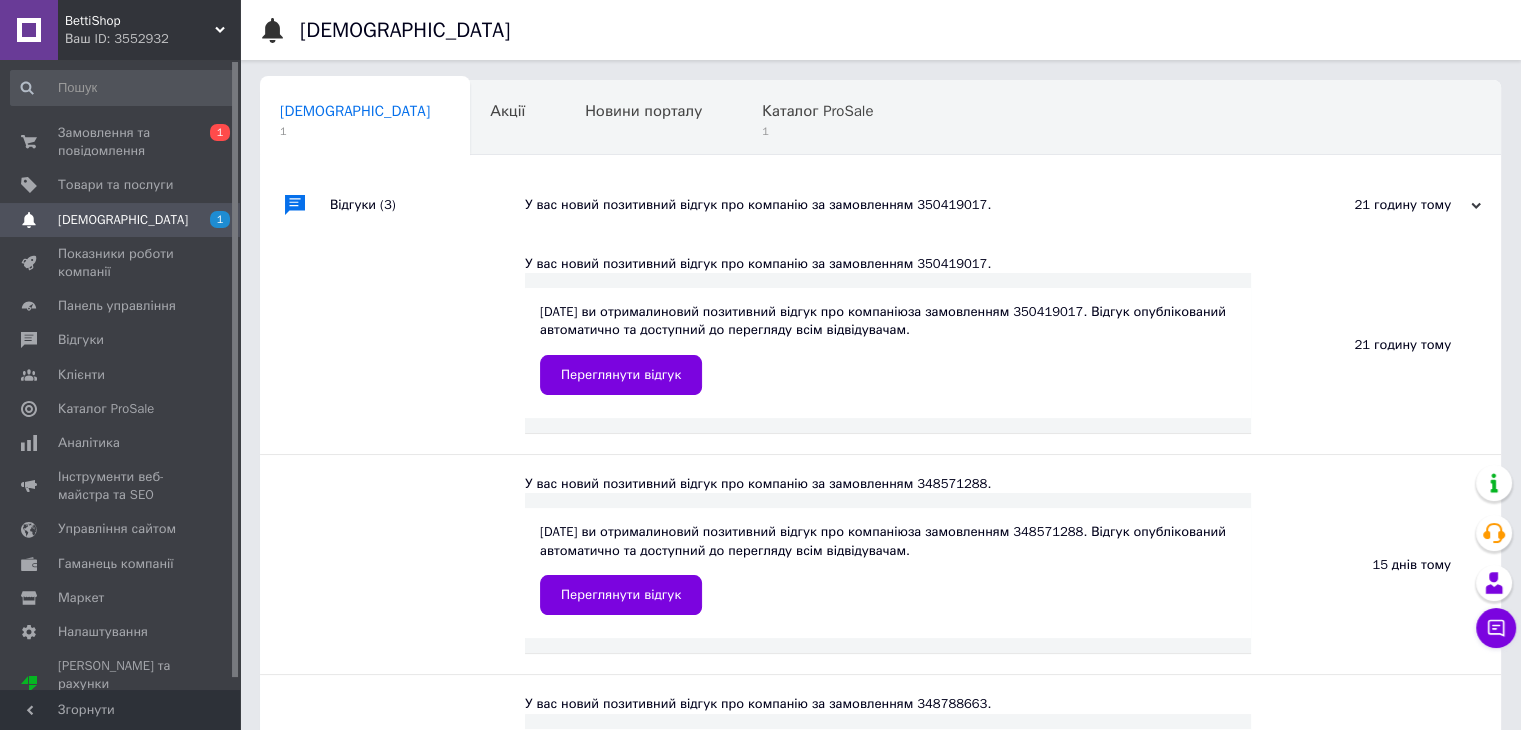 click on "У вас новий позитивний відгук про компанію за замовленням 350419017." at bounding box center [903, 205] 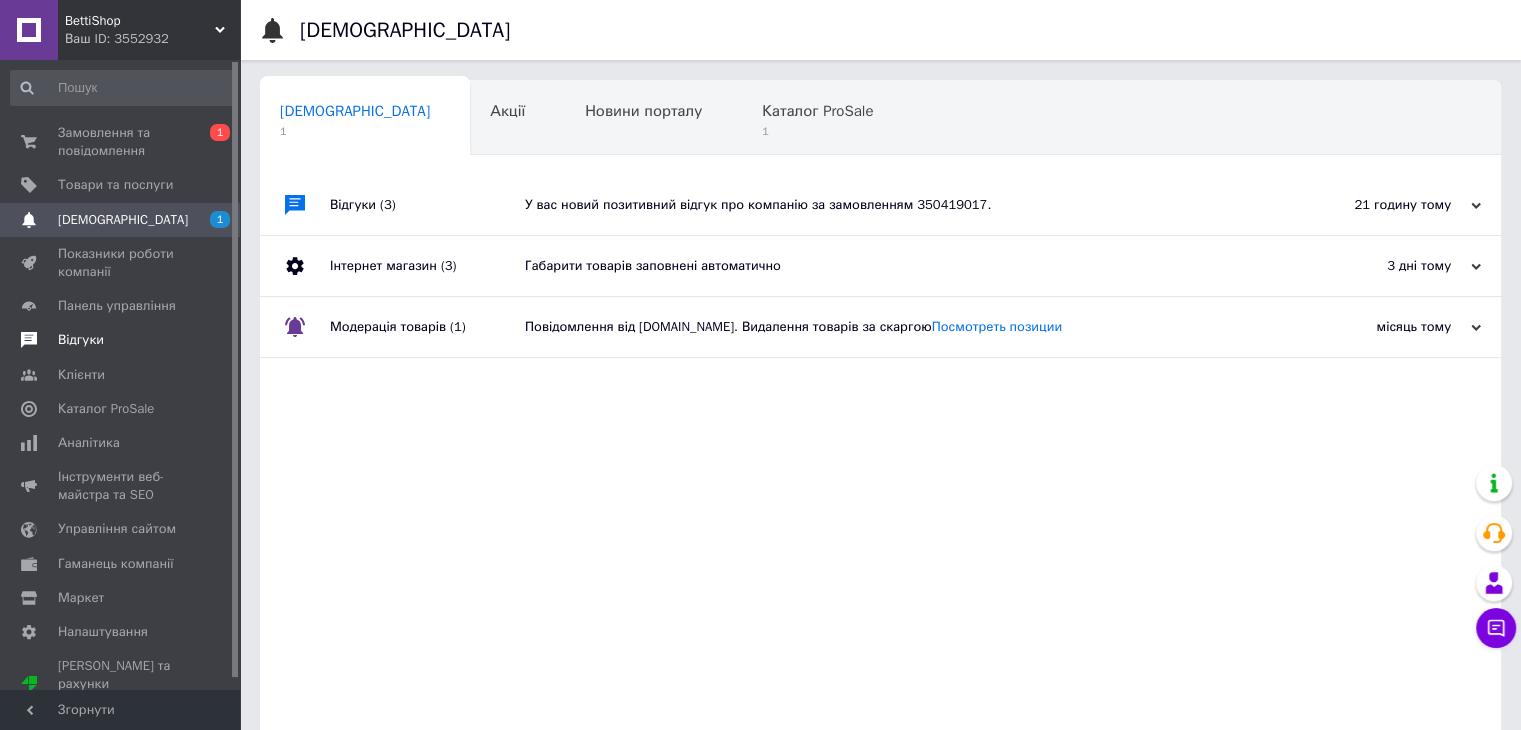 click at bounding box center [212, 340] 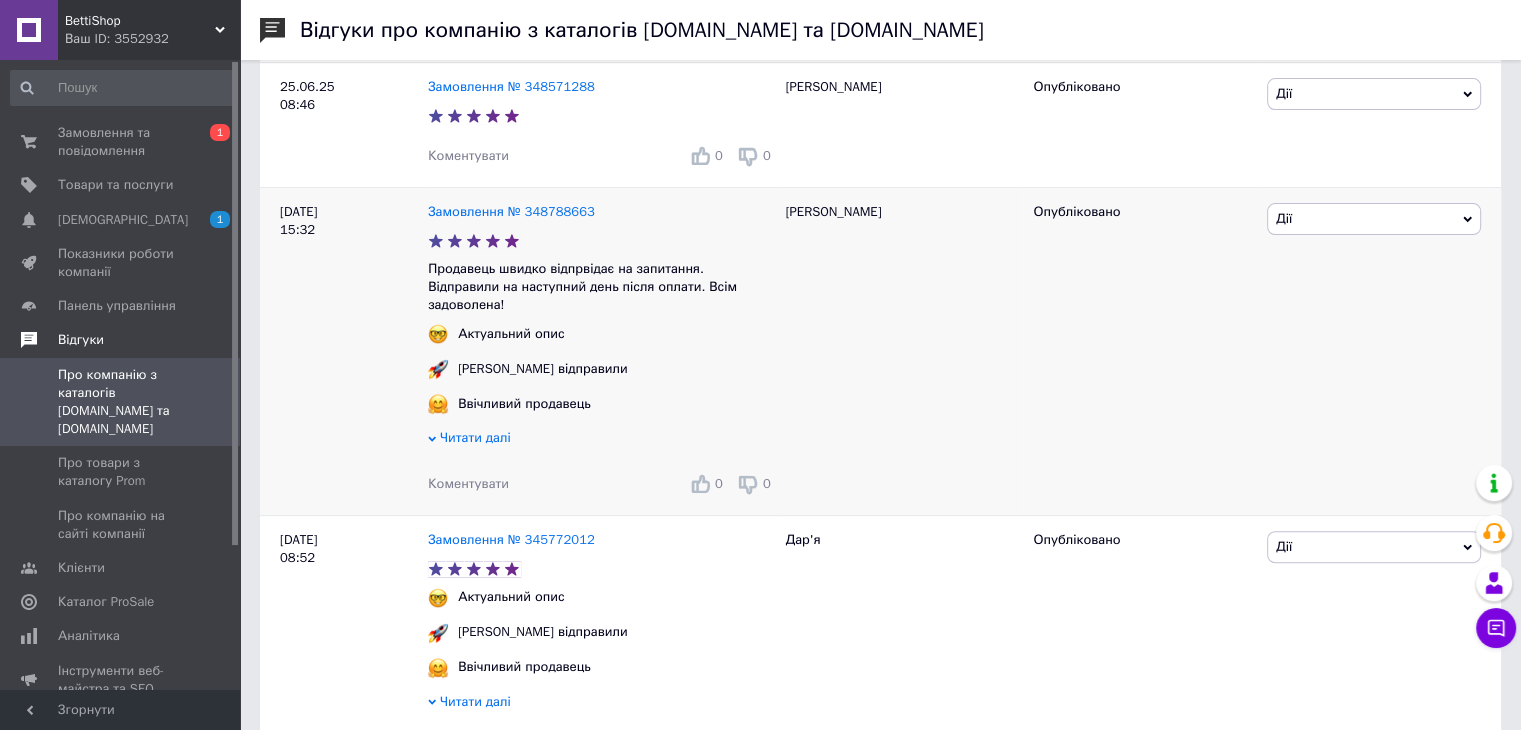 scroll, scrollTop: 0, scrollLeft: 0, axis: both 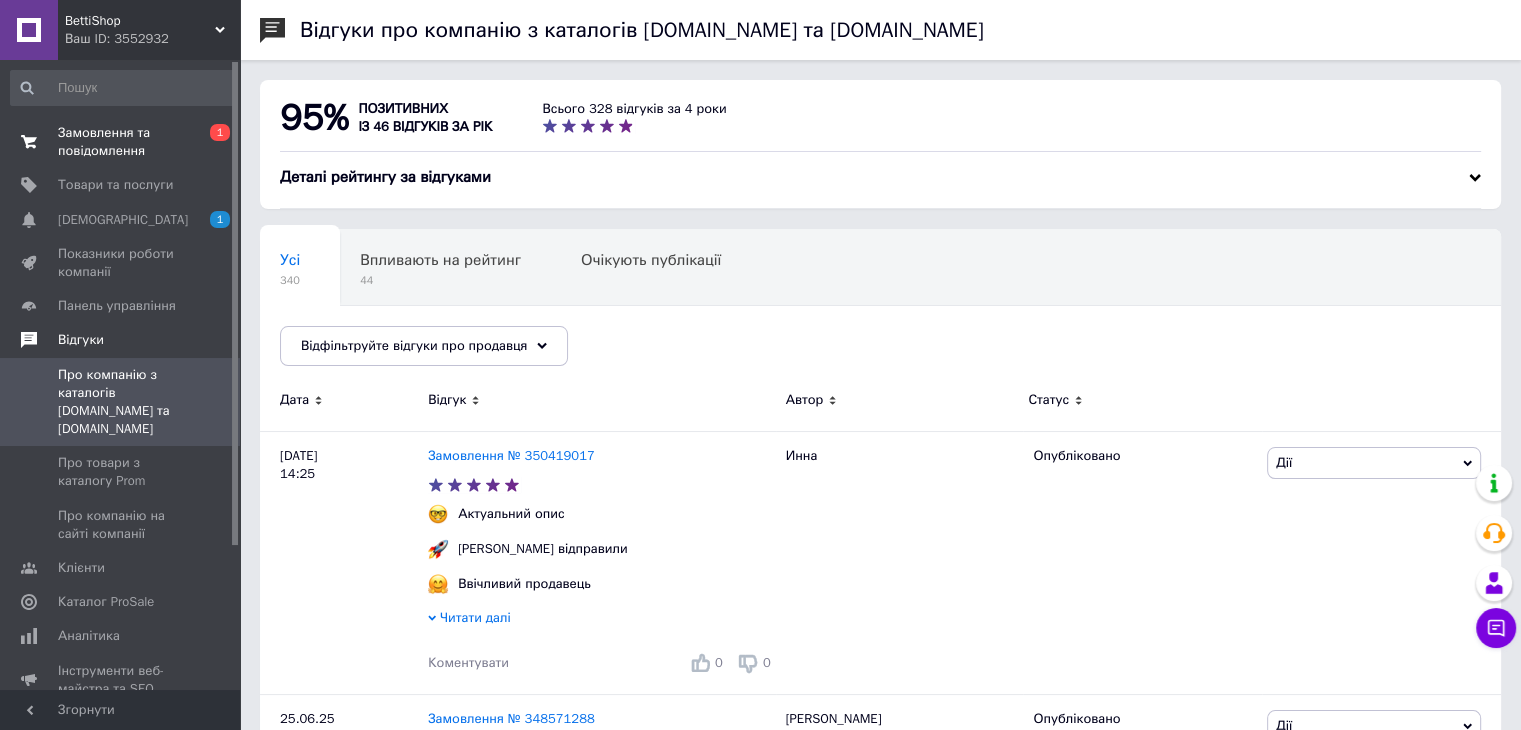 click on "Замовлення та повідомлення" at bounding box center (121, 142) 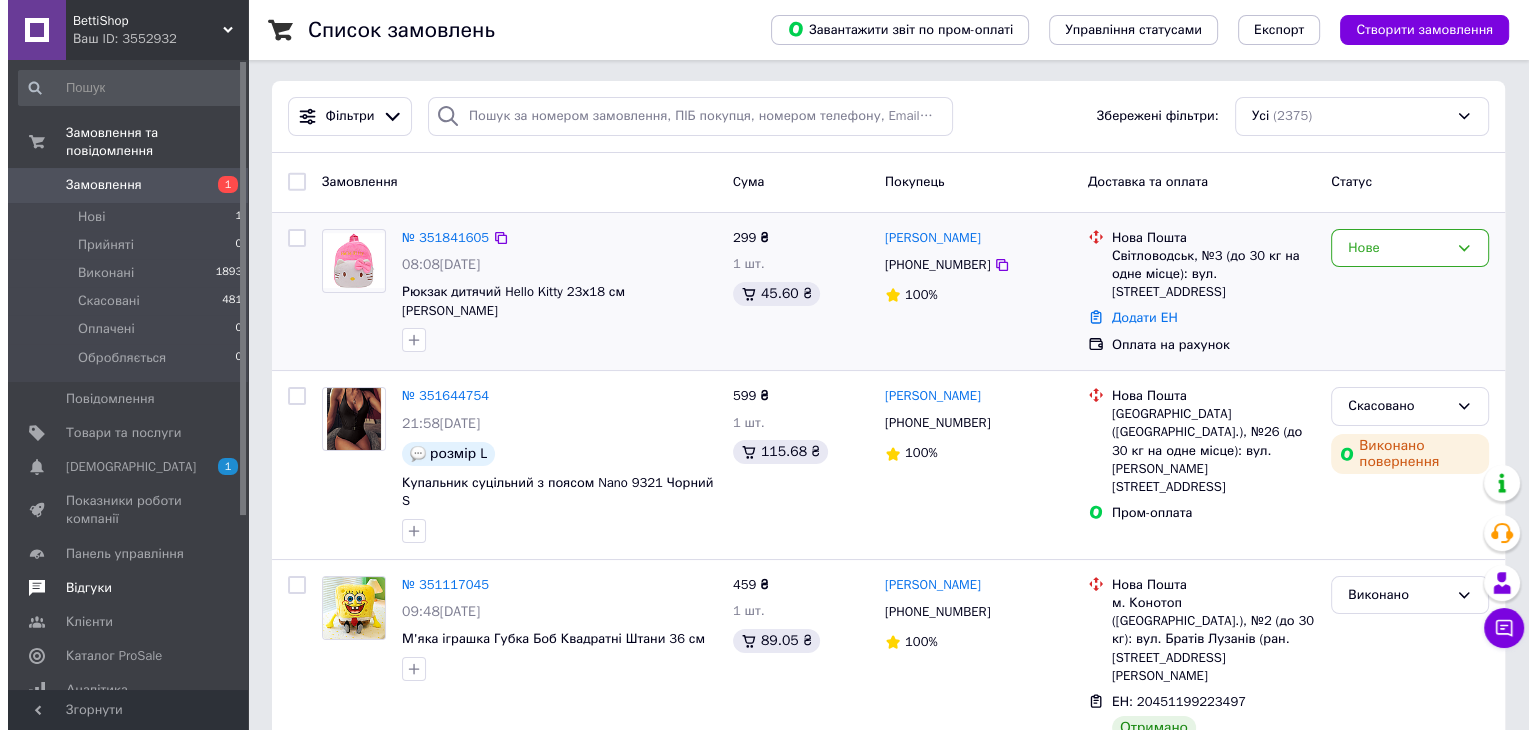 scroll, scrollTop: 0, scrollLeft: 0, axis: both 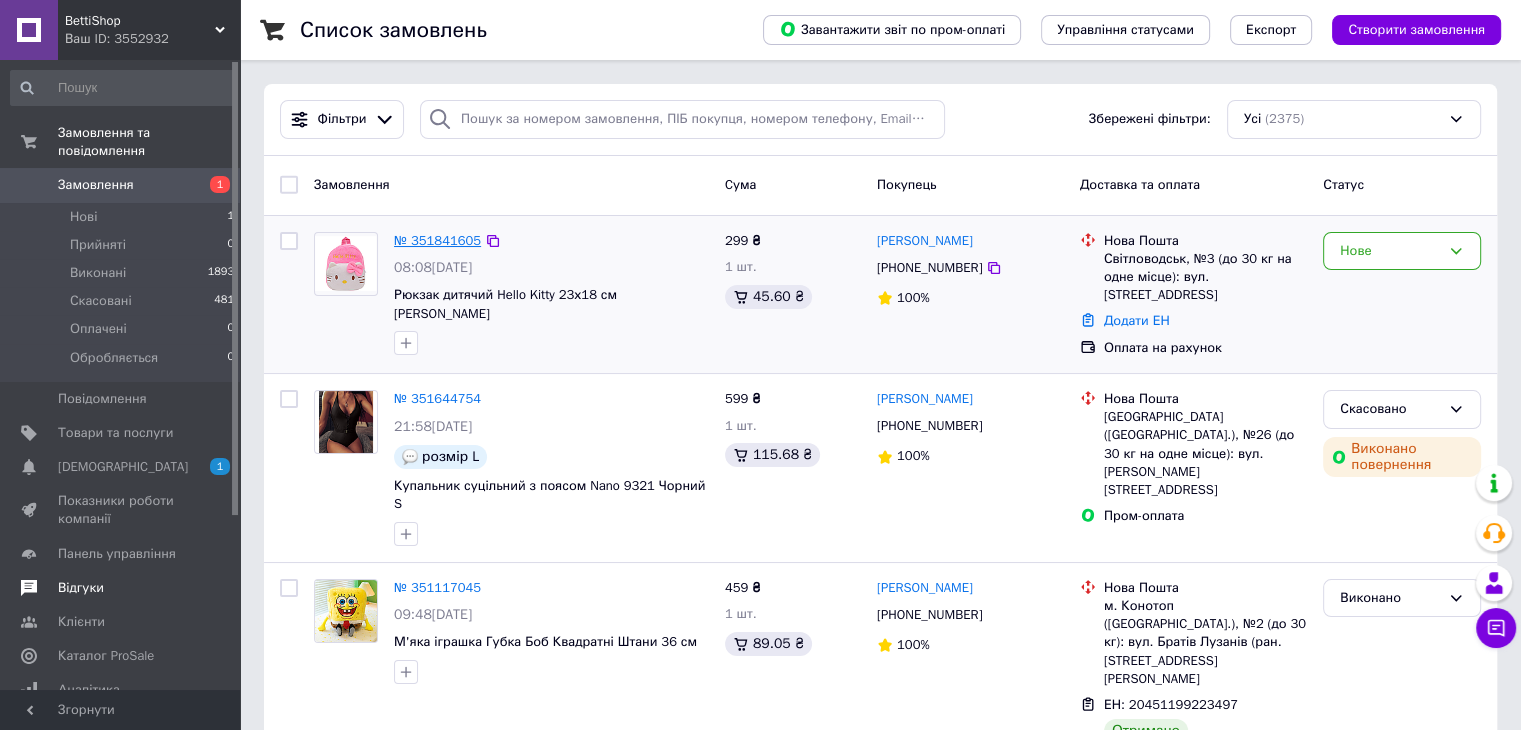click on "№ 351841605" at bounding box center (437, 240) 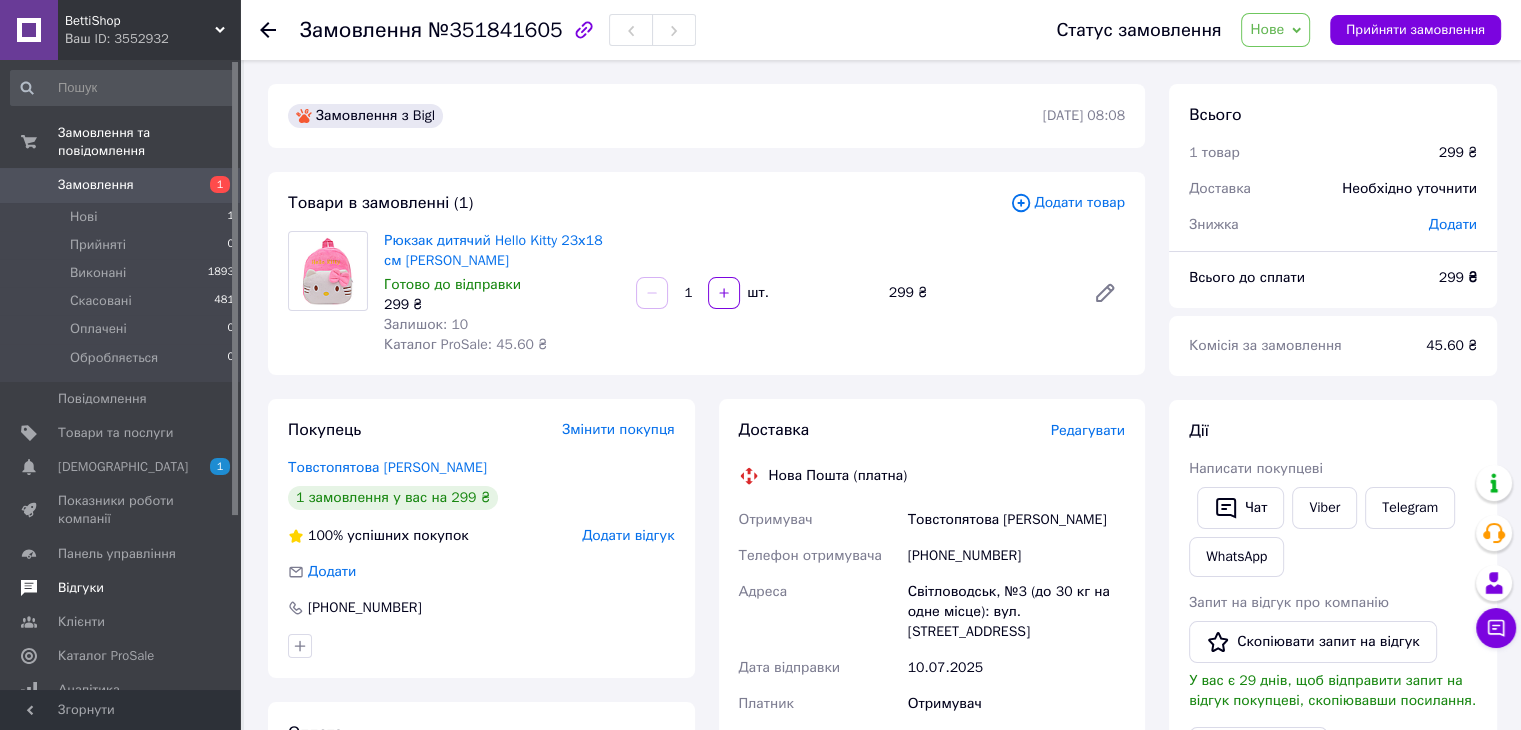 click on "Редагувати" at bounding box center [1088, 430] 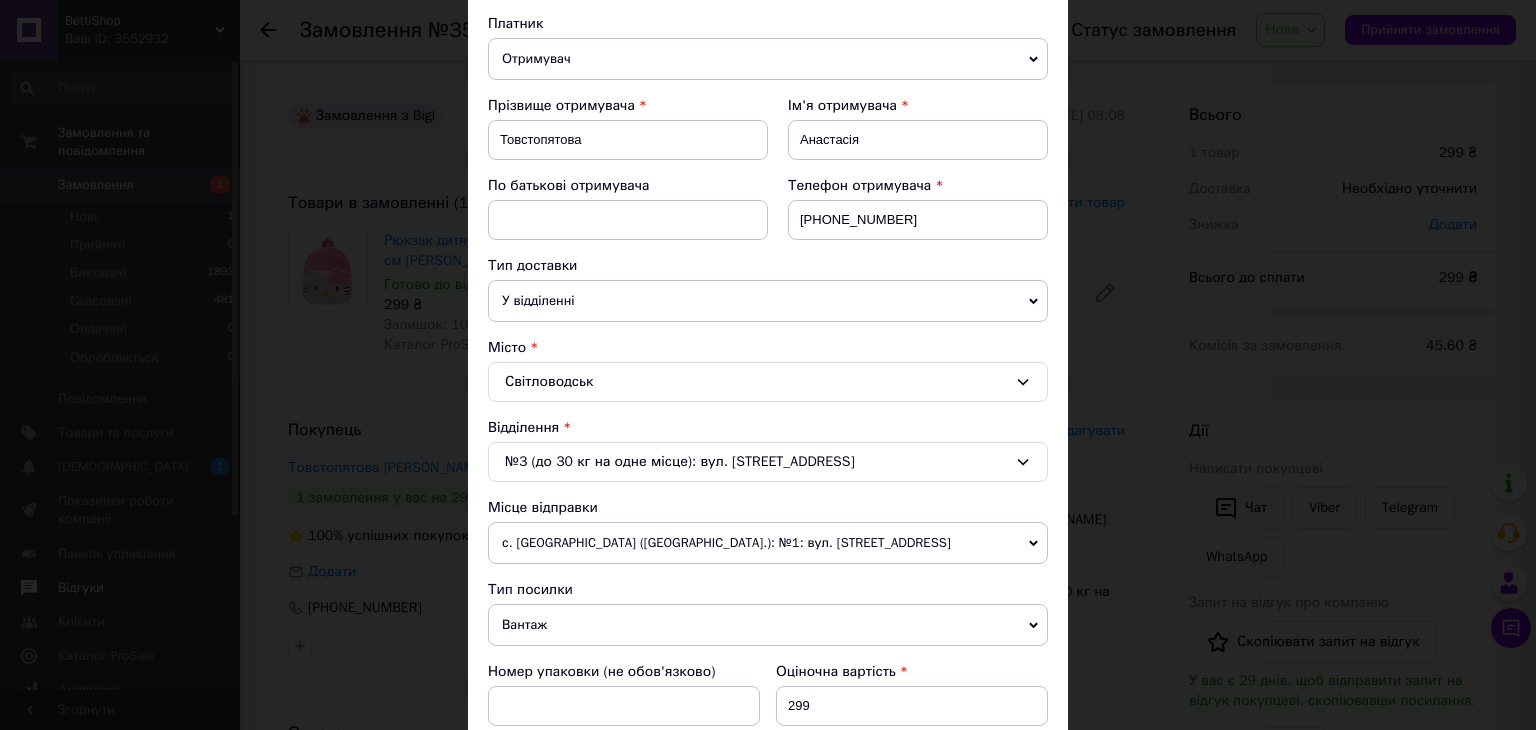 scroll, scrollTop: 628, scrollLeft: 0, axis: vertical 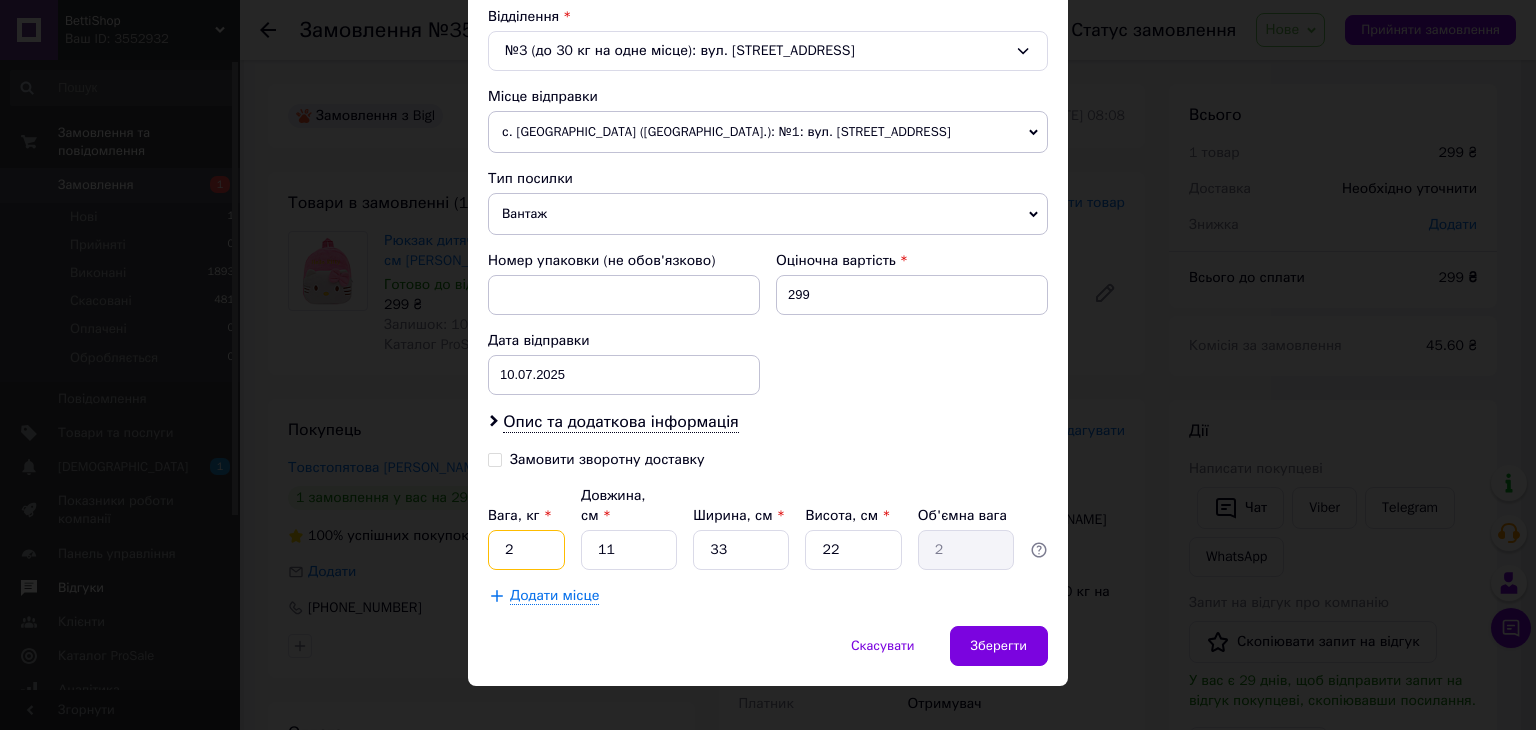 click on "2" at bounding box center [526, 550] 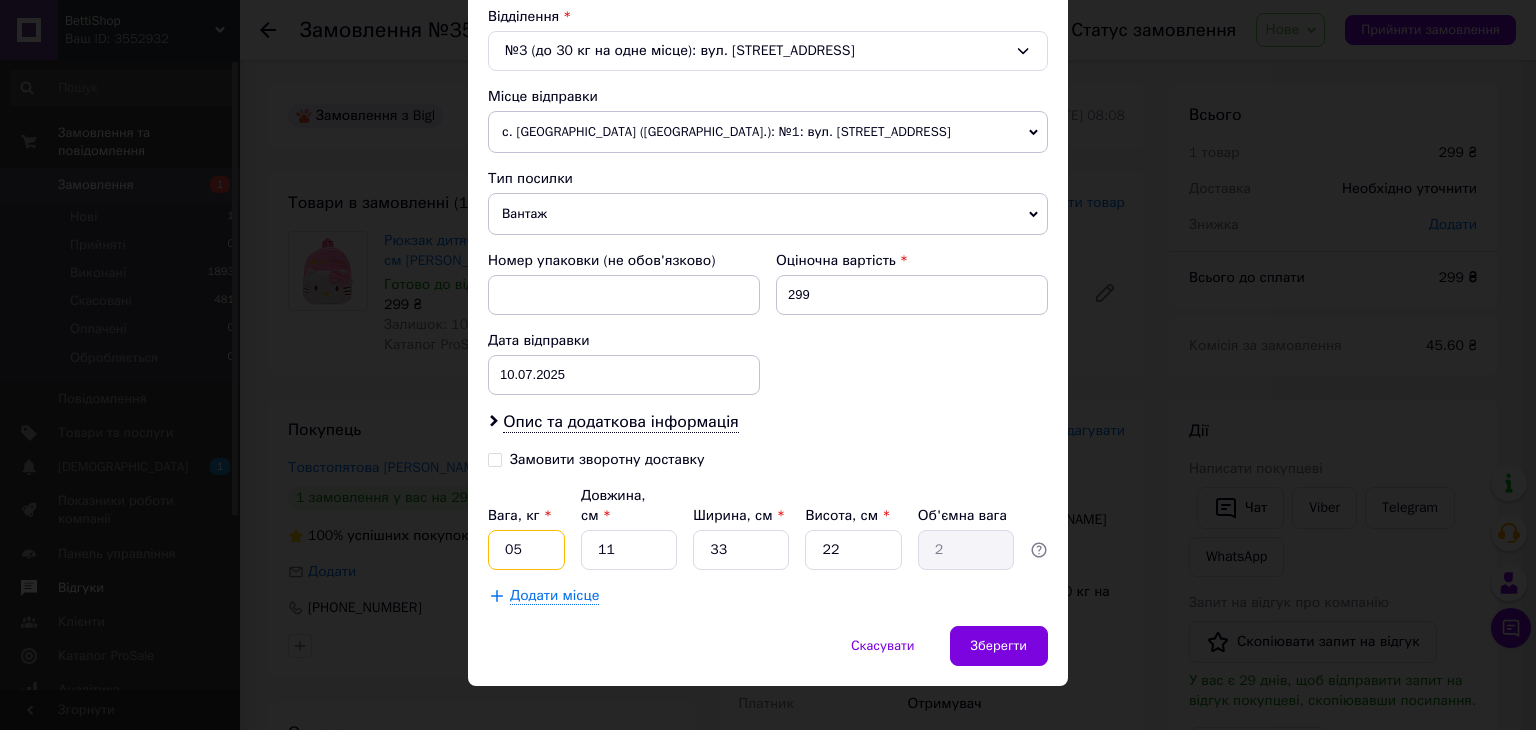 type on "05" 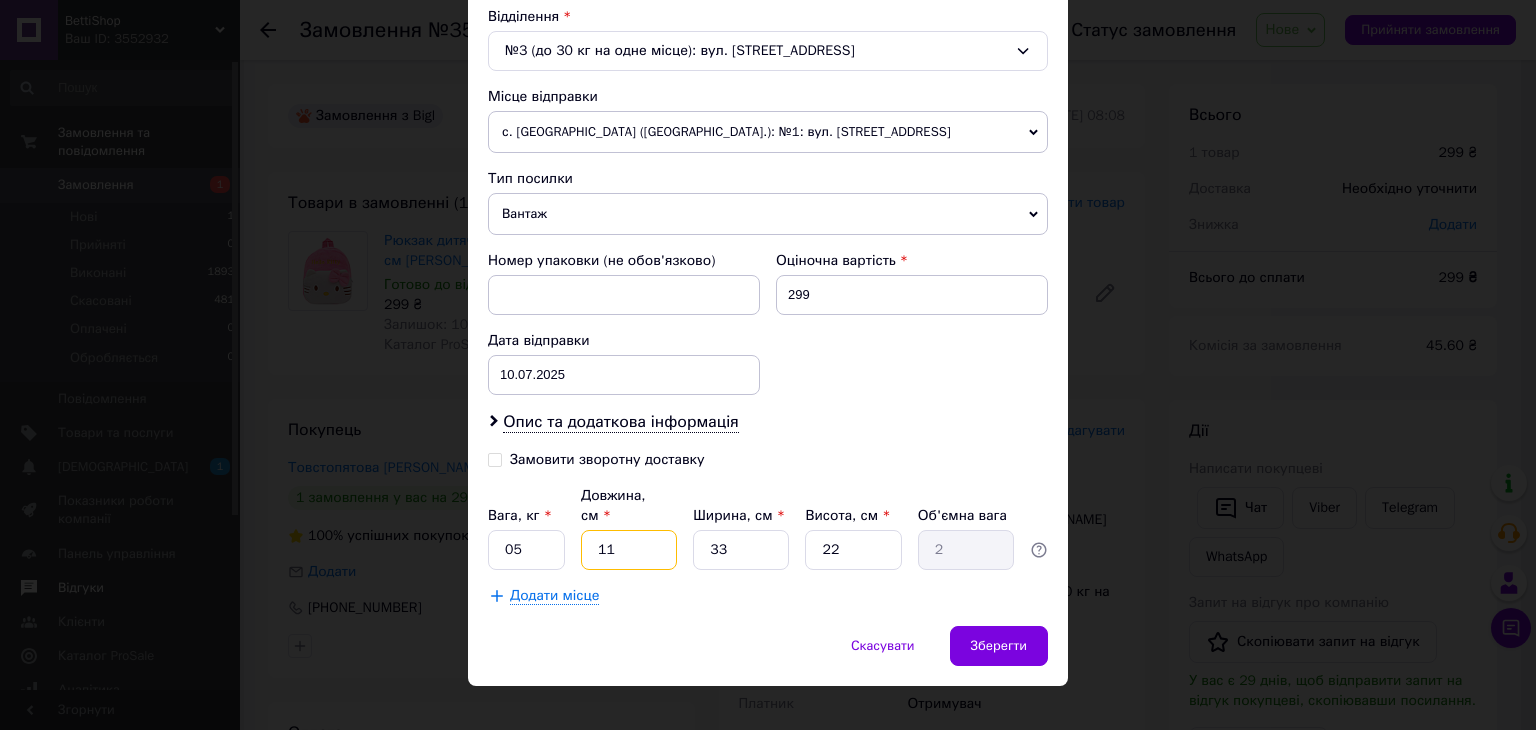 click on "11" at bounding box center (629, 550) 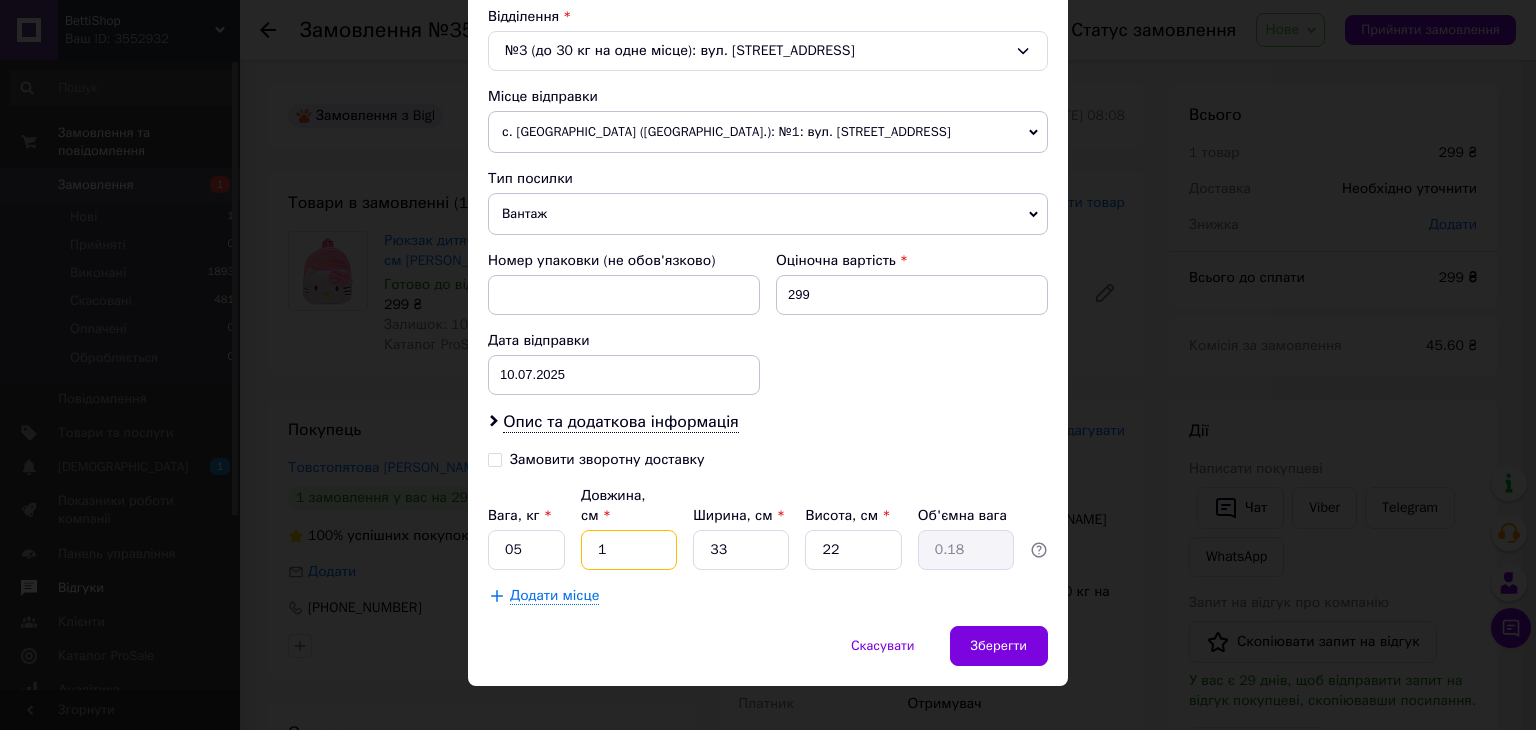 type on "1" 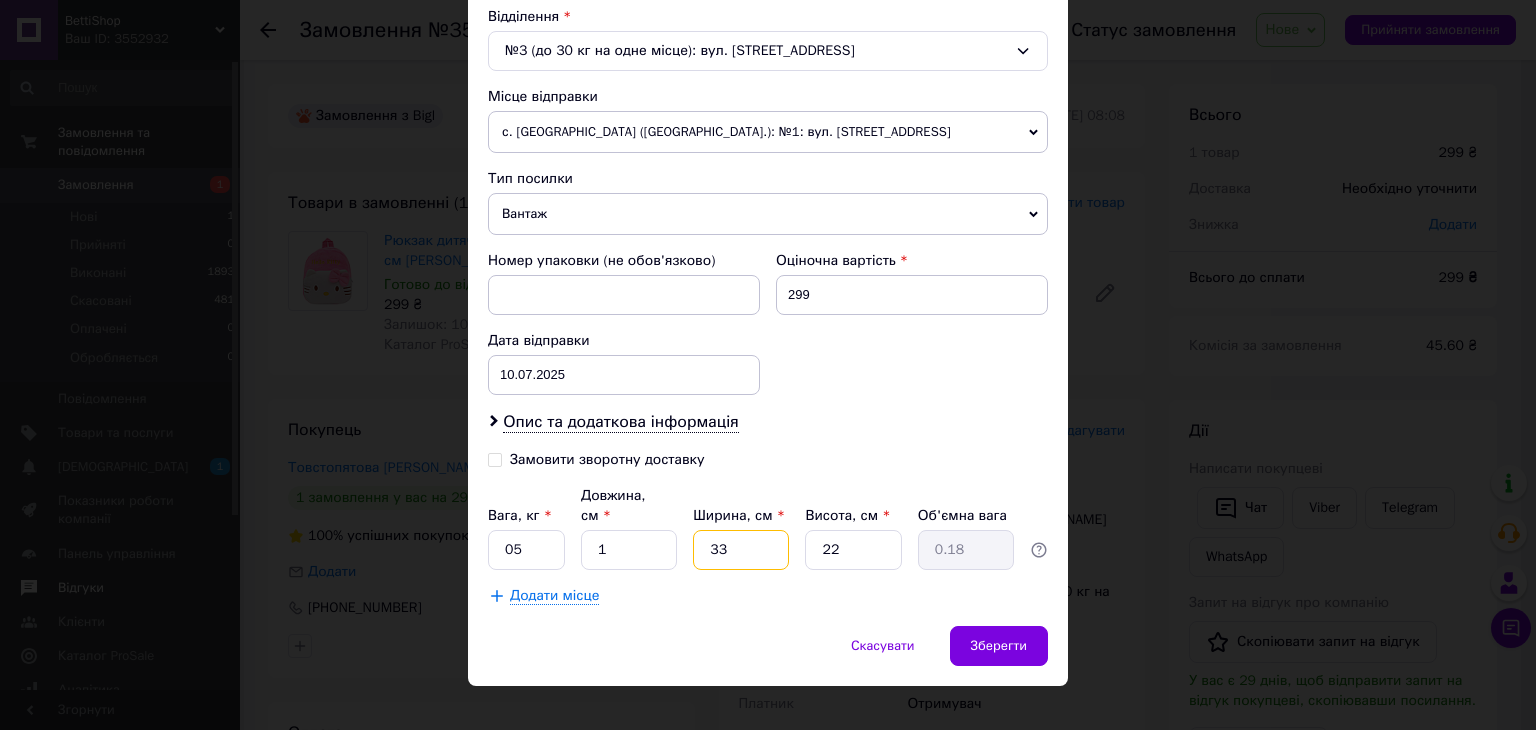 click on "33" at bounding box center [741, 550] 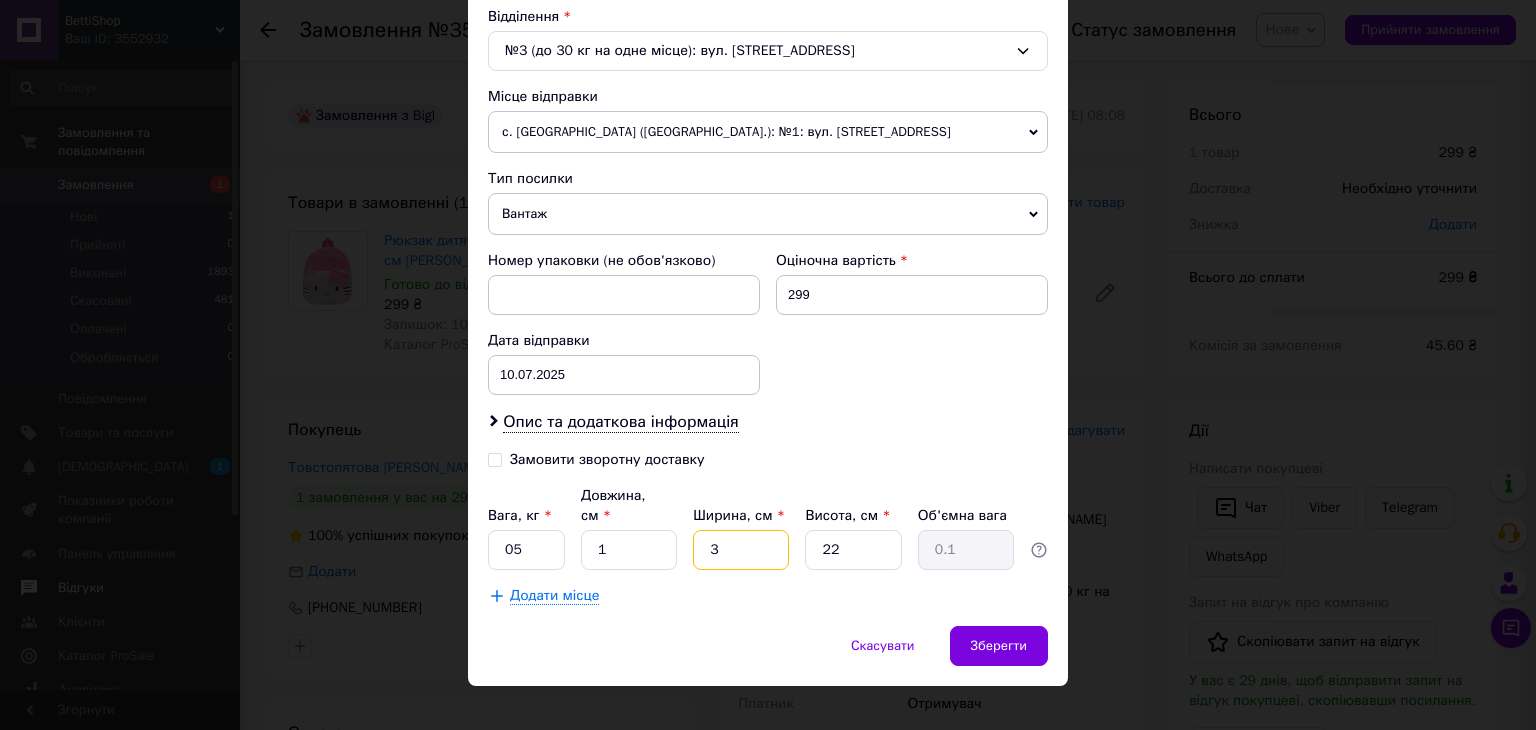 type on "3" 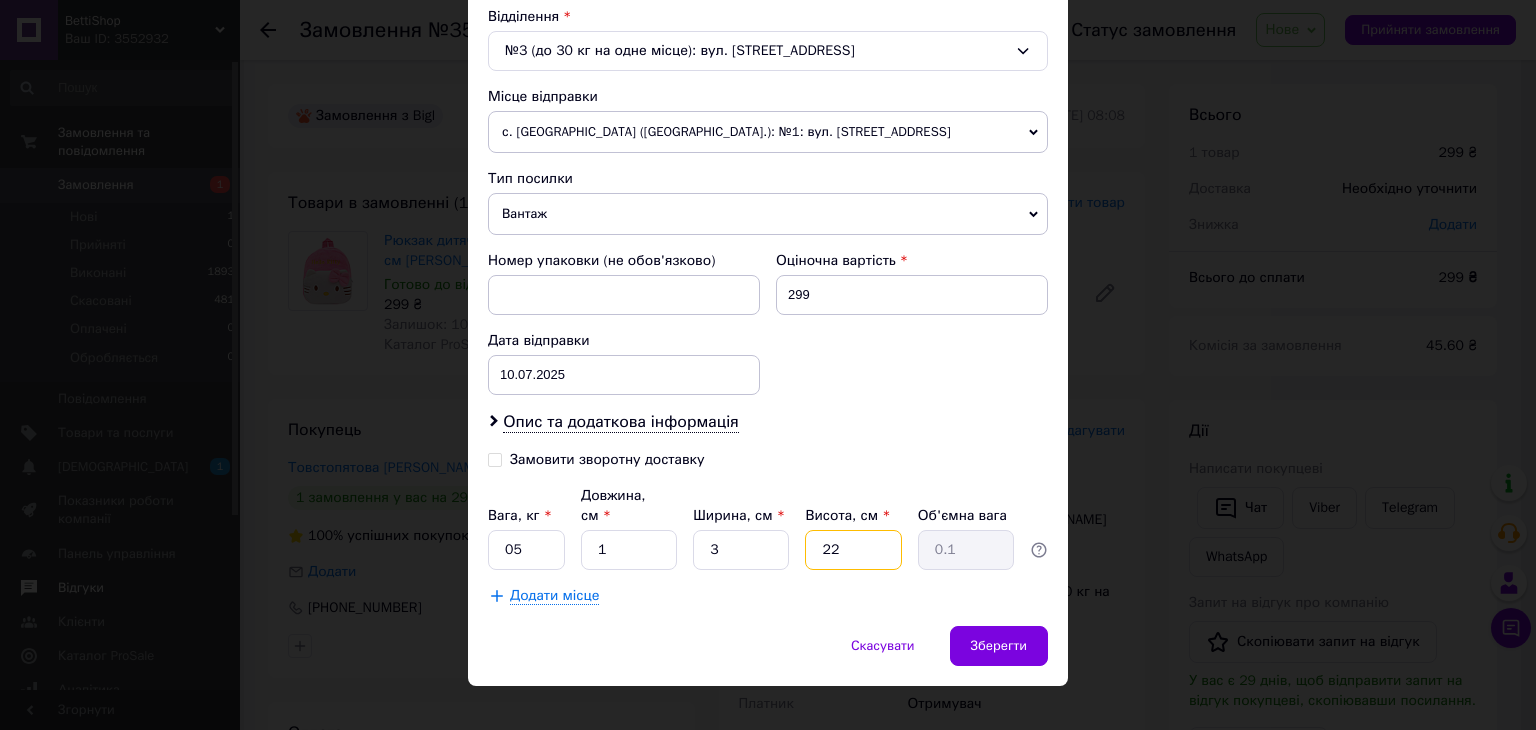 click on "22" at bounding box center (853, 550) 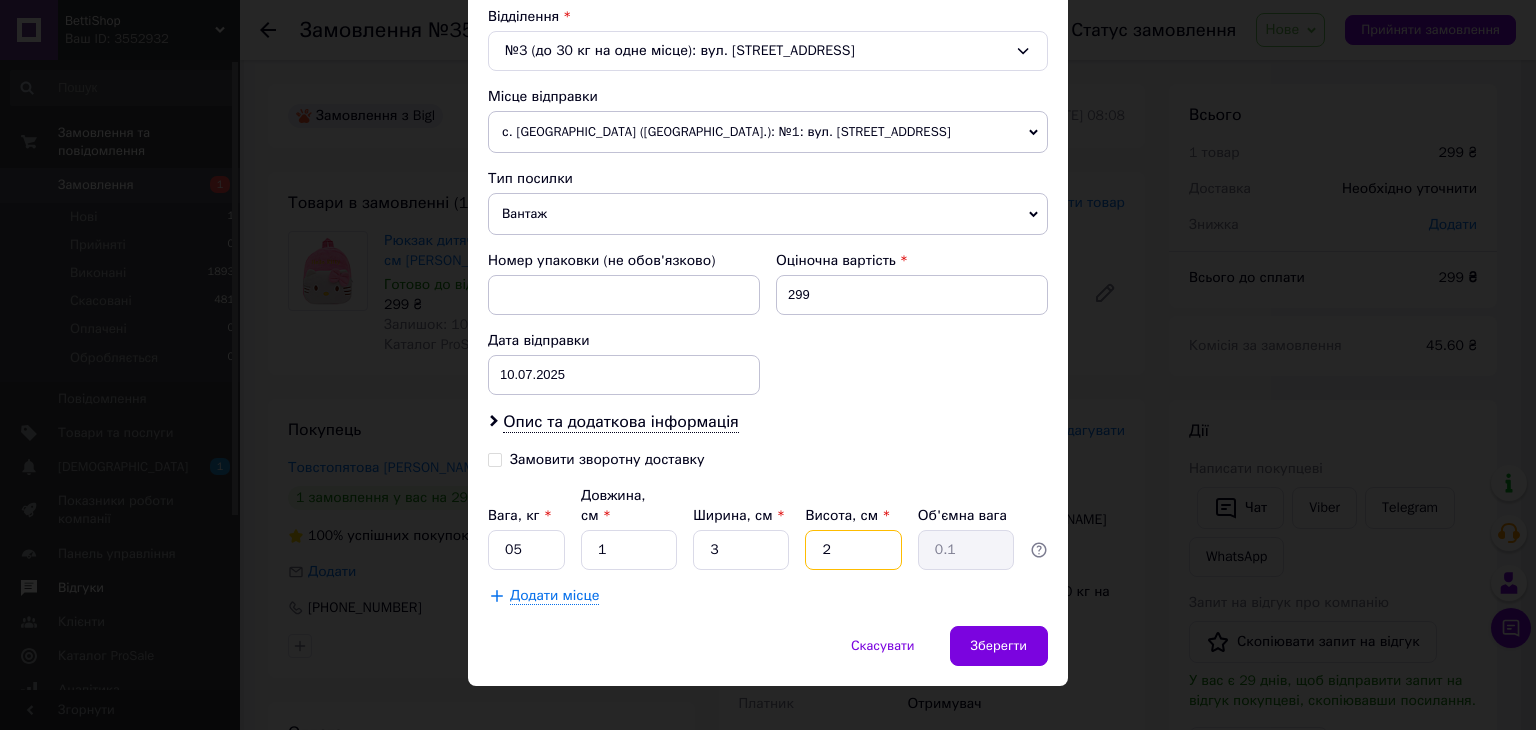 type on "2" 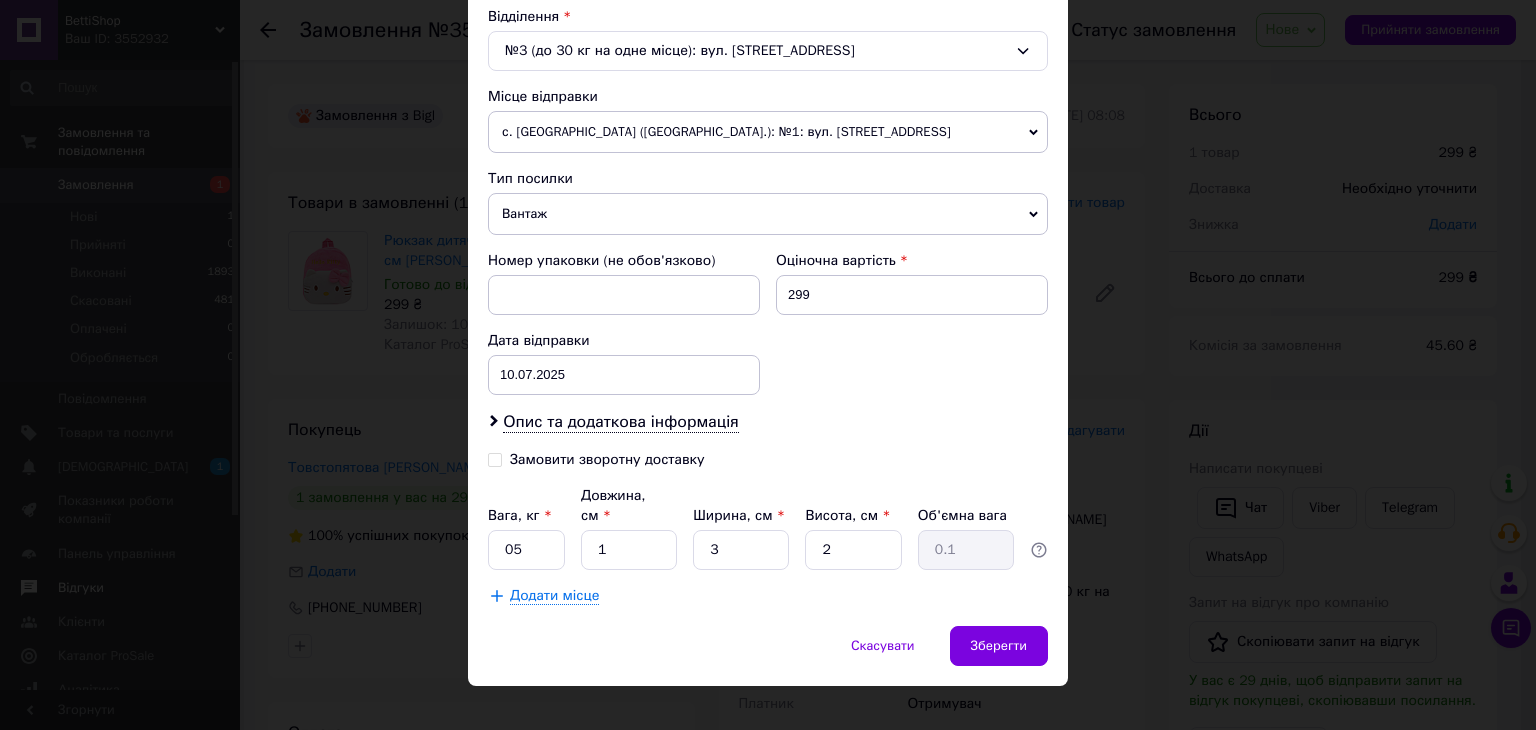 click on "Платник Отримувач Відправник Прізвище отримувача Товстопятова Ім'я отримувача Анастасія По батькові отримувача Телефон отримувача +380970241060 Тип доставки У відділенні Кур'єром В поштоматі Місто Світловодськ Відділення №3 (до 30 кг на одне місце): вул. Ювілейна, 2 Місце відправки с. Петриків (Тернопільська обл.): №1: вул. Тернопільська, 100 Немає збігів. Спробуйте змінити умови пошуку Додати ще місце відправки Тип посилки Вантаж Документи Номер упаковки (не обов'язково) Оціночна вартість 299 Дата відправки 10.07.2025 < 2025 > < Июль > Пн Вт Ср Чт Пт Сб Вс 30 1 2 3 4 5 6 7 8 9 10 11 12 13 14 1" at bounding box center (768, 104) 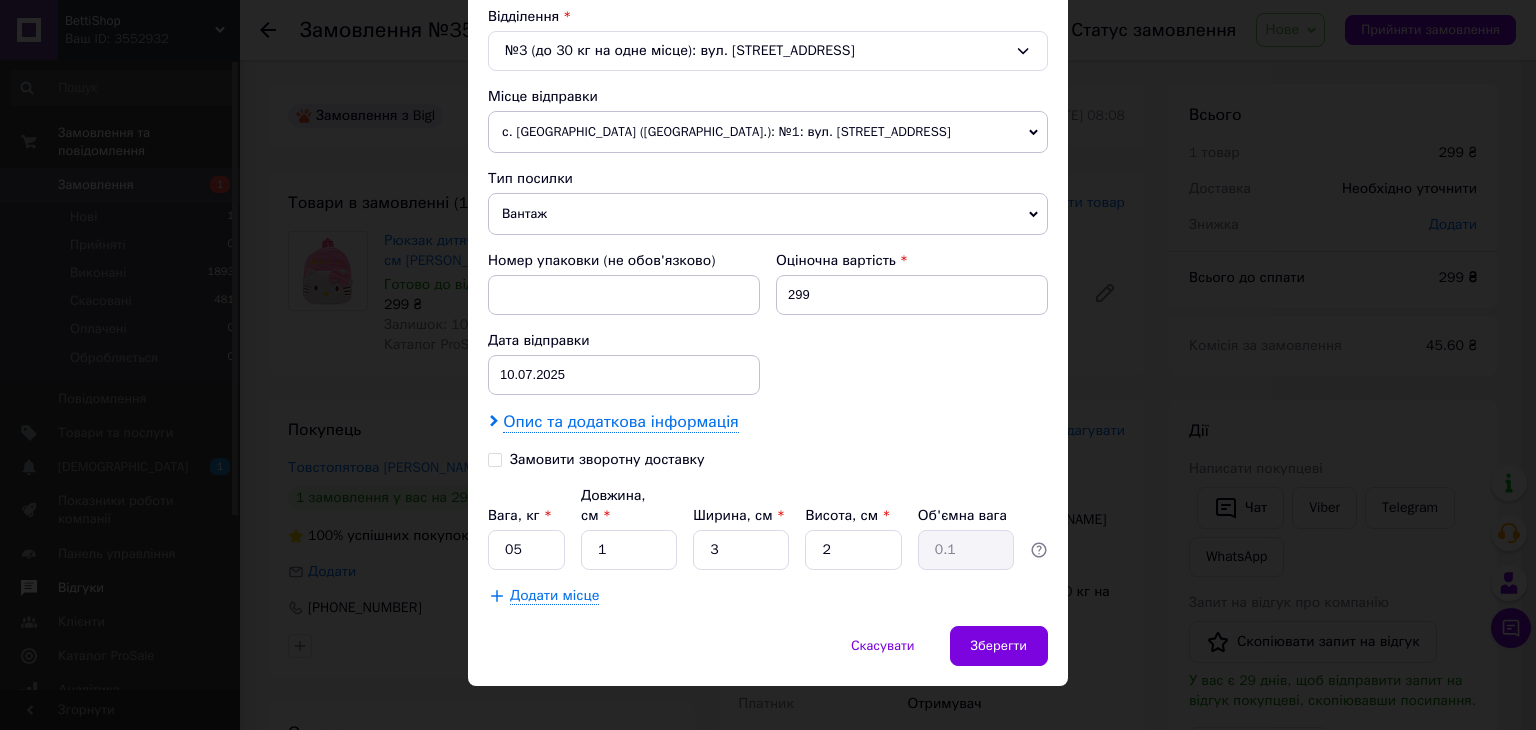 click on "Опис та додаткова інформація" at bounding box center (620, 422) 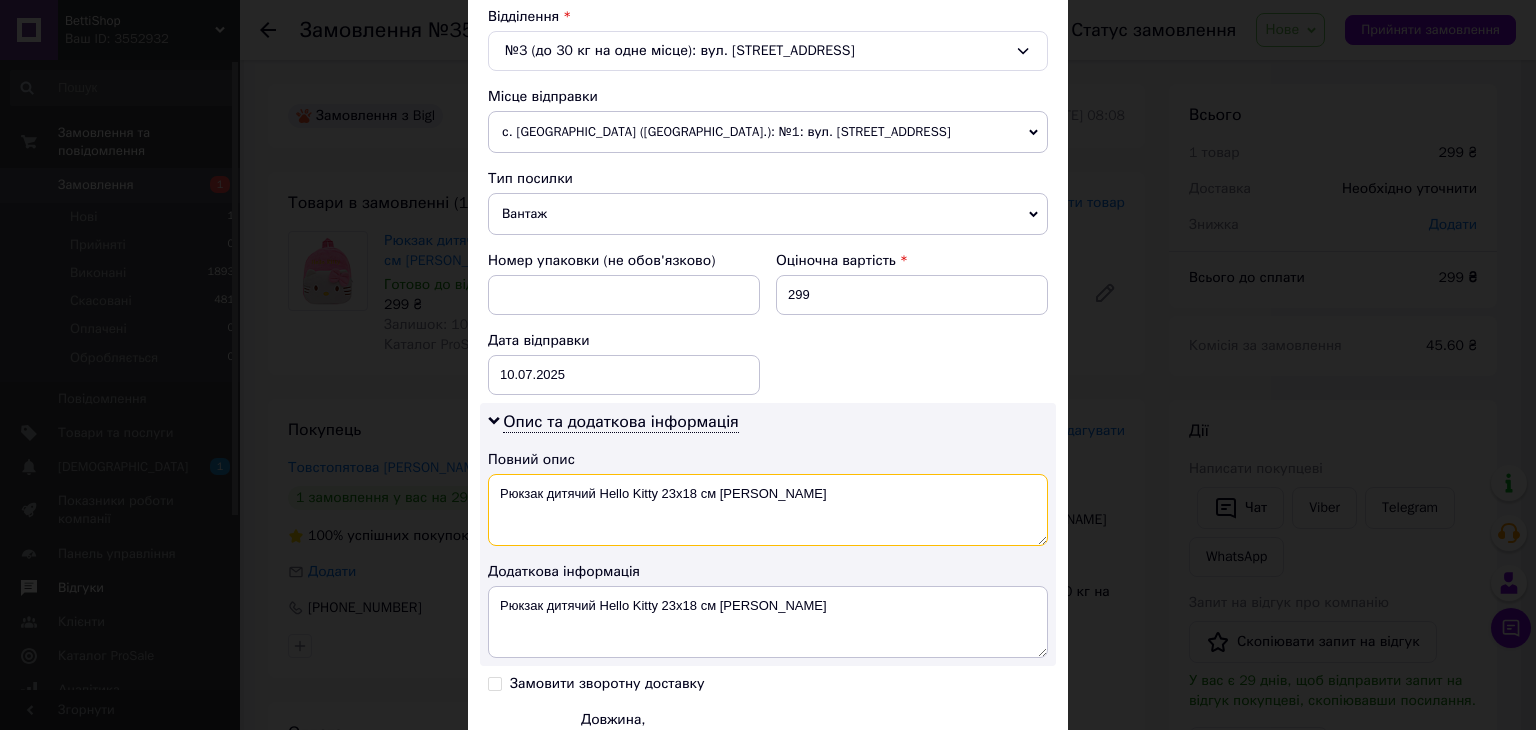 drag, startPoint x: 816, startPoint y: 499, endPoint x: 492, endPoint y: 487, distance: 324.22214 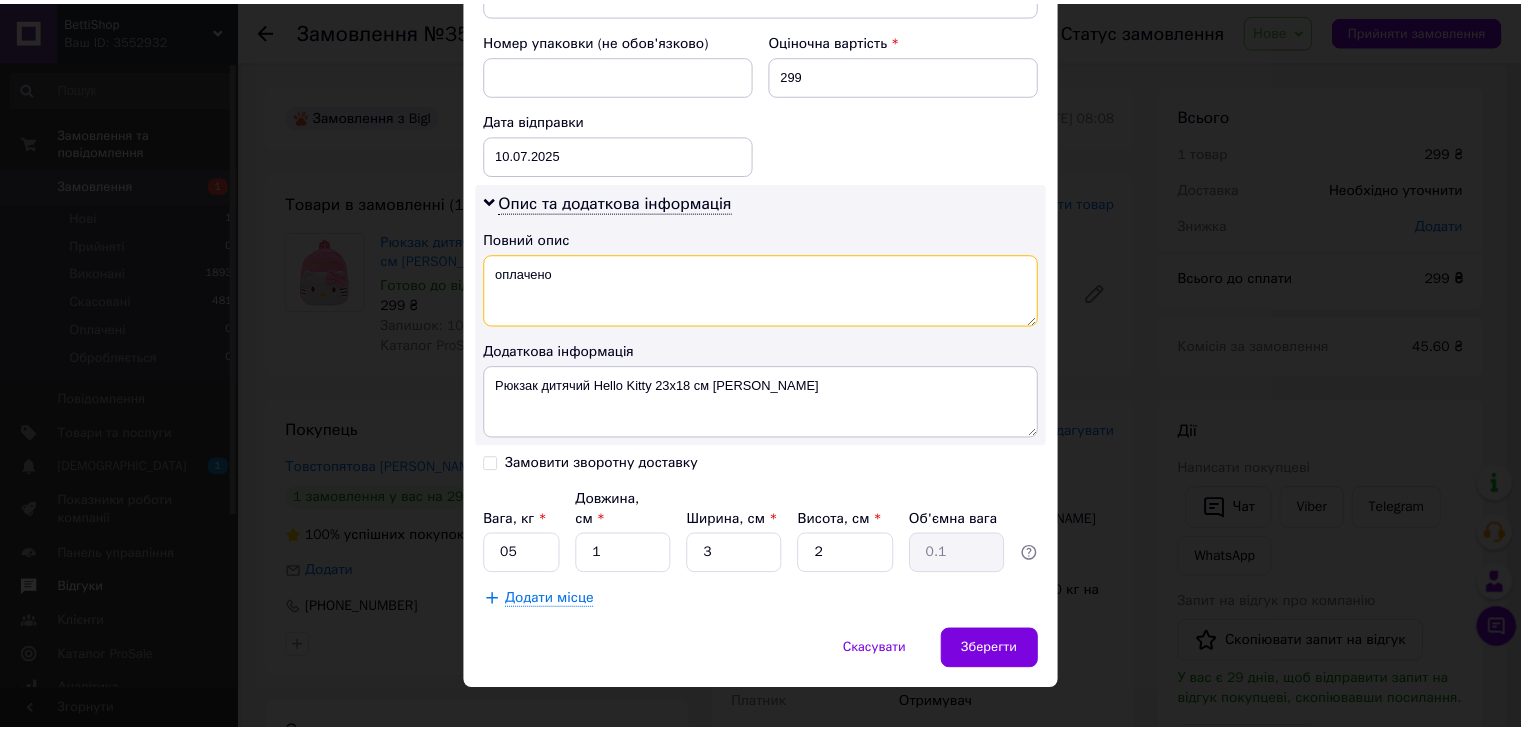 scroll, scrollTop: 852, scrollLeft: 0, axis: vertical 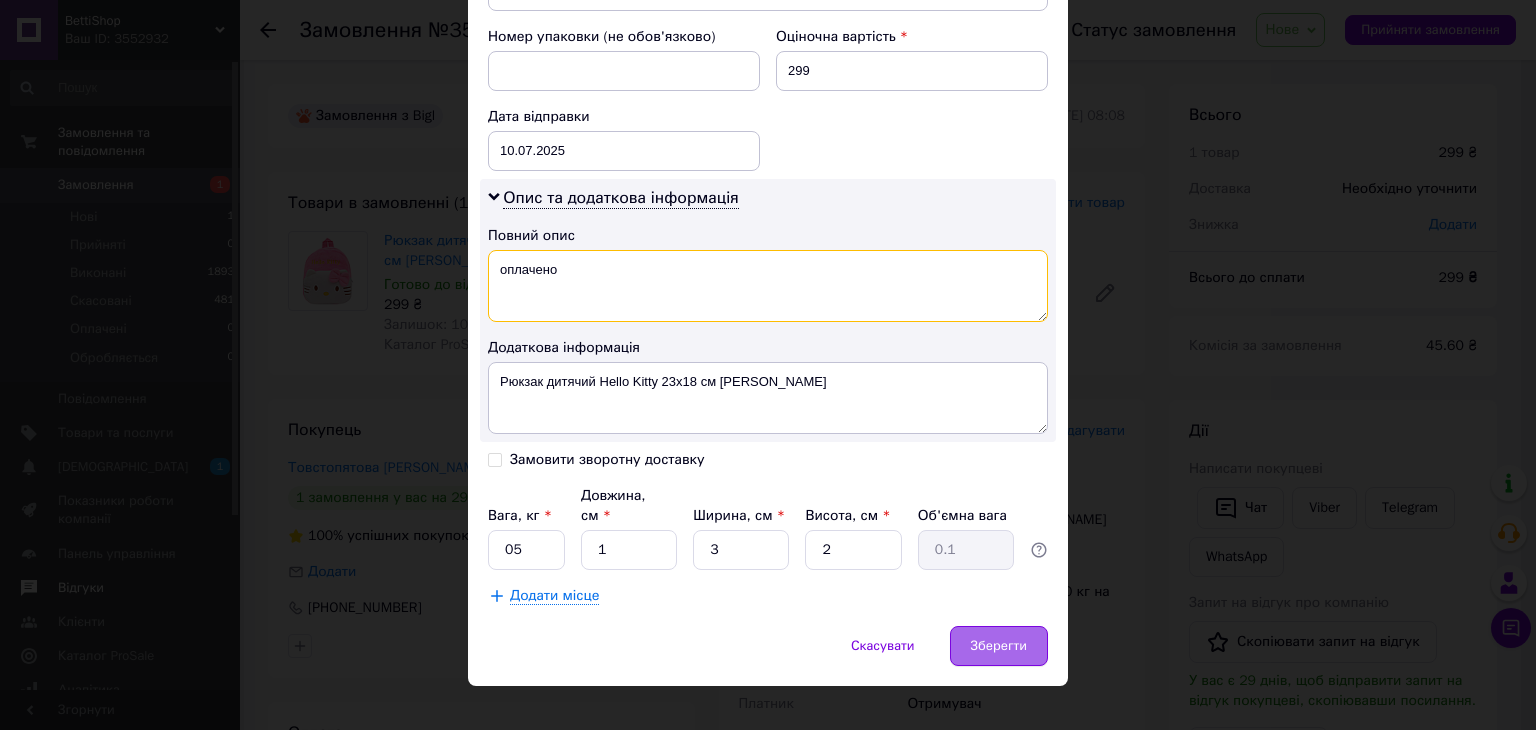type on "оплачено" 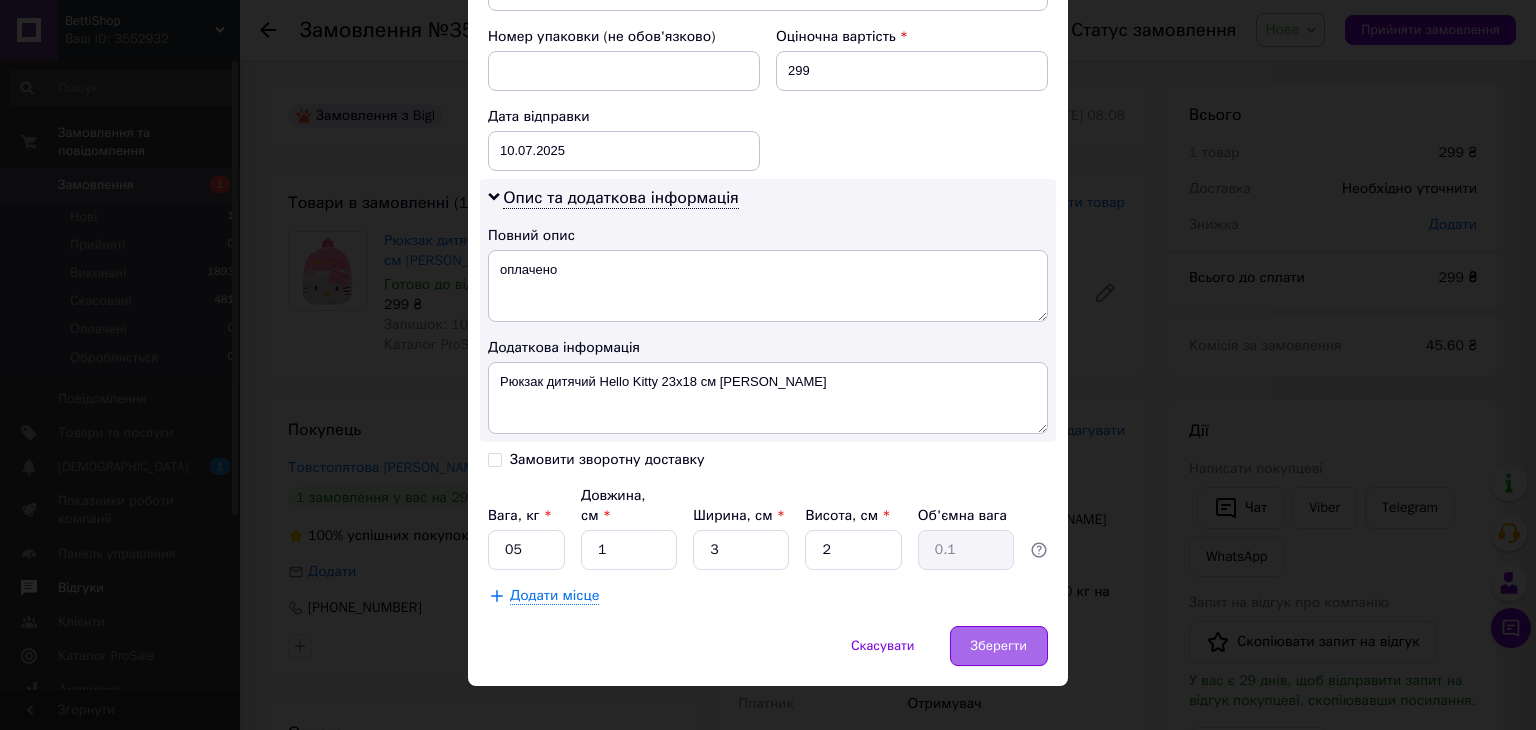 click on "Зберегти" at bounding box center [999, 646] 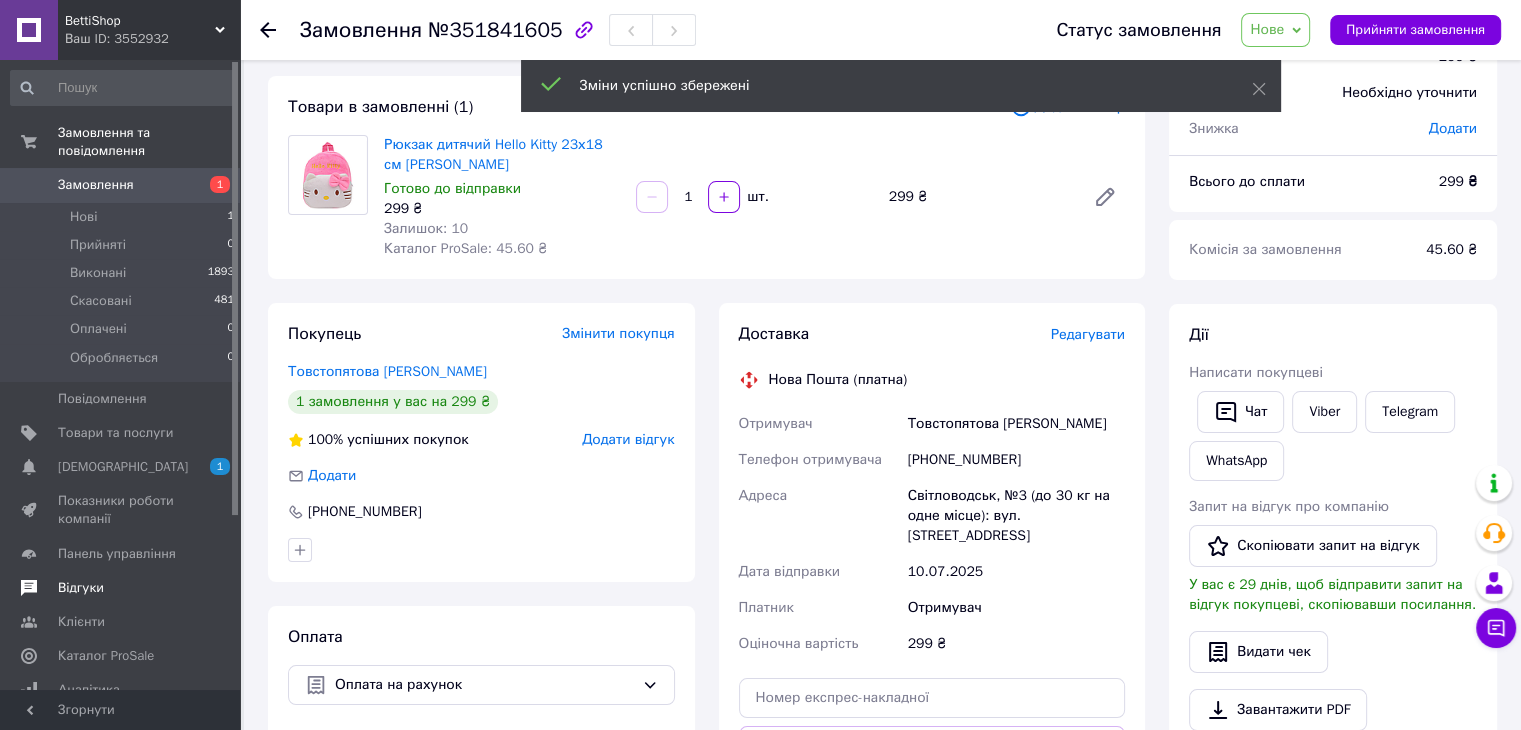 scroll, scrollTop: 600, scrollLeft: 0, axis: vertical 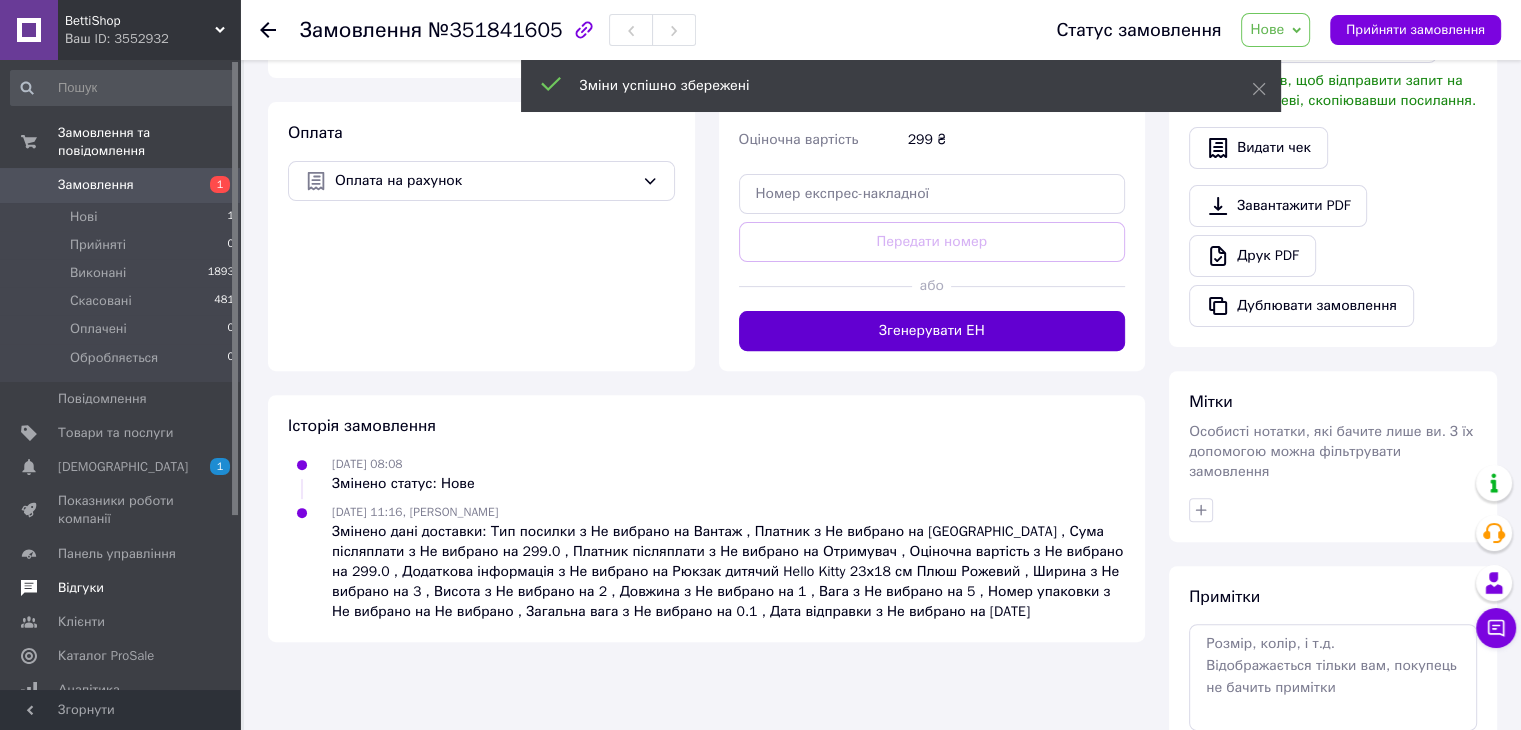 click on "Згенерувати ЕН" at bounding box center [932, 331] 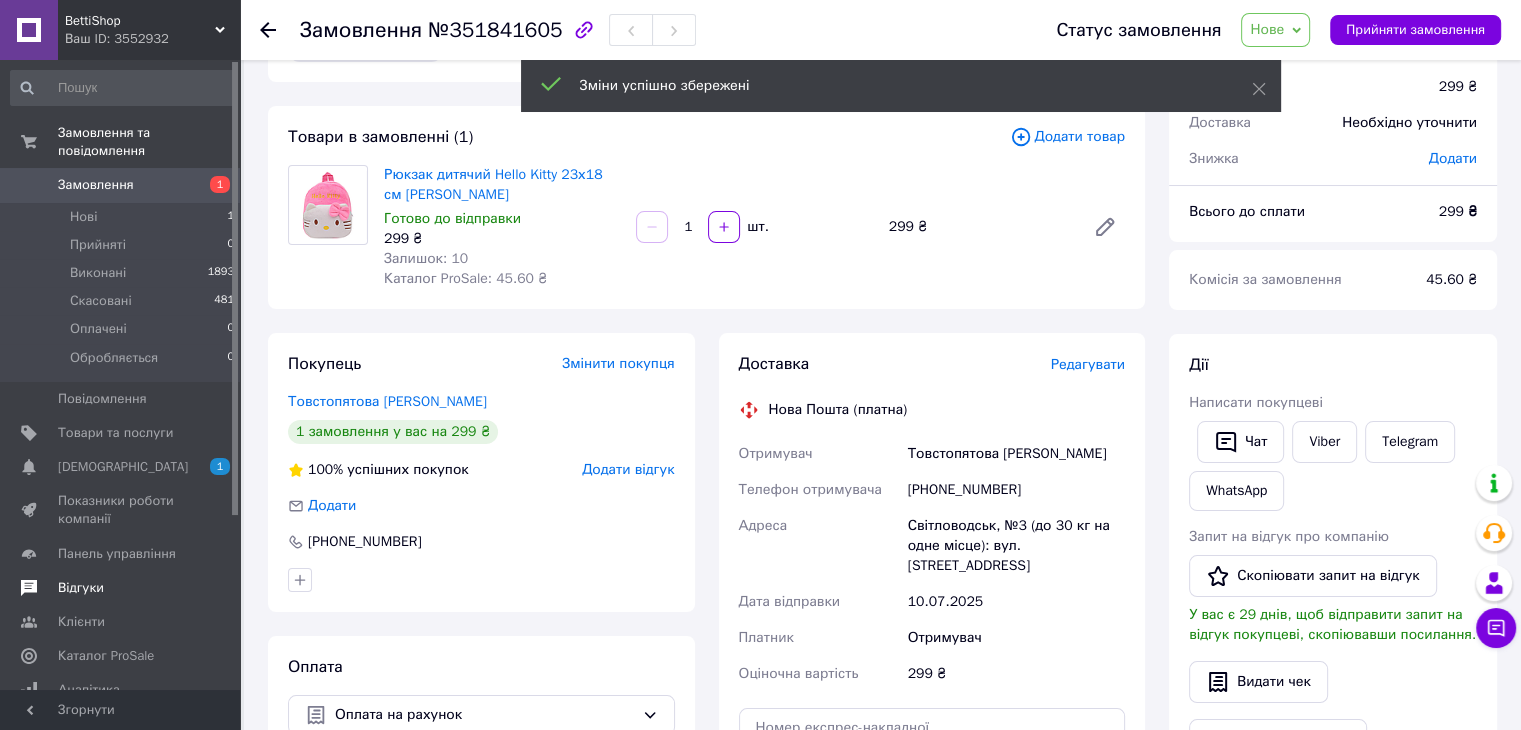 scroll, scrollTop: 0, scrollLeft: 0, axis: both 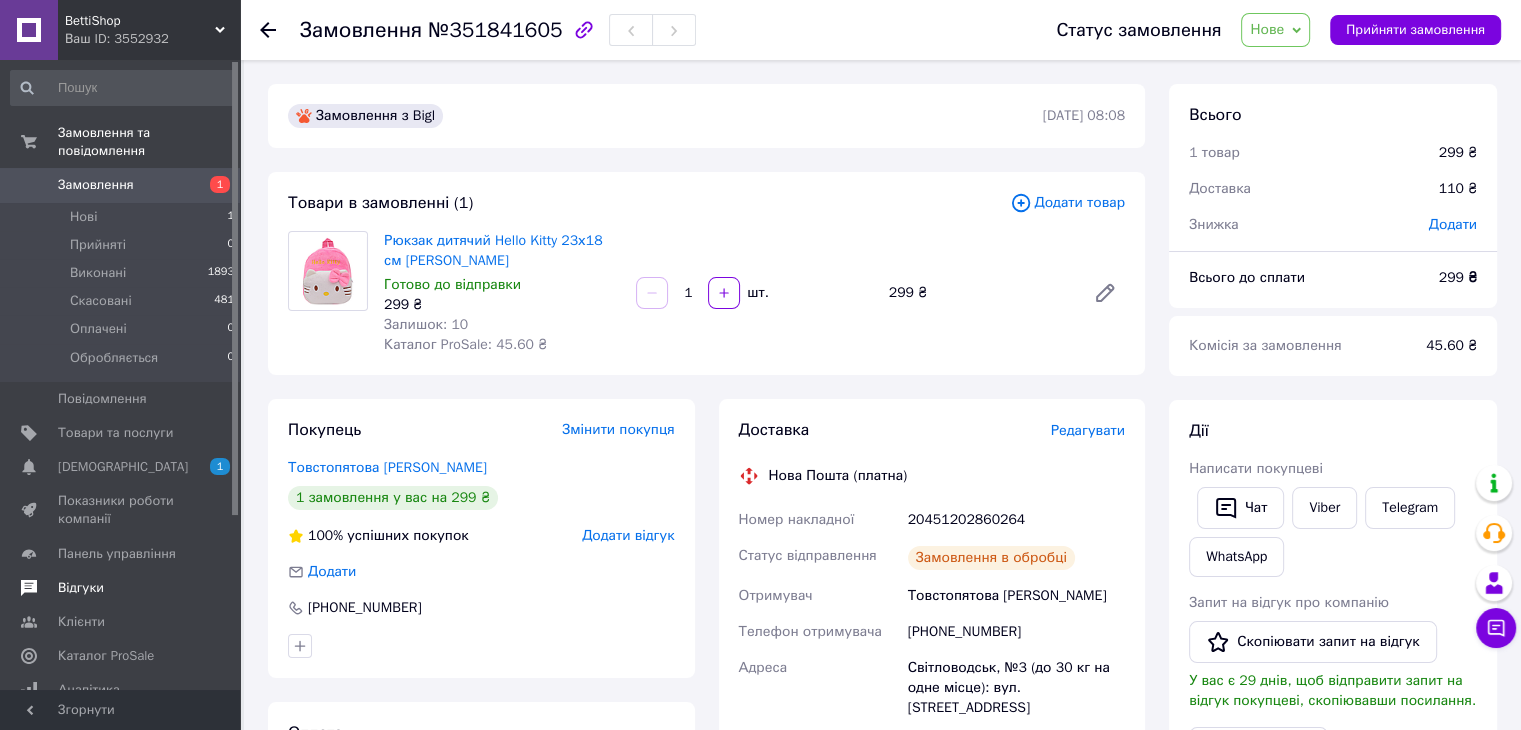 click on "Нове" at bounding box center (1267, 29) 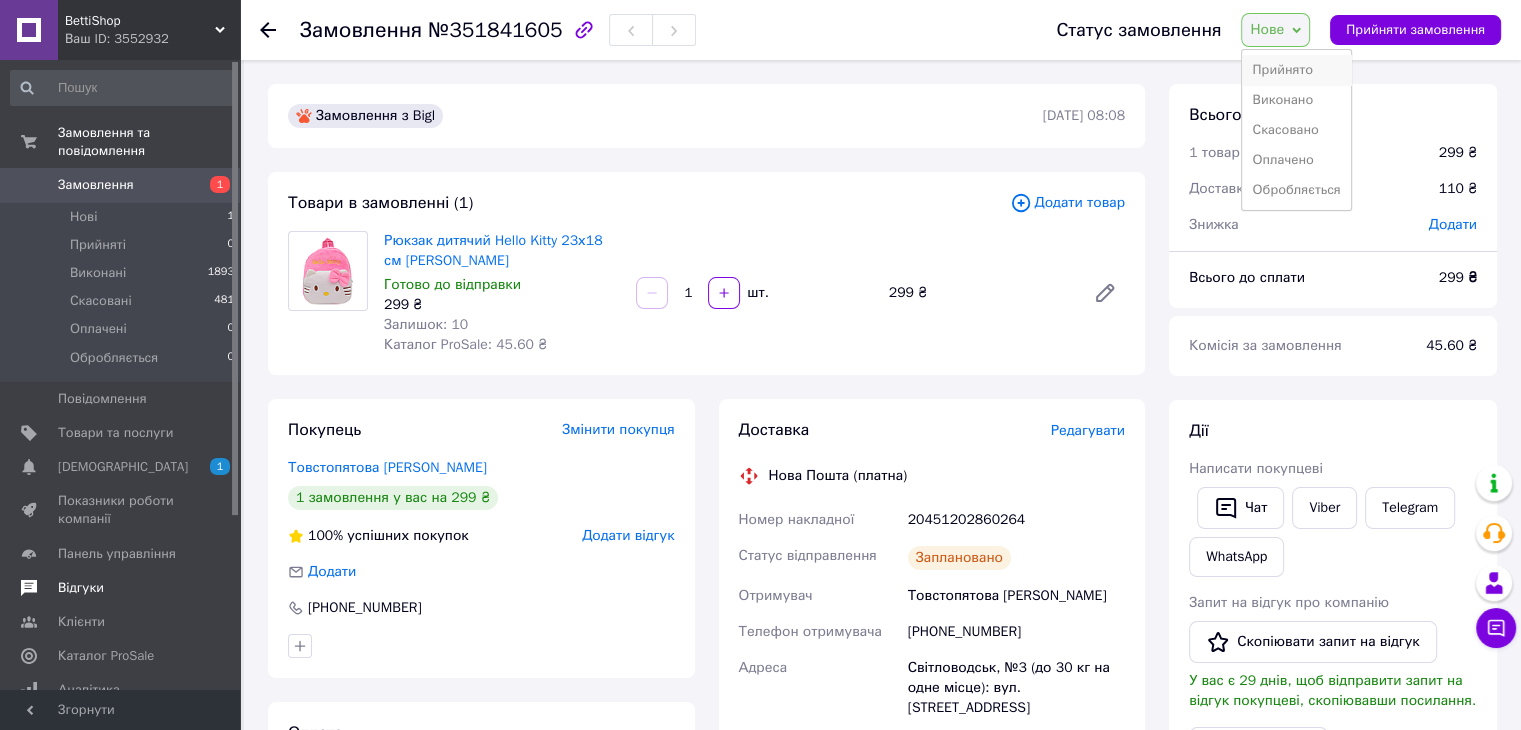 click on "Прийнято" at bounding box center [1296, 70] 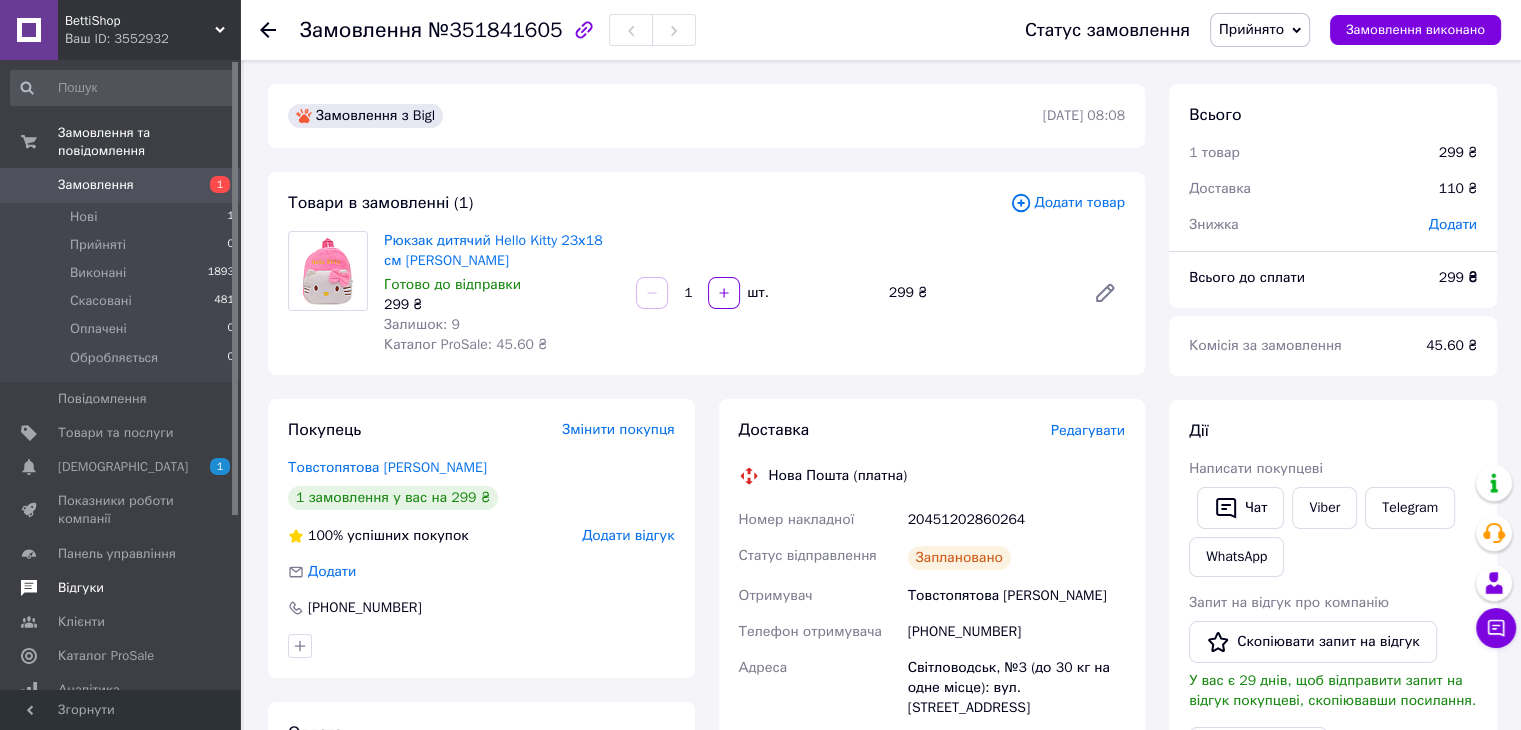 click on "BettiShop" at bounding box center [140, 21] 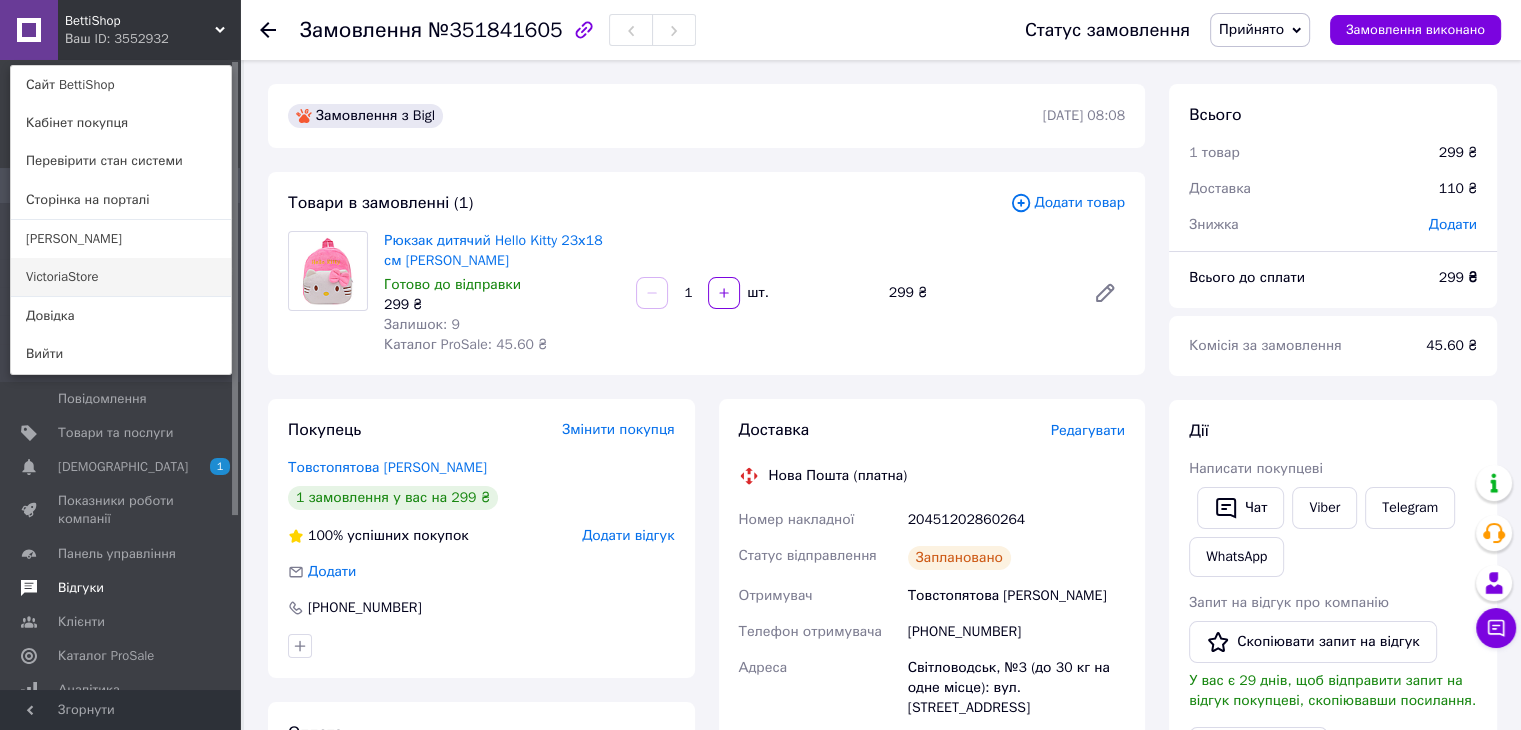 click on "VictoriaStore" at bounding box center (121, 277) 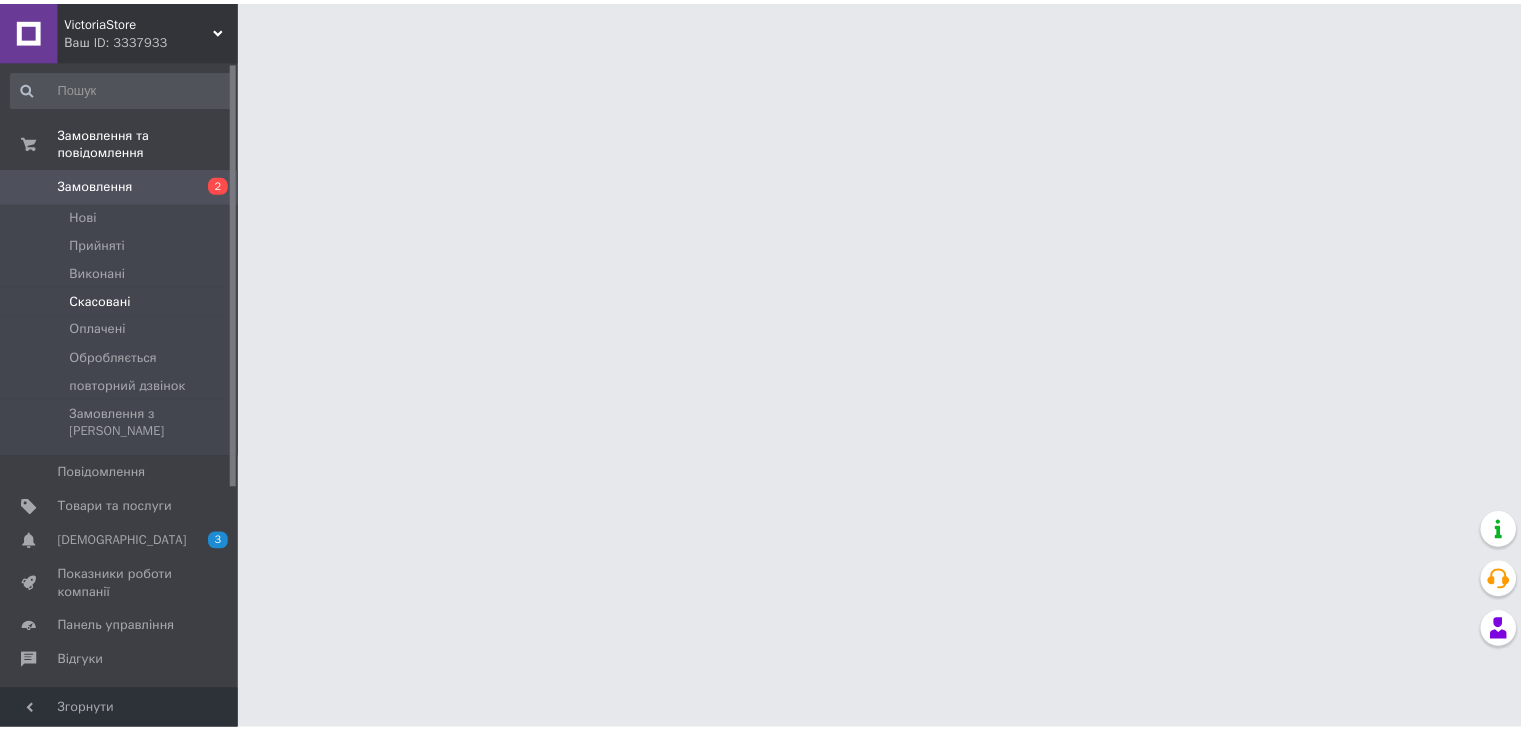 scroll, scrollTop: 0, scrollLeft: 0, axis: both 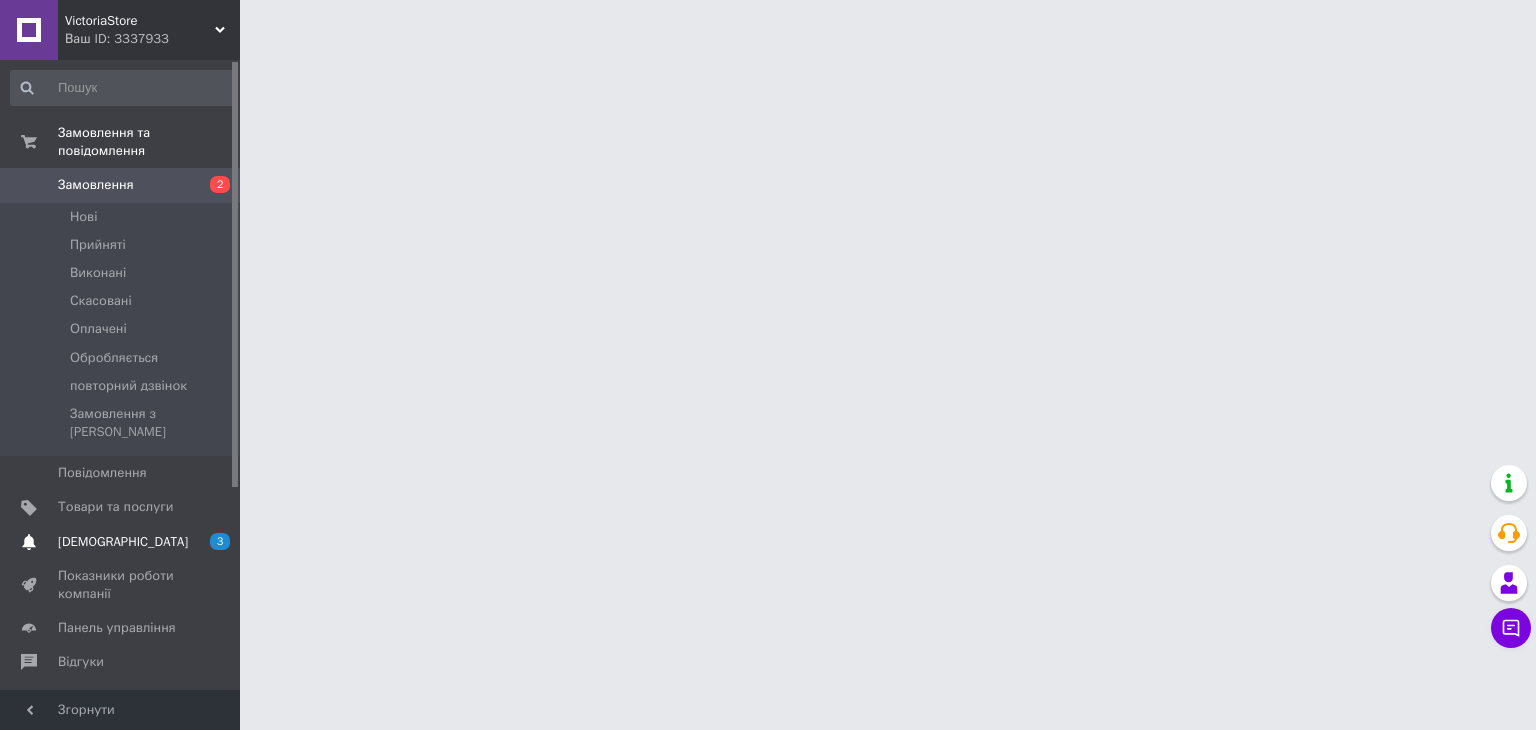 click on "[DEMOGRAPHIC_DATA]" at bounding box center [121, 542] 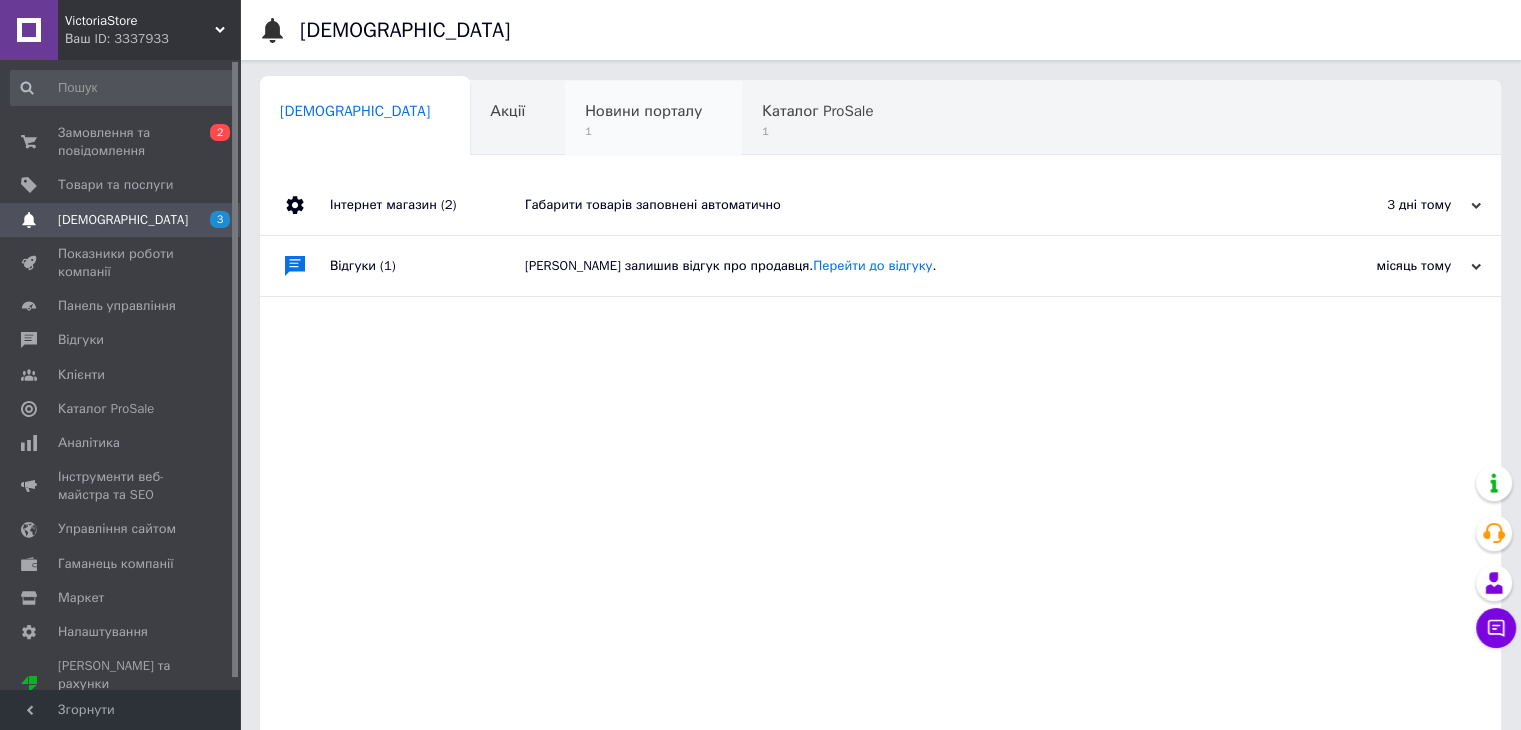 click on "Новини порталу" at bounding box center [643, 111] 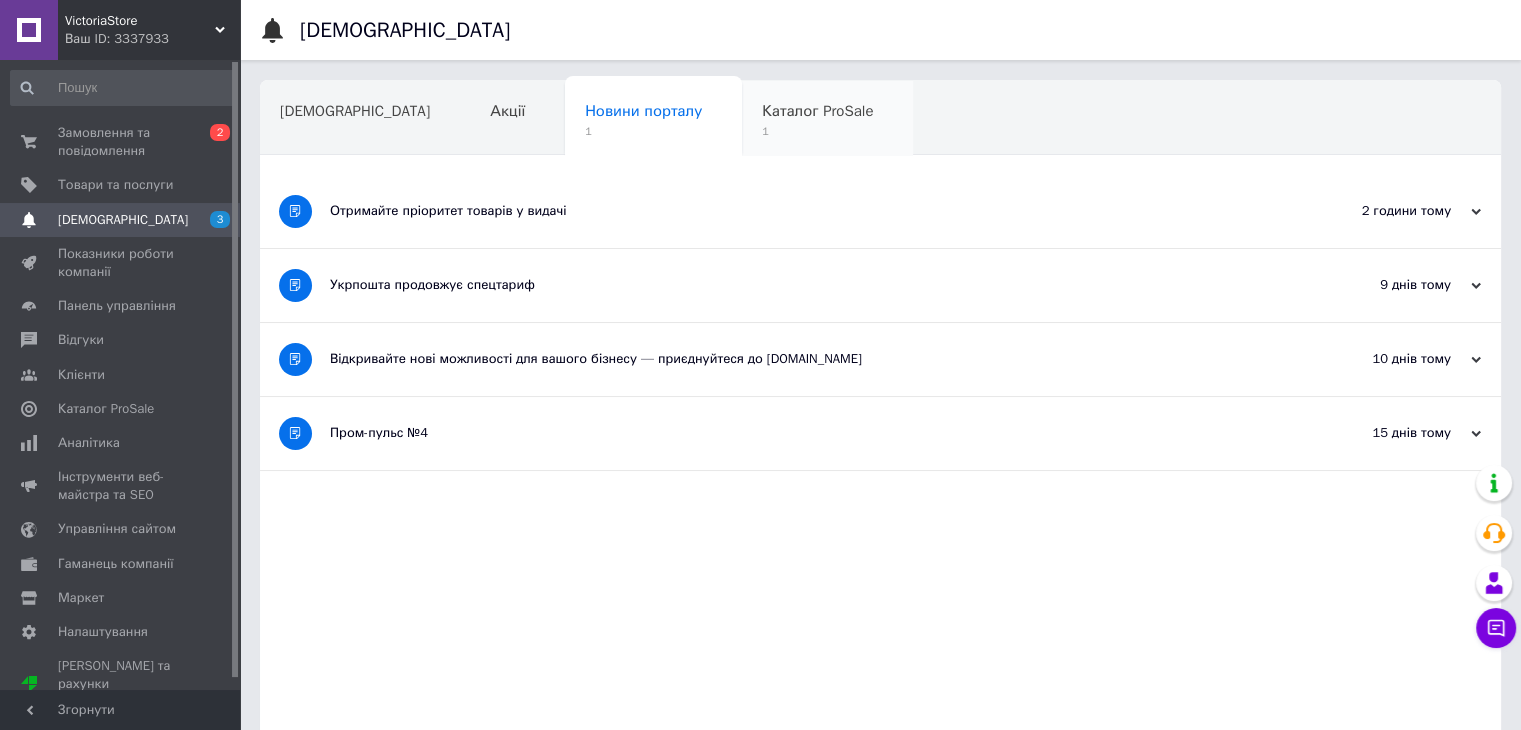 click on "Каталог ProSale" at bounding box center [817, 111] 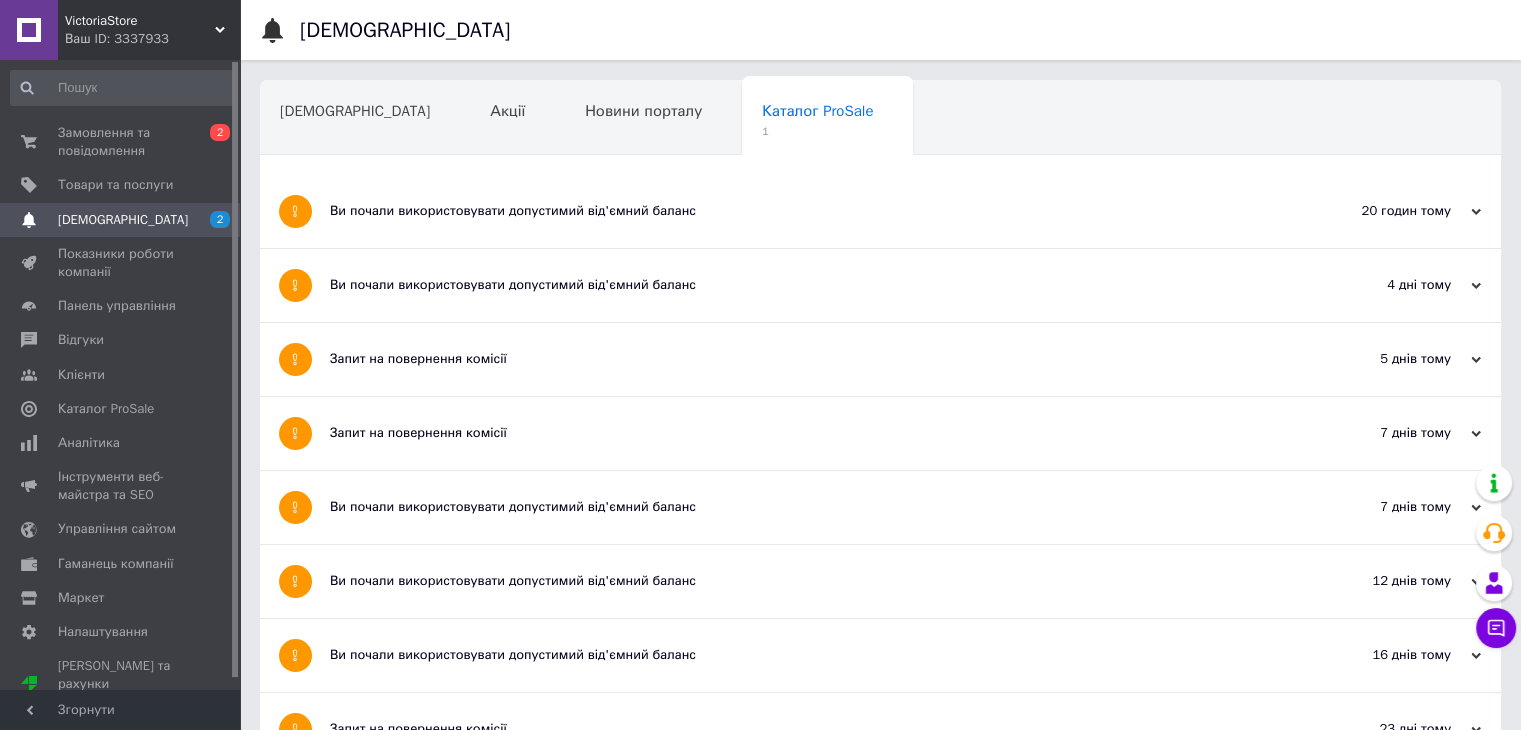 click on "Навчання та заходи" at bounding box center [351, 187] 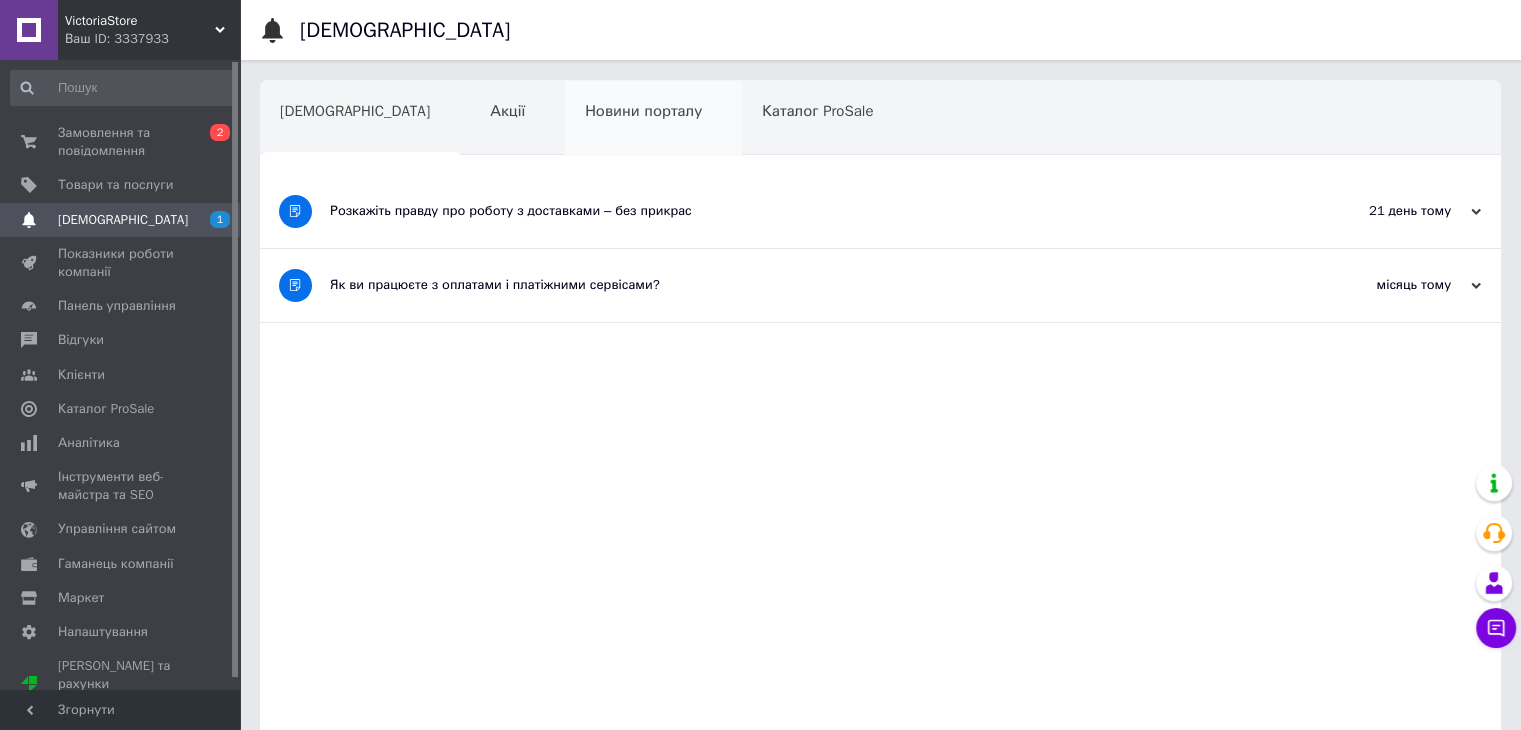 click on "Новини порталу" at bounding box center [653, 119] 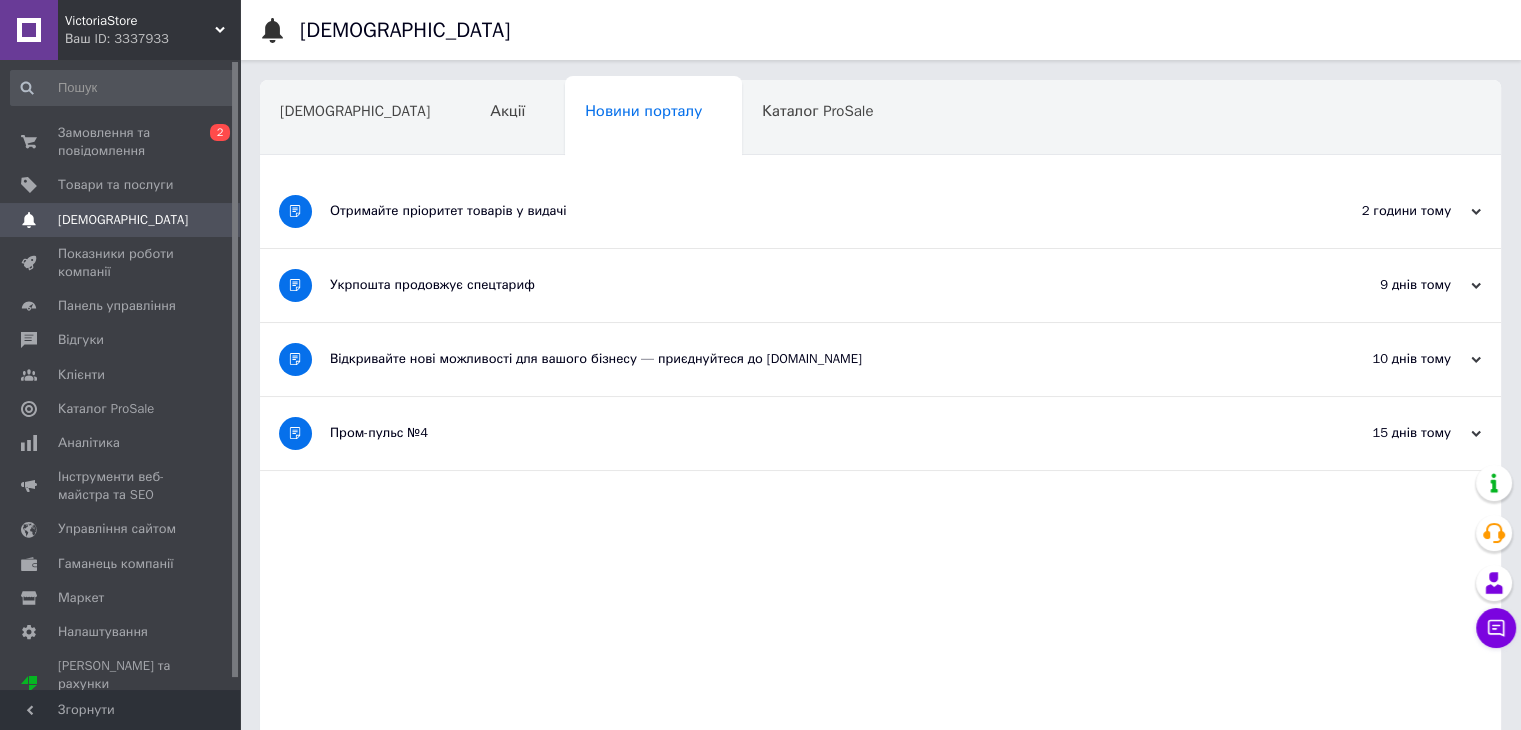 click on "Отримайте пріоритет товарів у видачі" at bounding box center [805, 211] 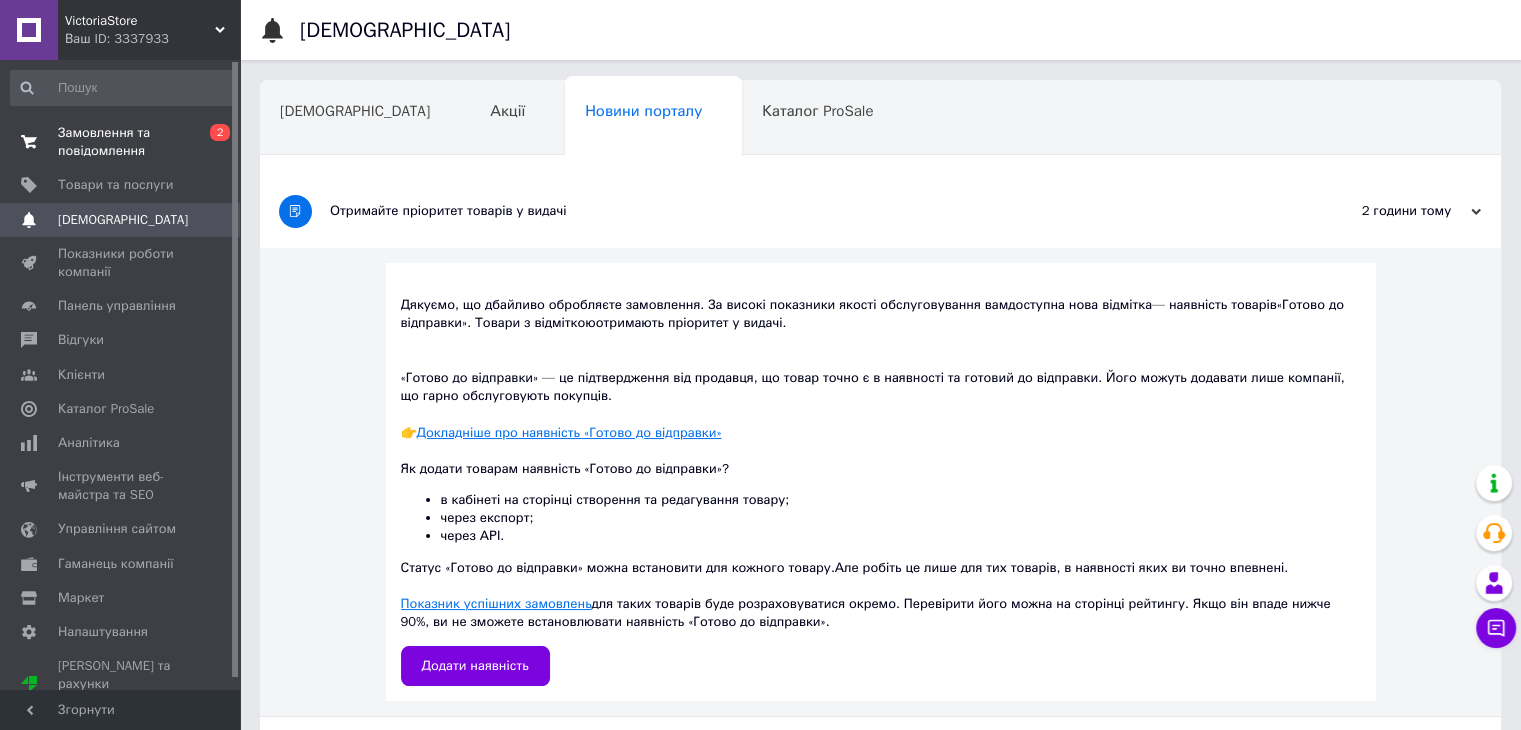 click on "Замовлення та повідомлення" at bounding box center (121, 142) 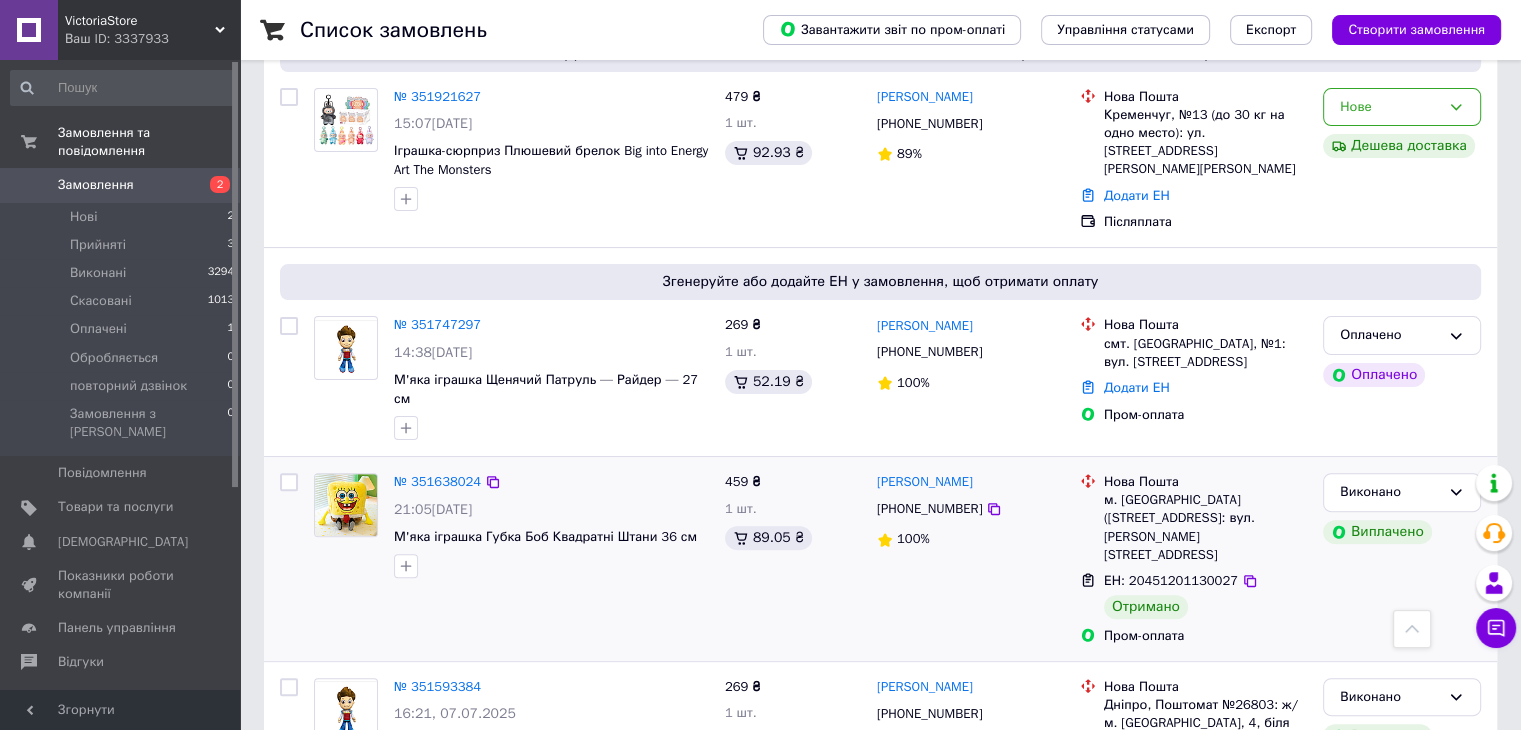 scroll, scrollTop: 500, scrollLeft: 0, axis: vertical 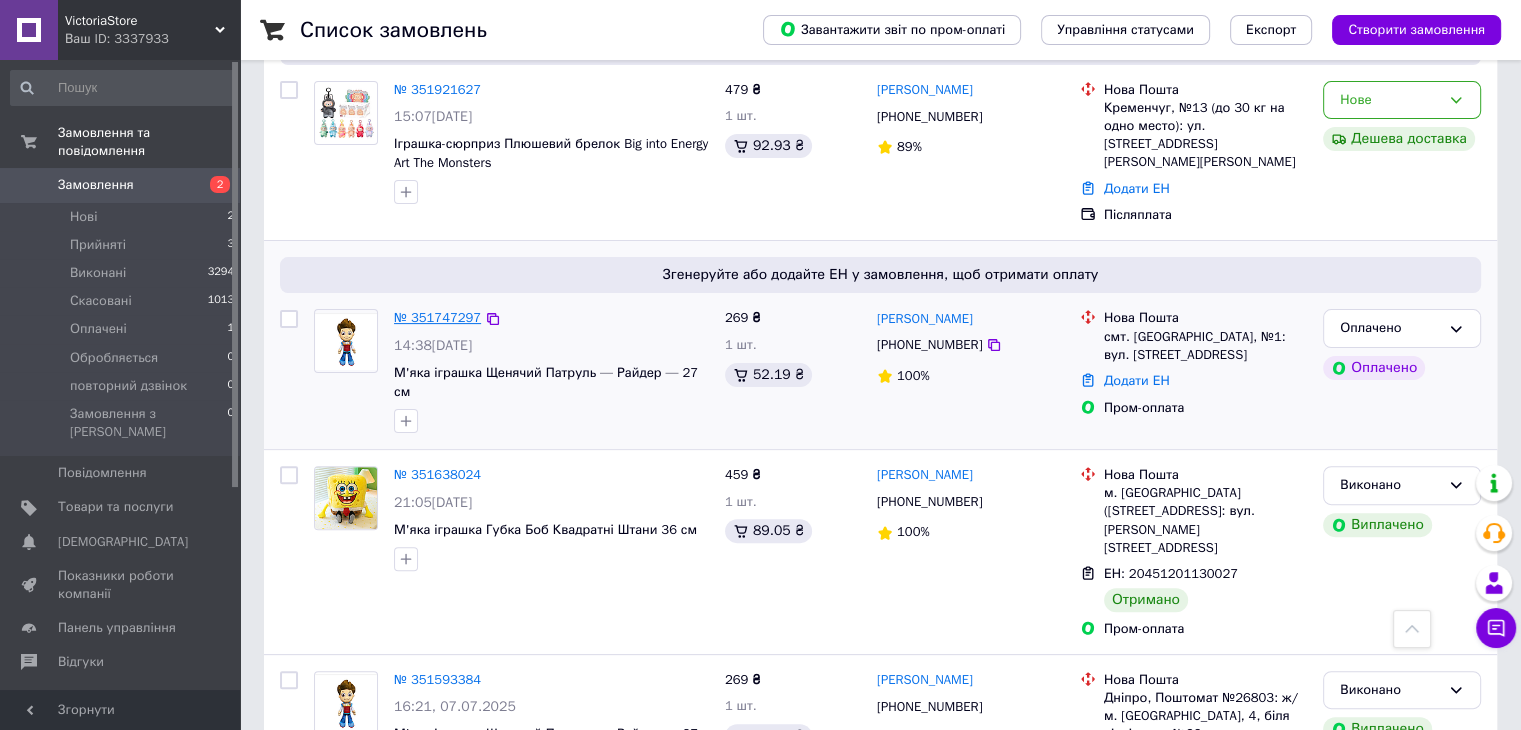 click on "№ 351747297" at bounding box center (437, 317) 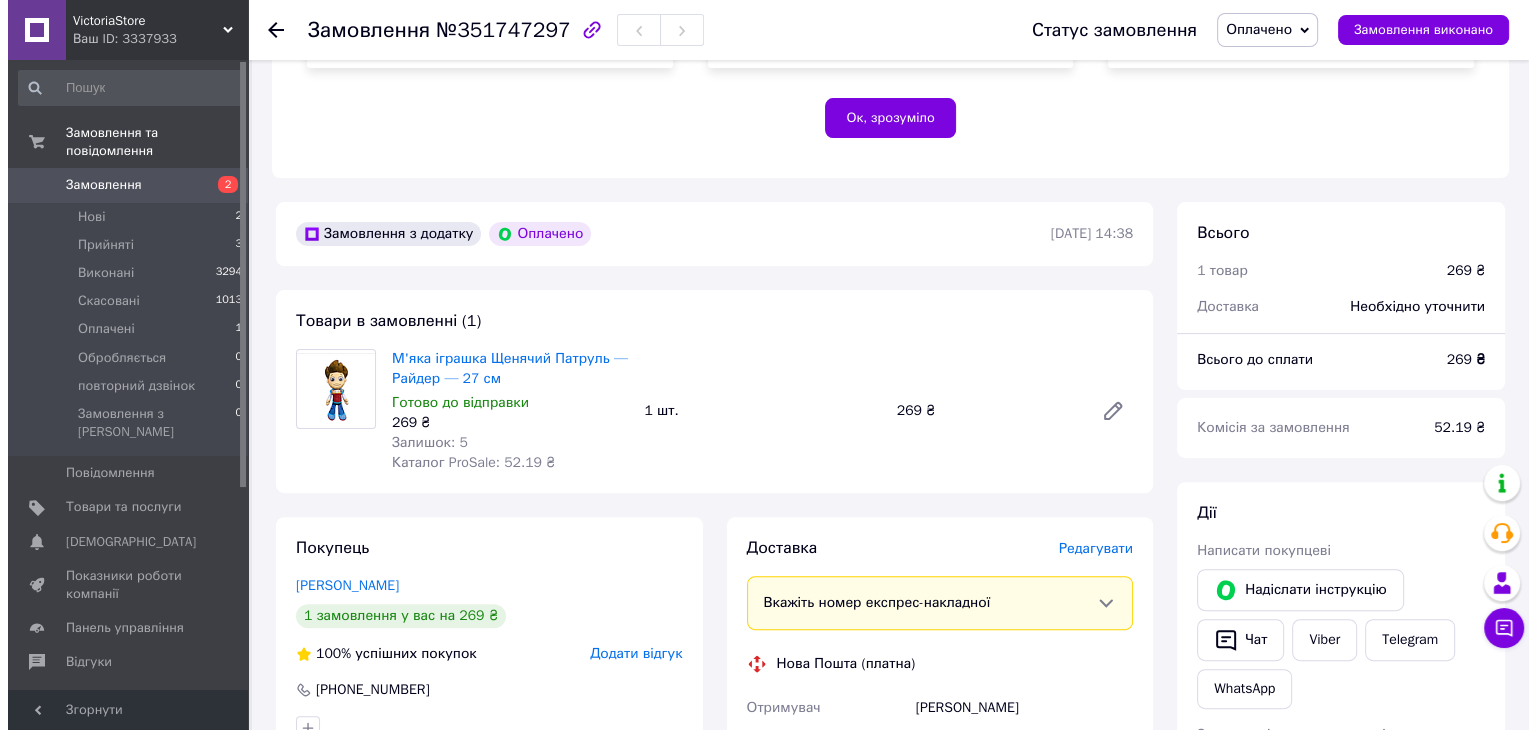 scroll, scrollTop: 500, scrollLeft: 0, axis: vertical 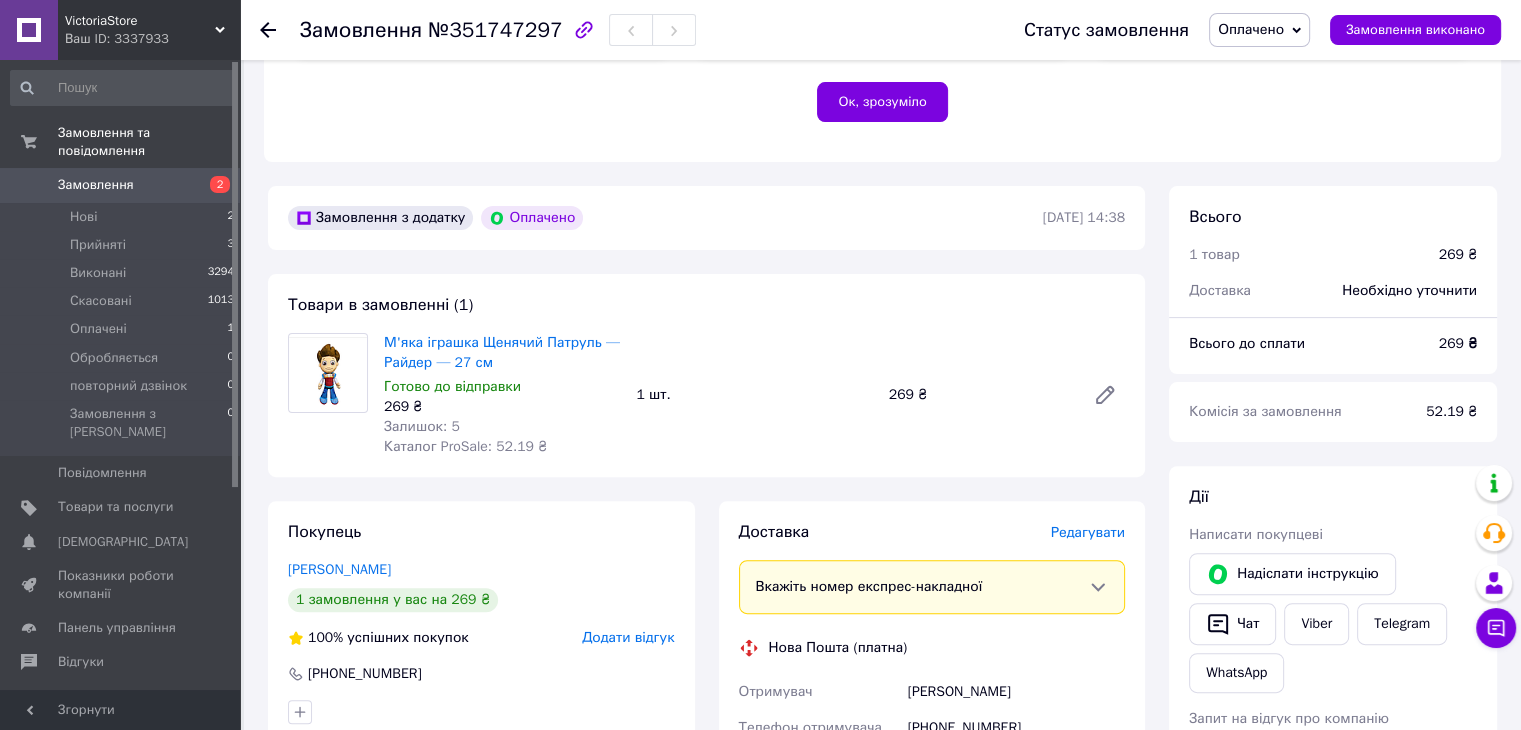 click on "Редагувати" at bounding box center [1088, 532] 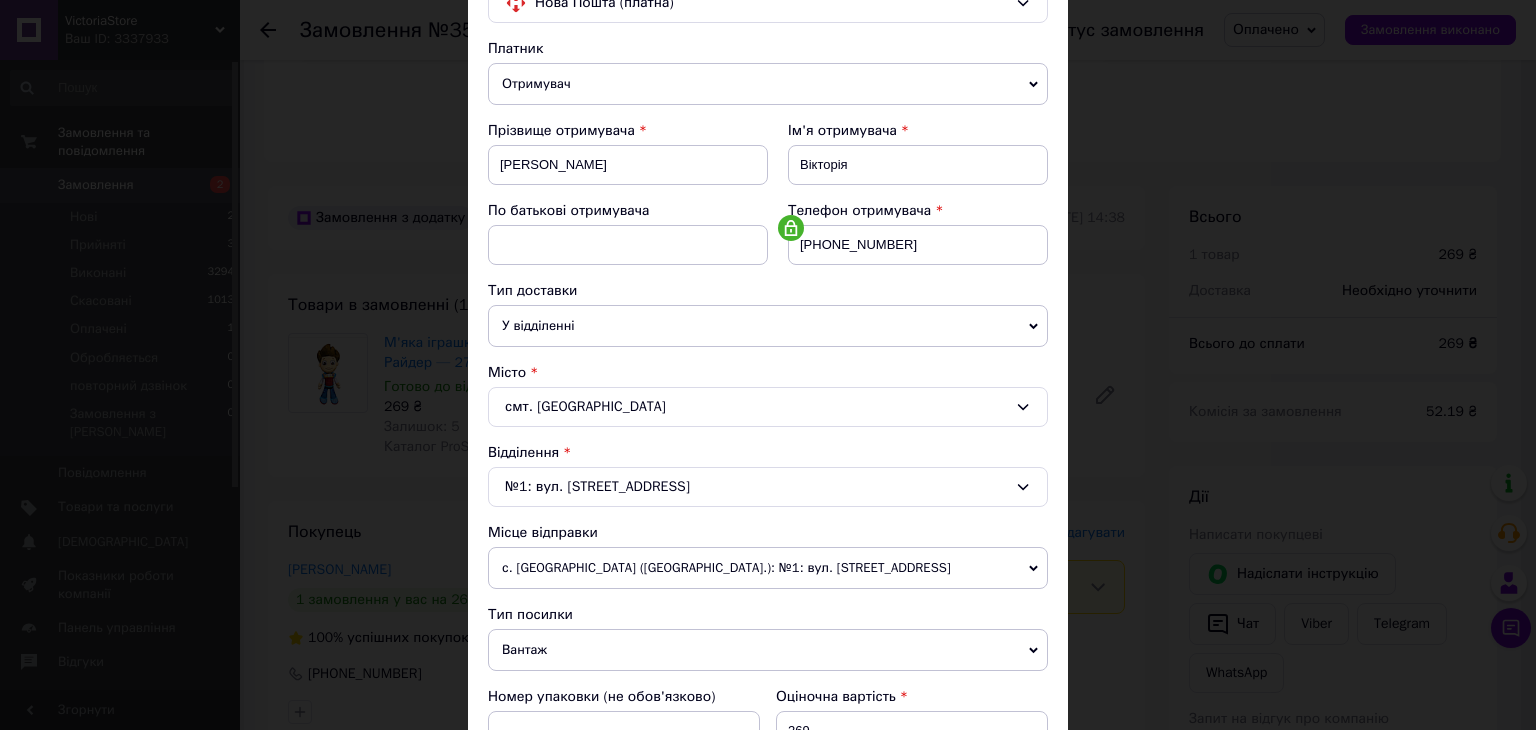 scroll, scrollTop: 592, scrollLeft: 0, axis: vertical 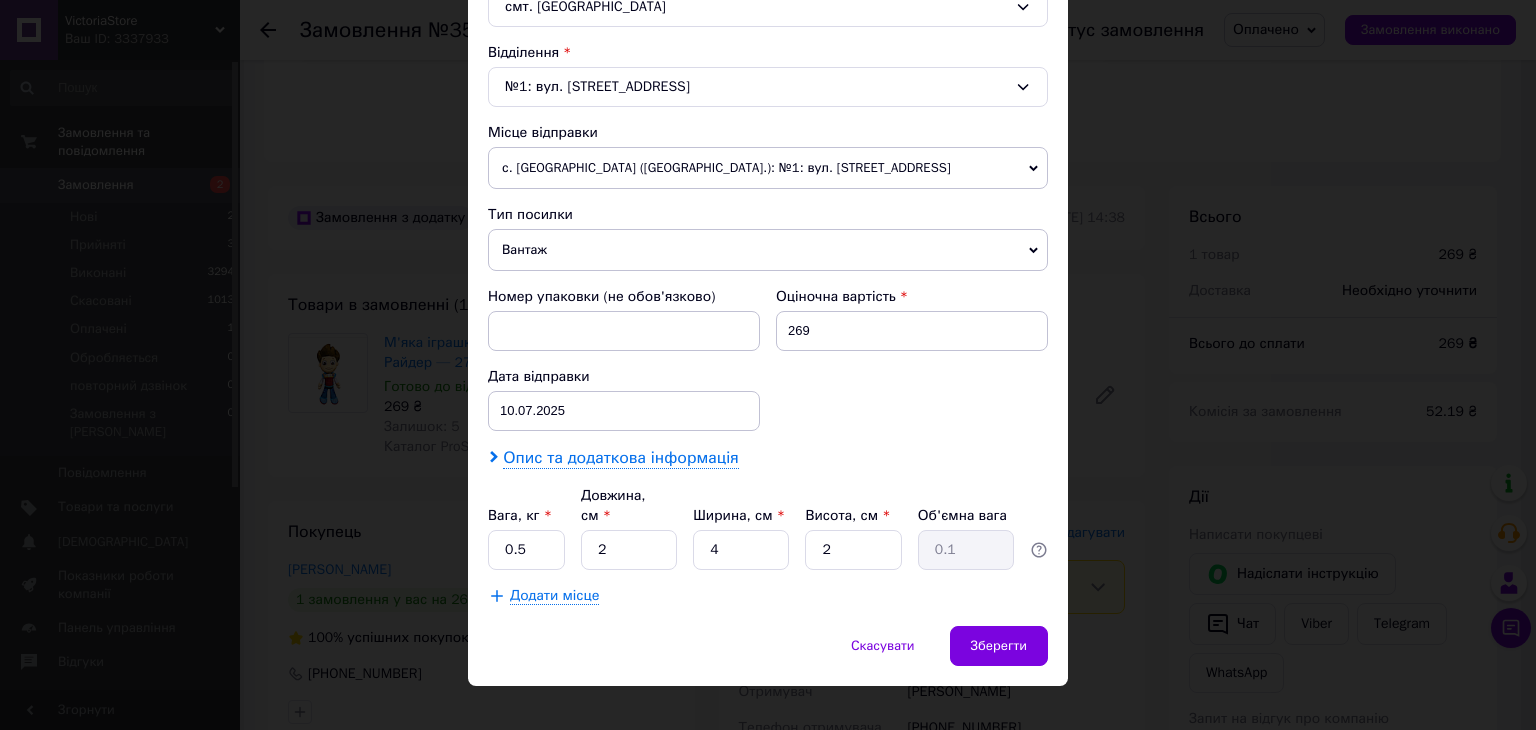 click on "Опис та додаткова інформація" at bounding box center (620, 458) 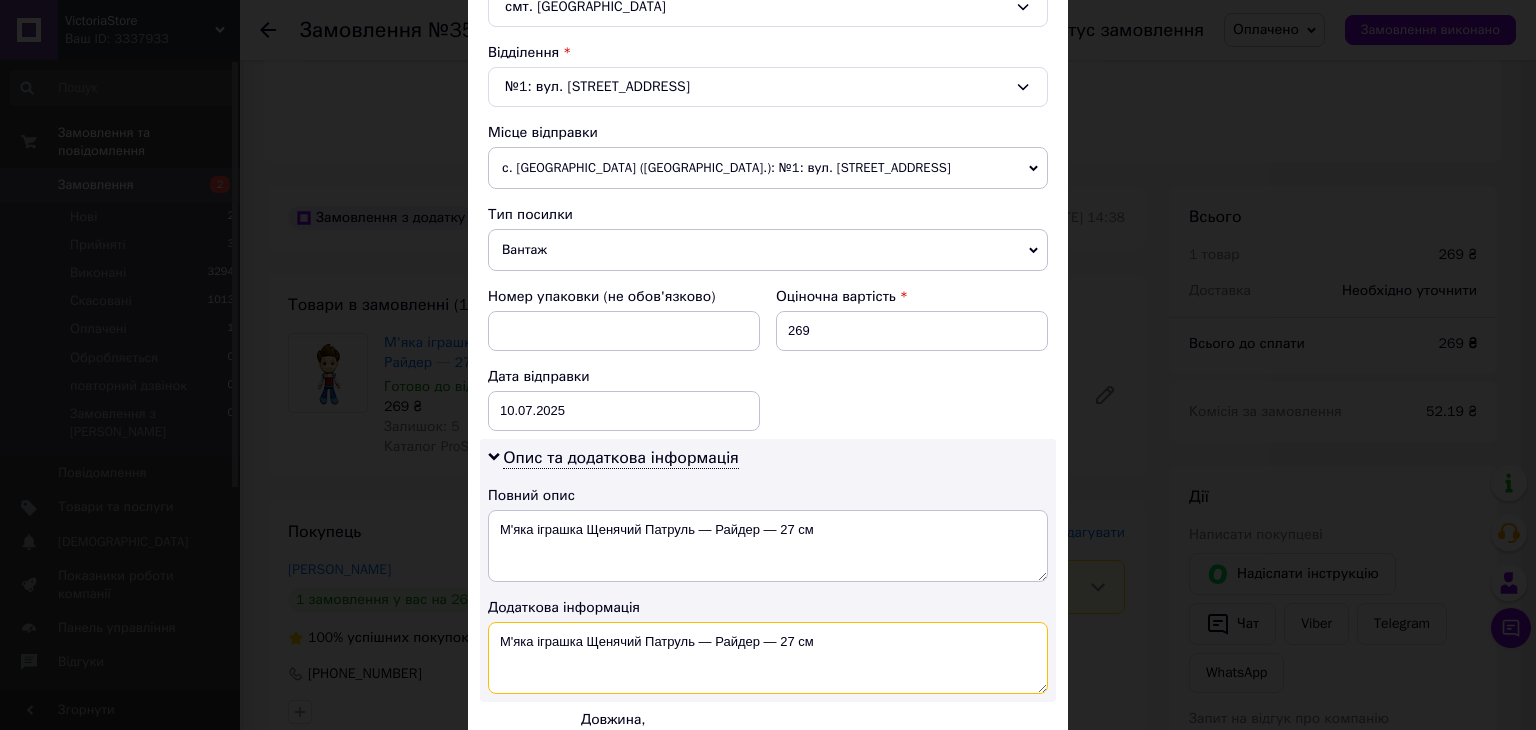 drag, startPoint x: 841, startPoint y: 629, endPoint x: 692, endPoint y: 639, distance: 149.33519 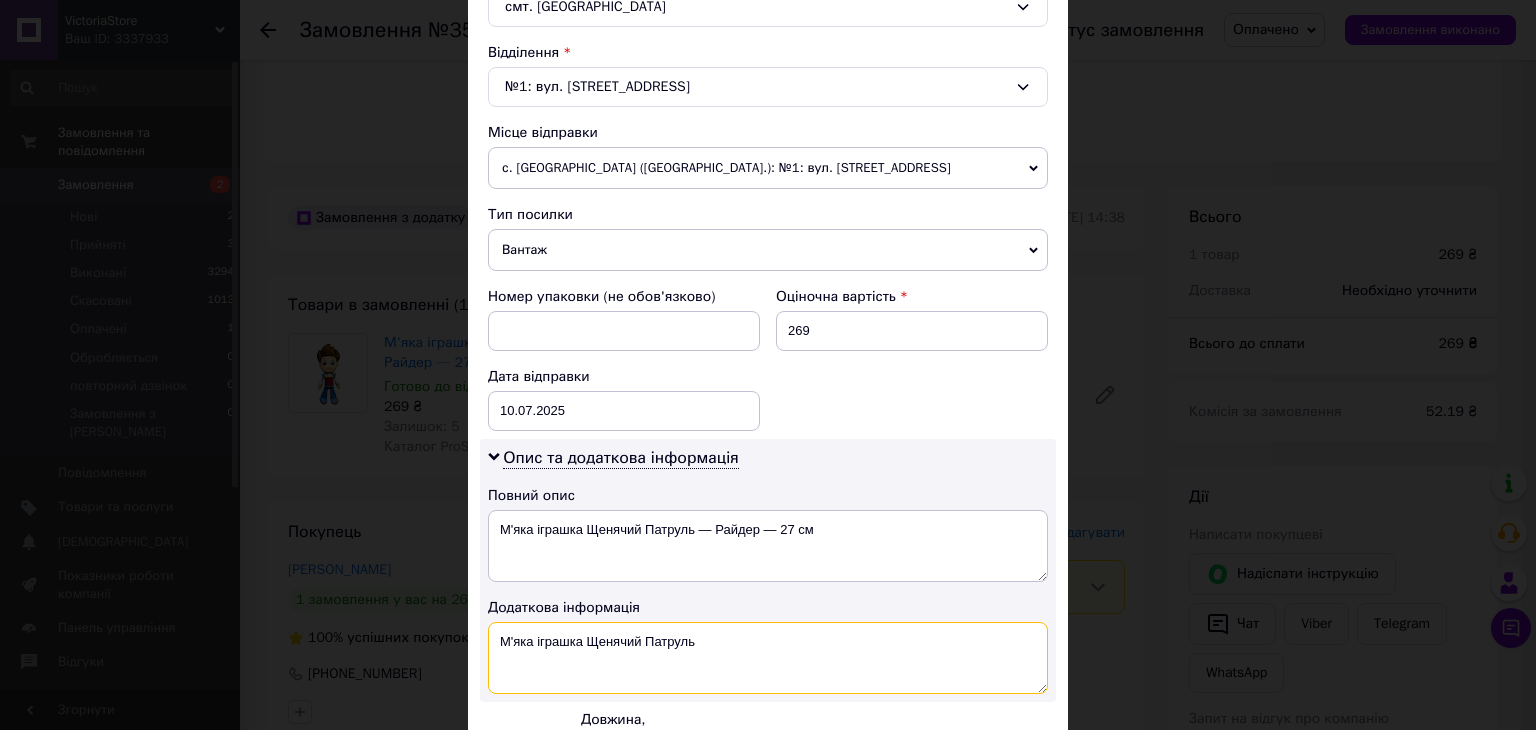type on "М'яка іграшка Щенячий Патруль" 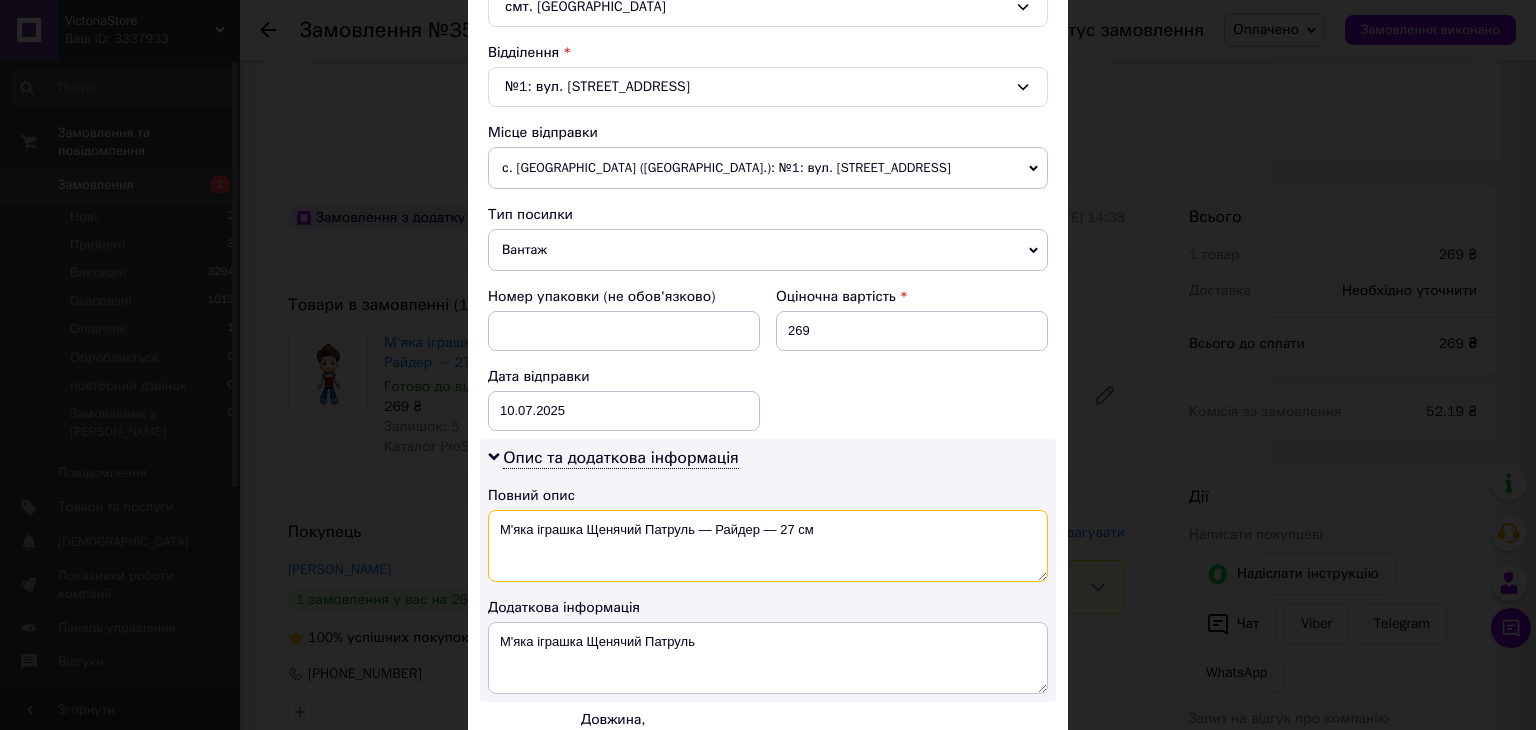 drag, startPoint x: 855, startPoint y: 524, endPoint x: 696, endPoint y: 525, distance: 159.00314 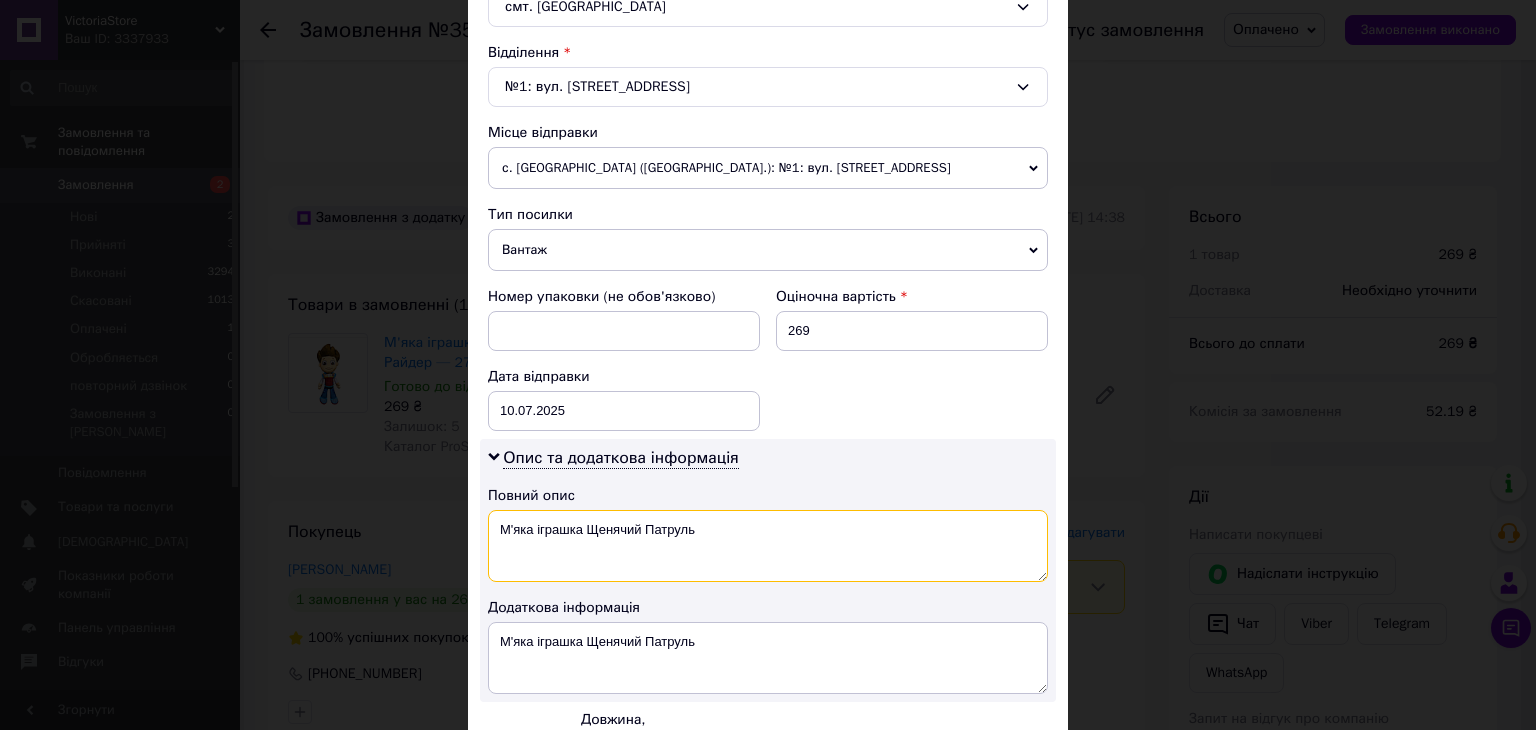 type on "М'яка іграшка Щенячий Патруль" 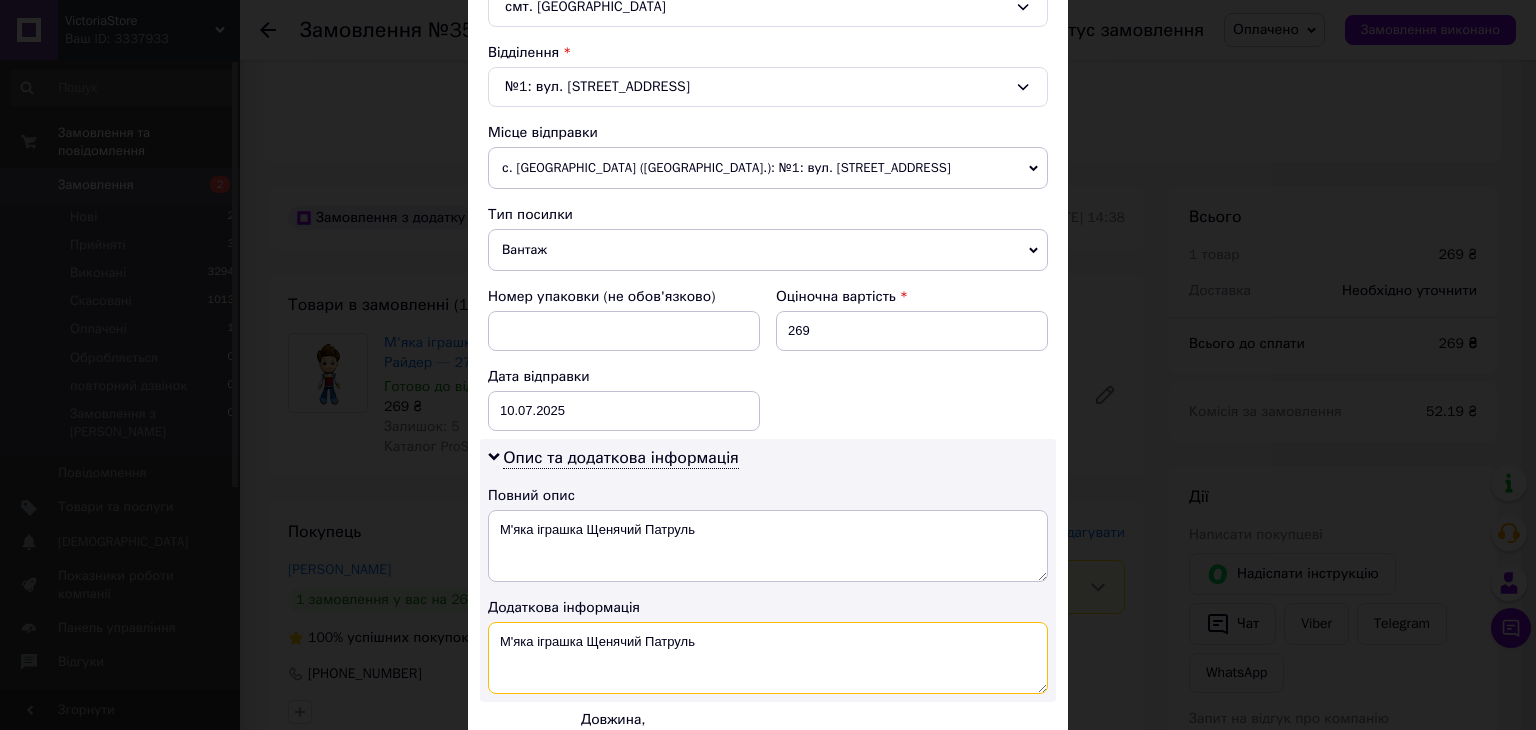 click on "М'яка іграшка Щенячий Патруль" at bounding box center (768, 658) 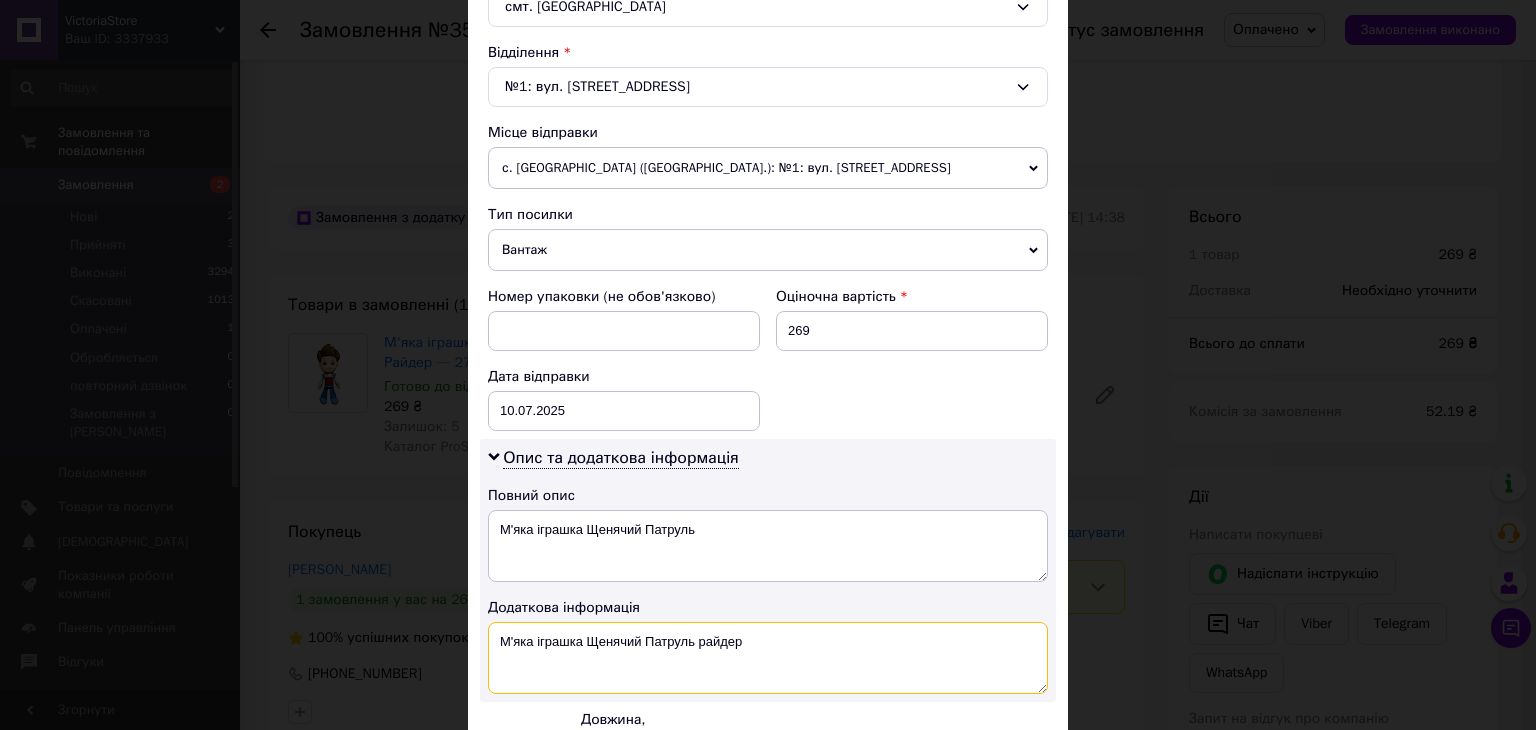 type on "М'яка іграшка Щенячий Патруль райдер" 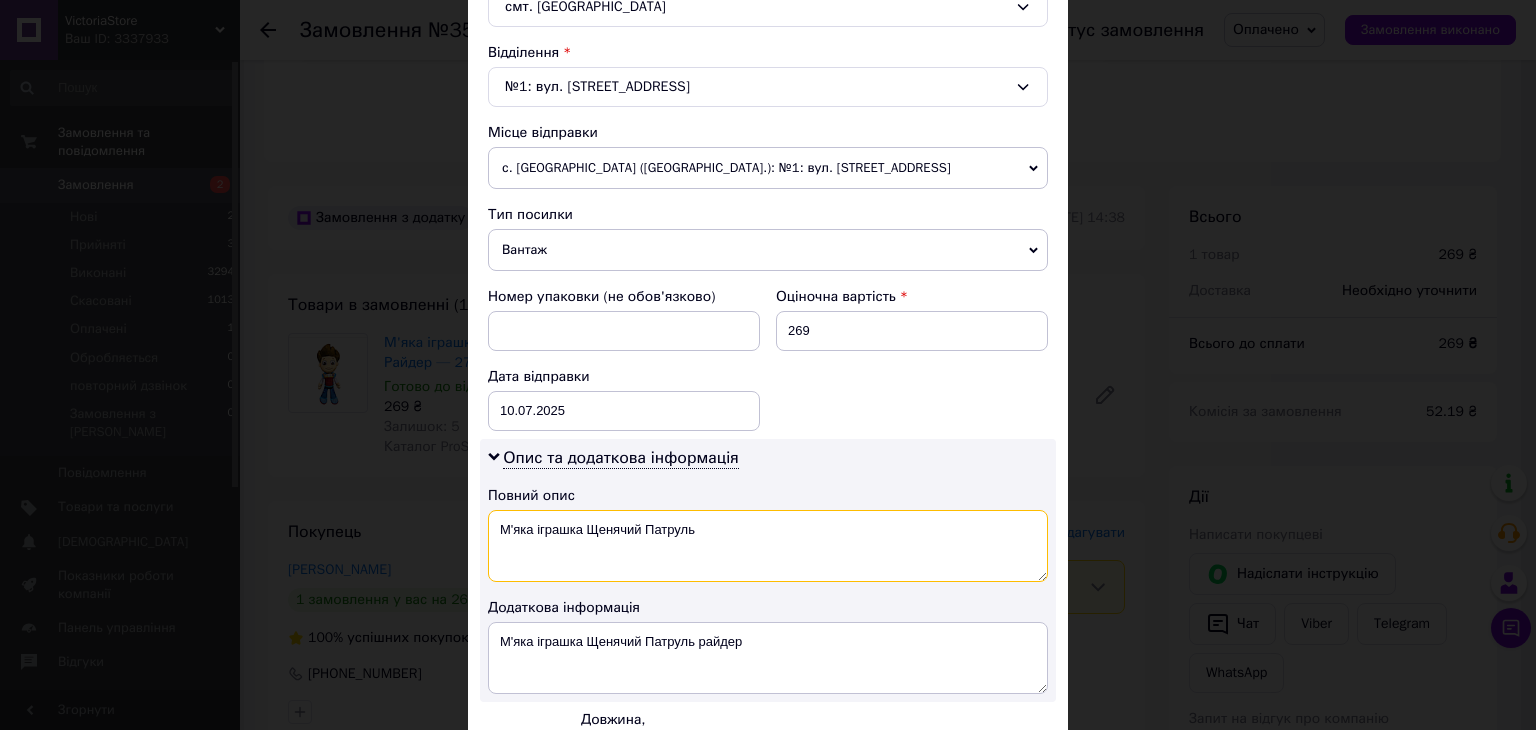 click on "М'яка іграшка Щенячий Патруль" at bounding box center (768, 546) 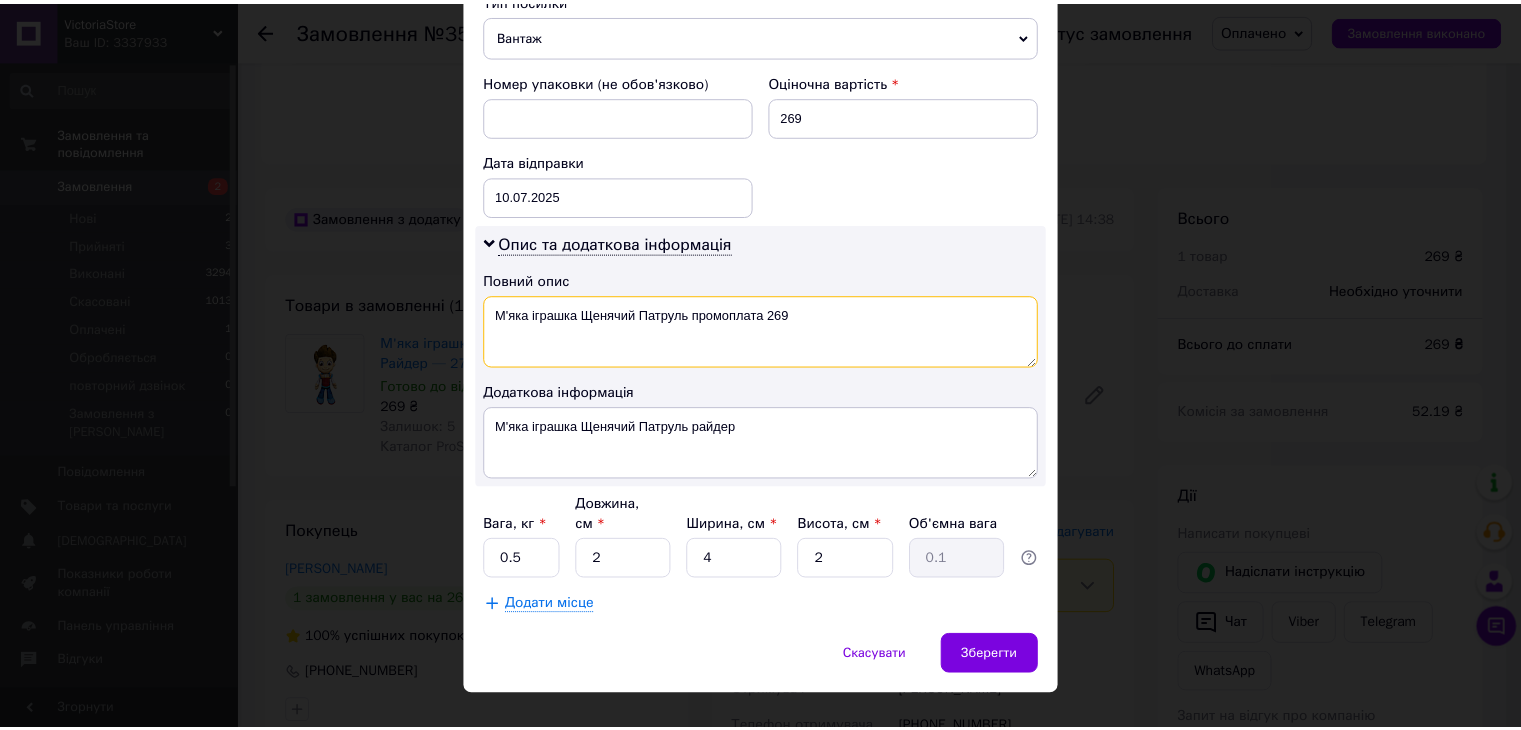 scroll, scrollTop: 816, scrollLeft: 0, axis: vertical 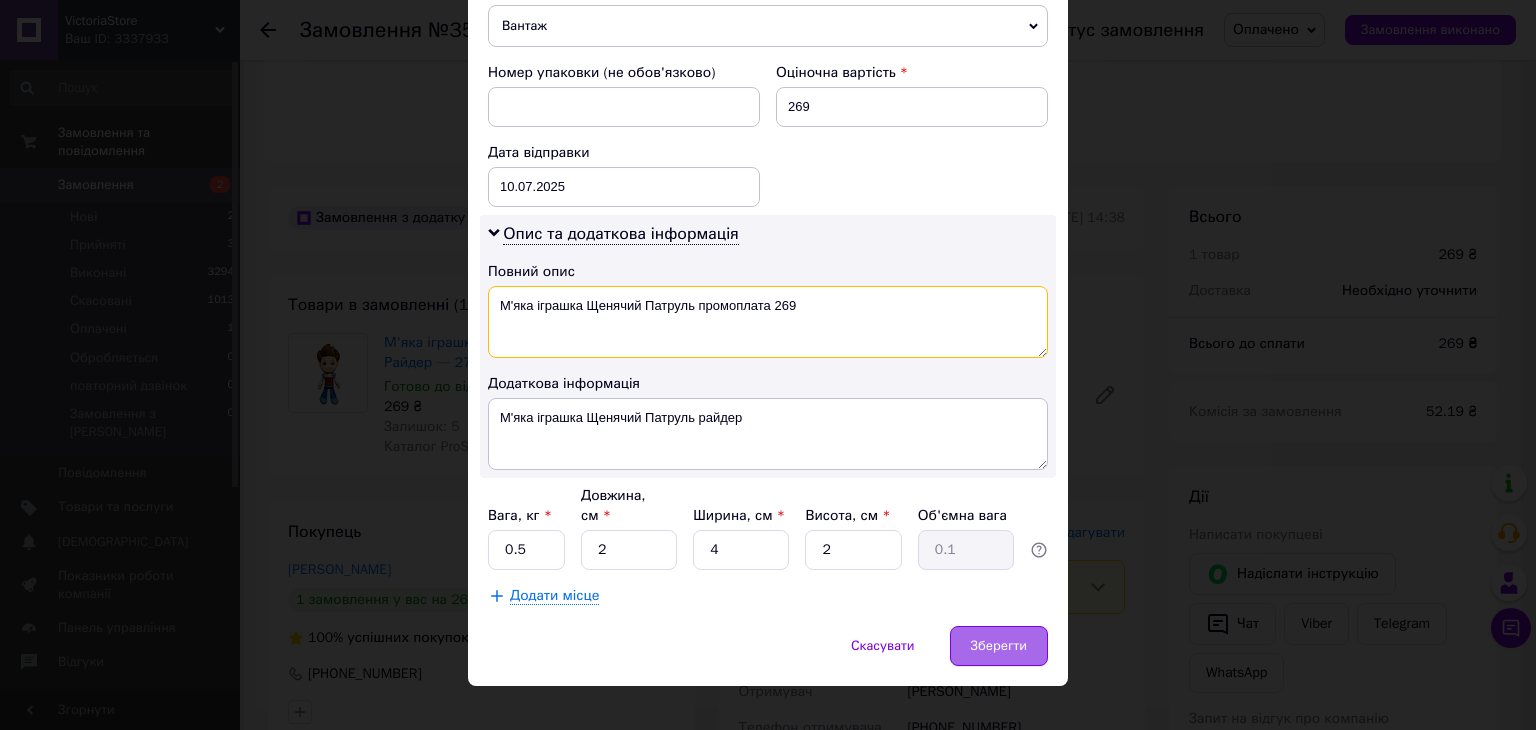 type on "М'яка іграшка Щенячий Патруль промоплата 269" 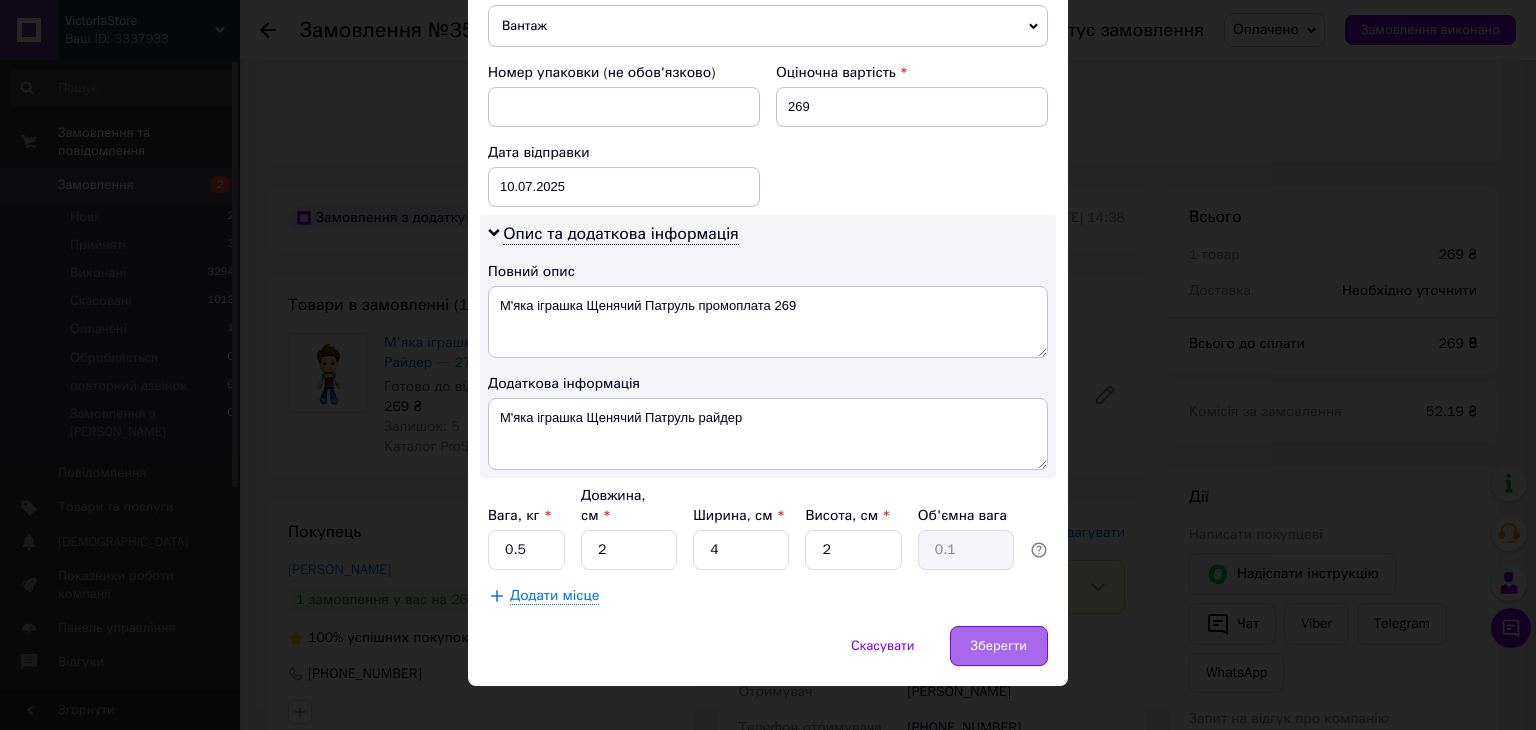 click on "Зберегти" at bounding box center (999, 646) 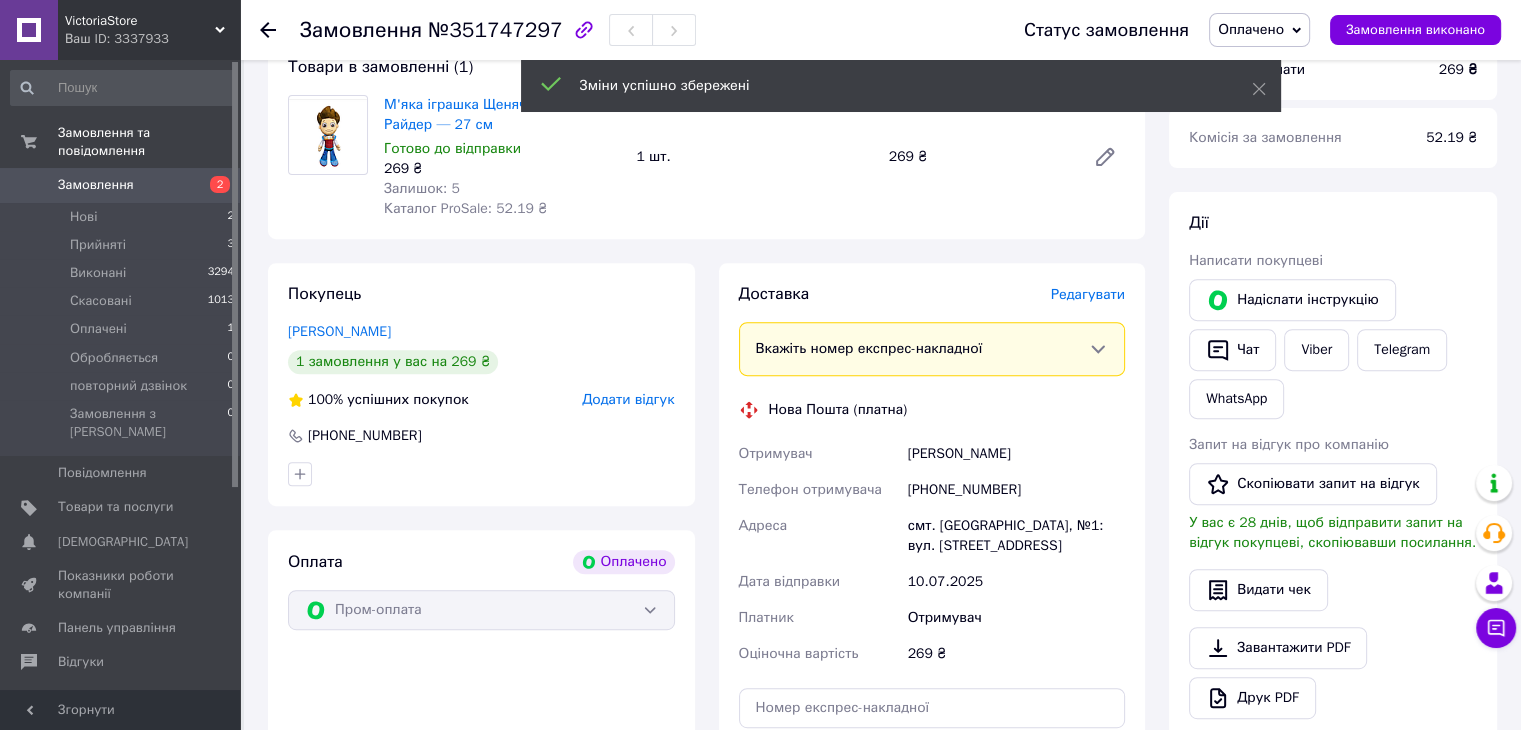 scroll, scrollTop: 900, scrollLeft: 0, axis: vertical 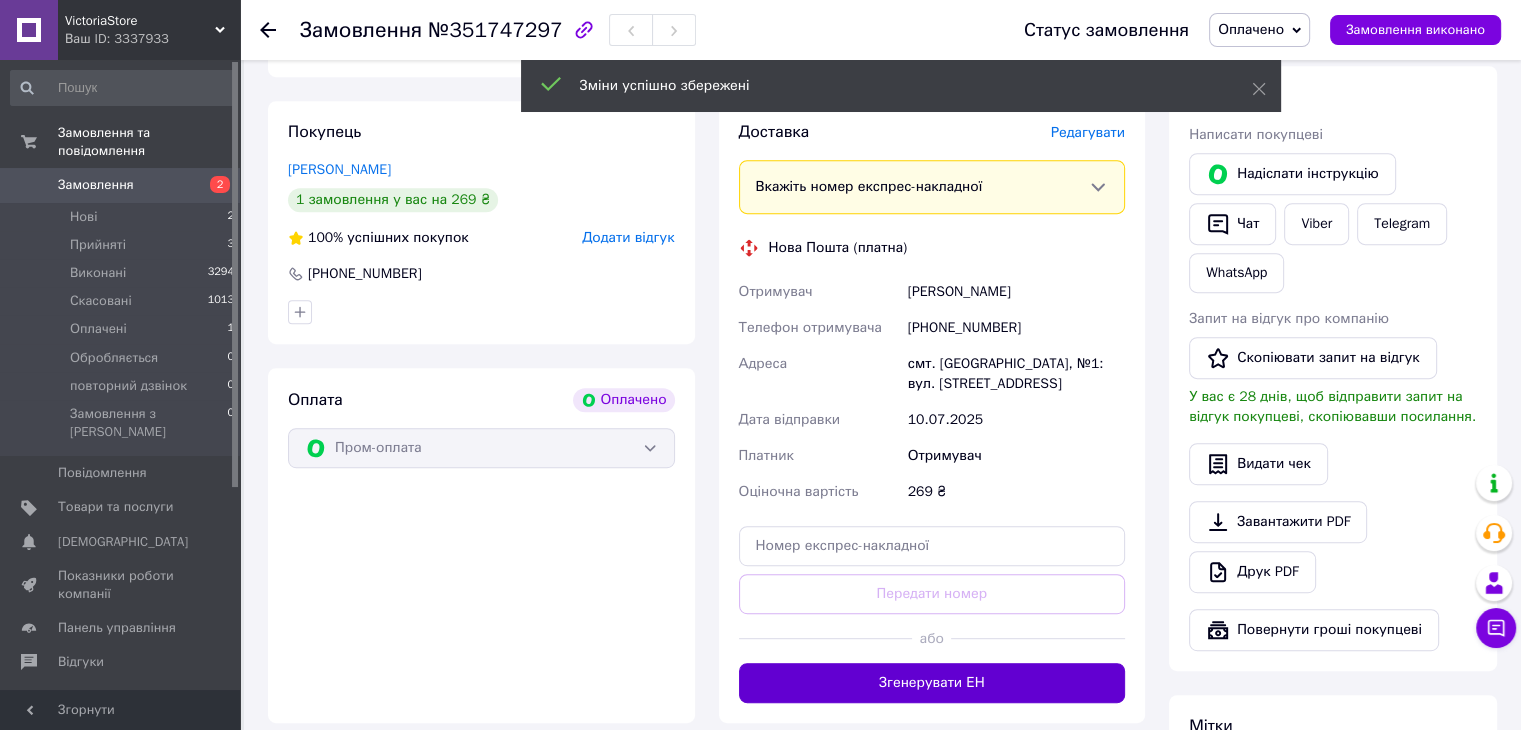 click on "Згенерувати ЕН" at bounding box center (932, 683) 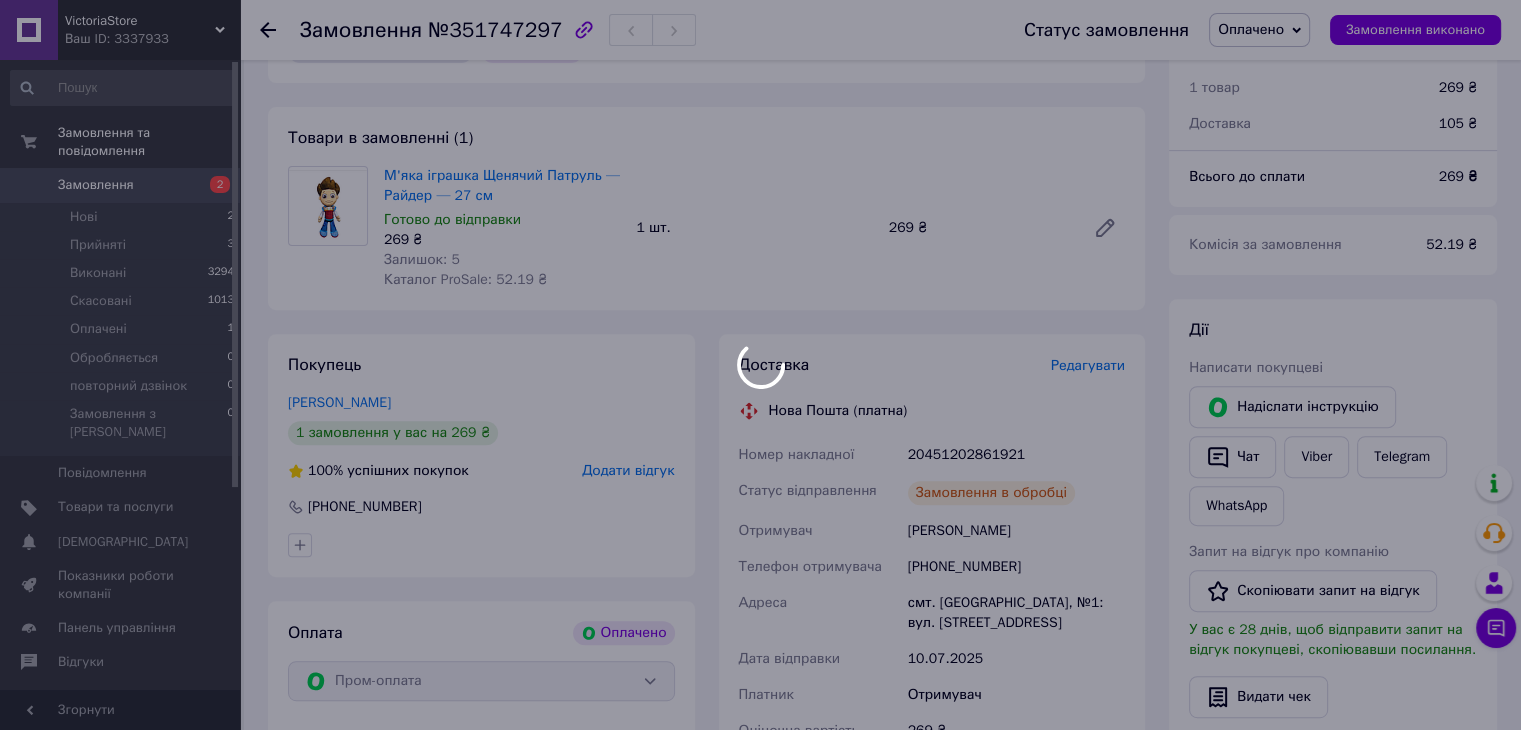 scroll, scrollTop: 300, scrollLeft: 0, axis: vertical 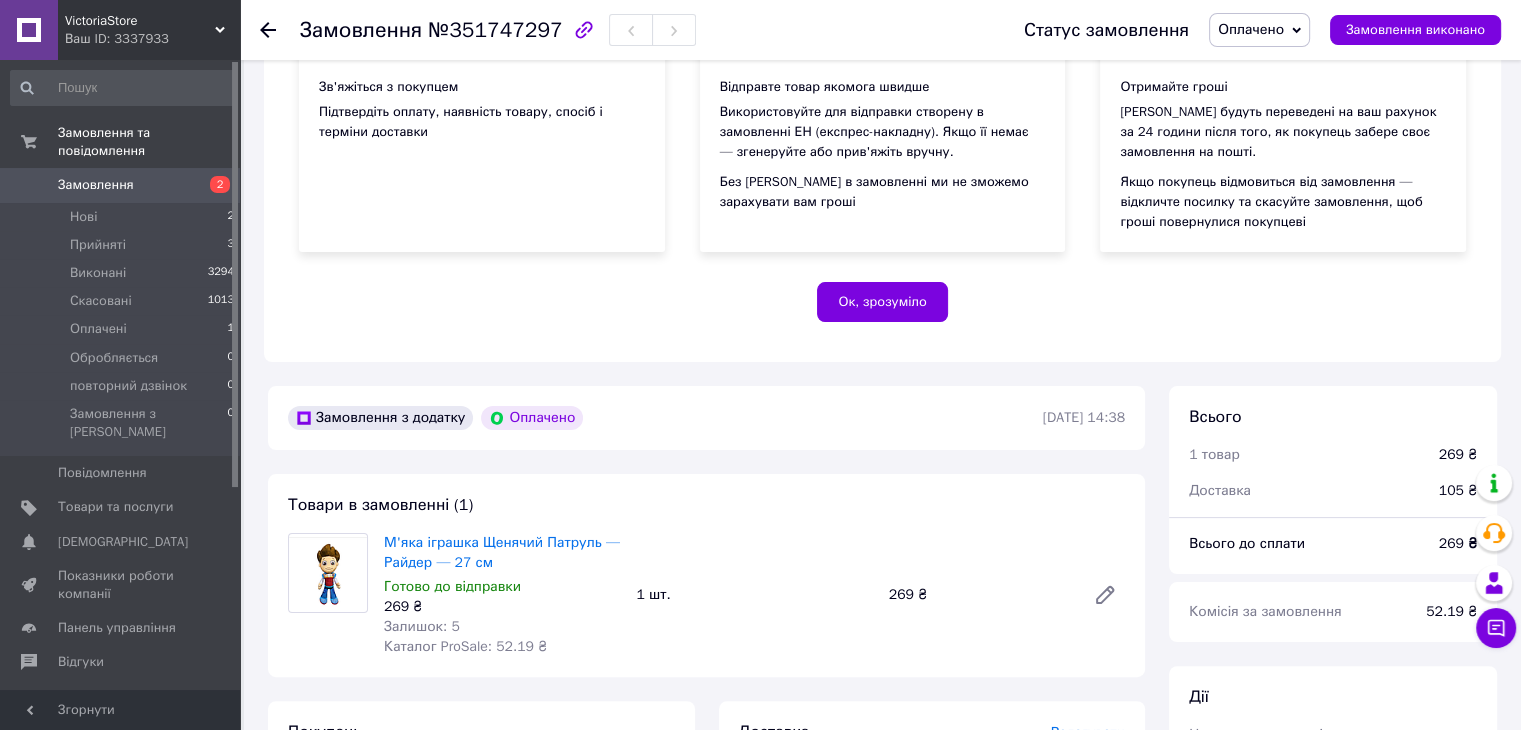 click on "Оплачено" at bounding box center [1251, 29] 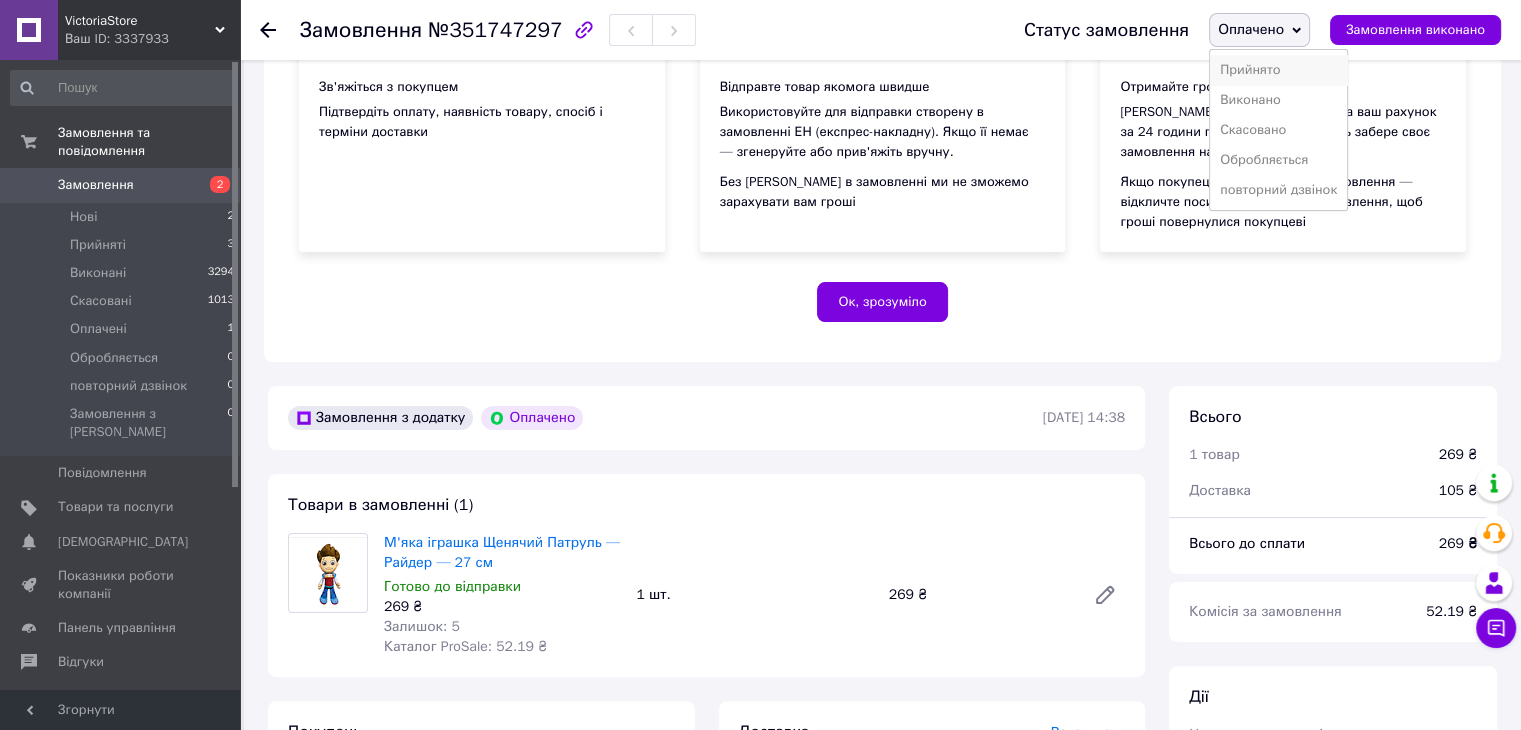 click on "Прийнято" at bounding box center [1278, 70] 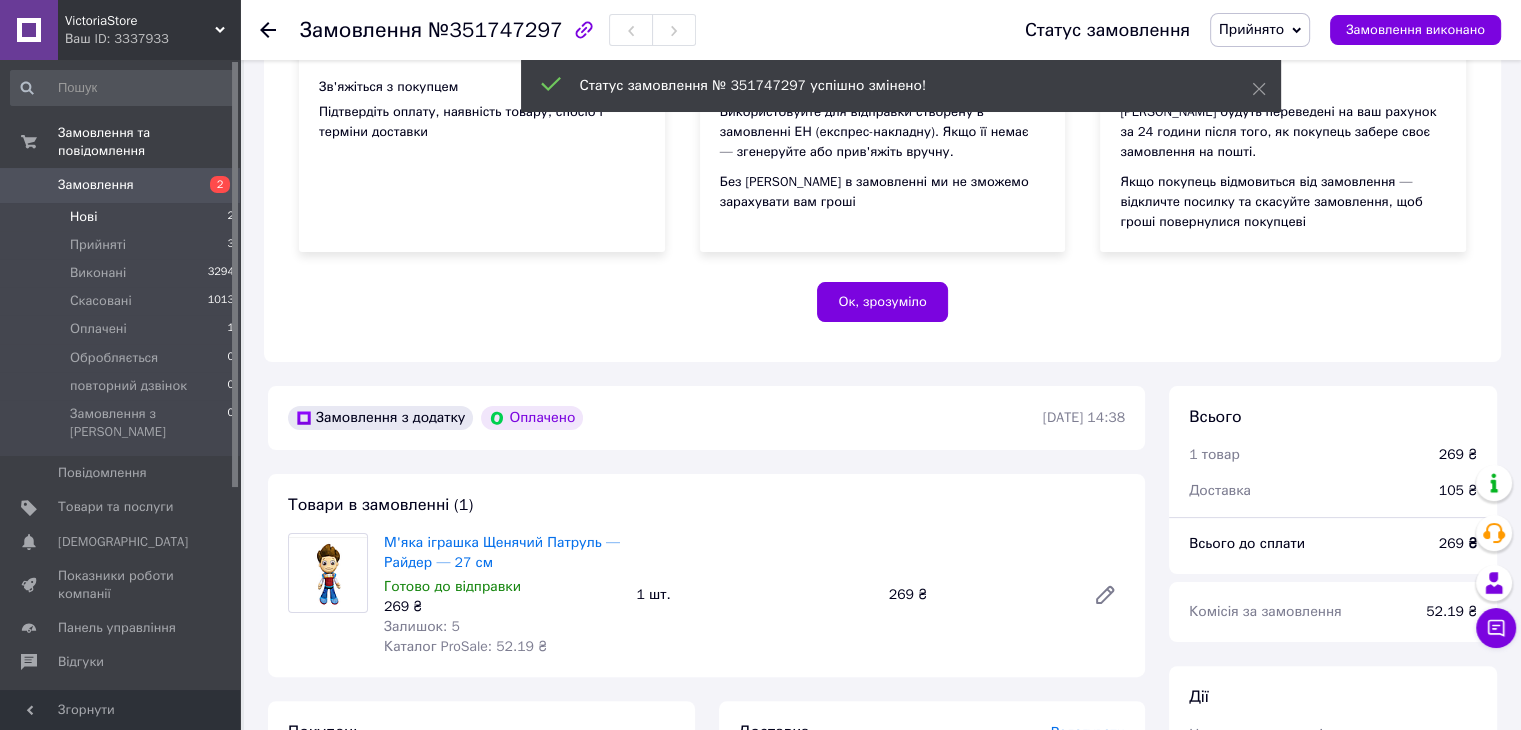 click on "Нові 2" at bounding box center (123, 217) 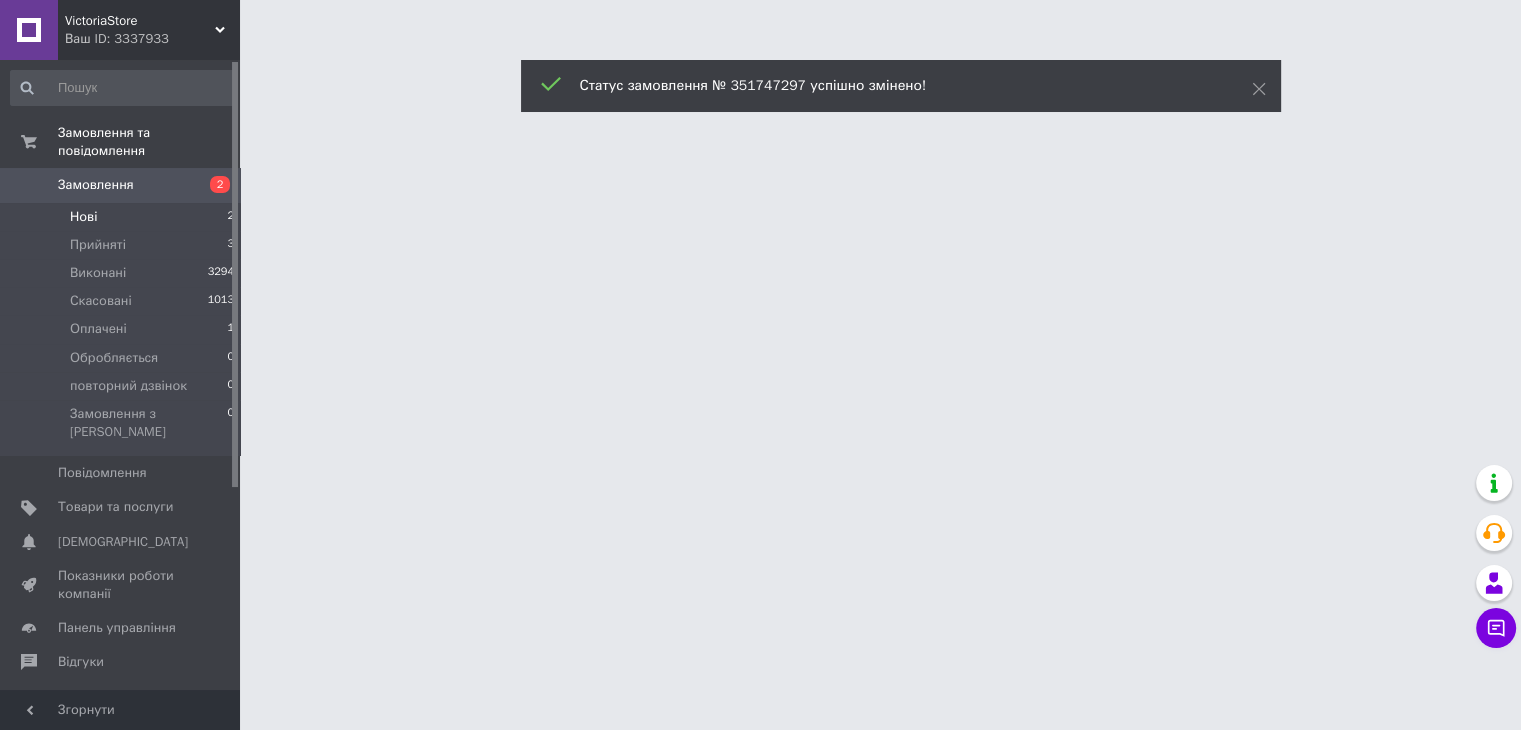 scroll, scrollTop: 0, scrollLeft: 0, axis: both 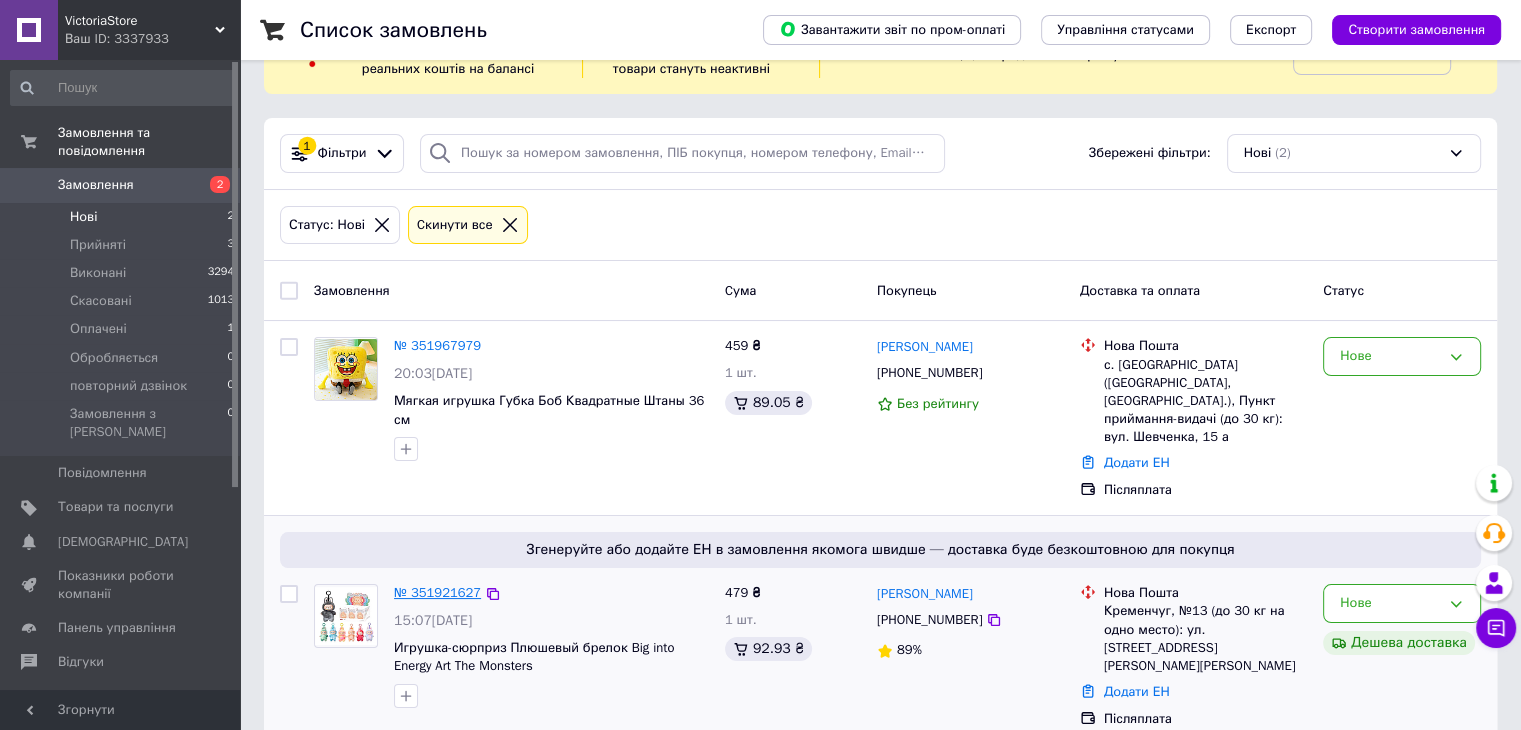 click on "№ 351921627" at bounding box center [437, 592] 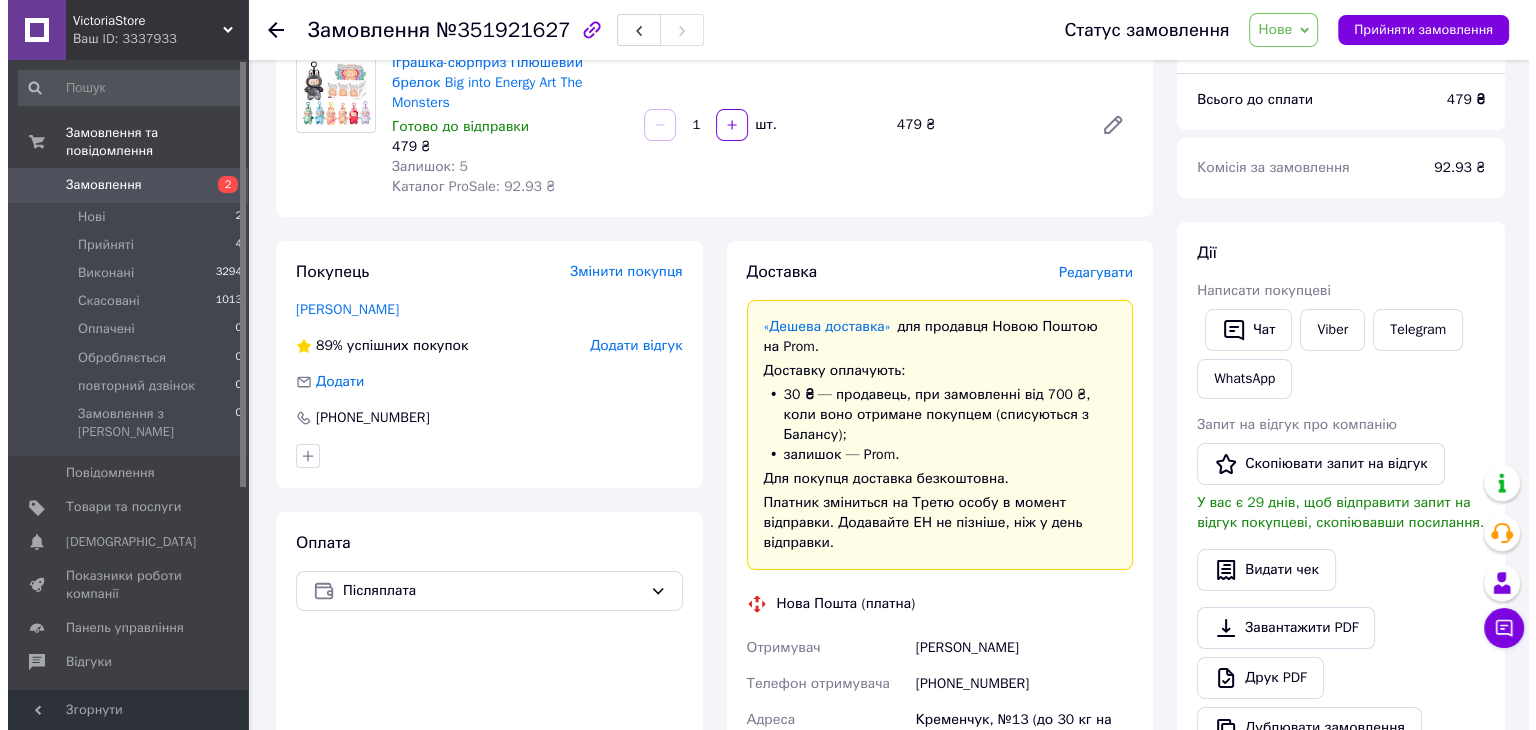 scroll, scrollTop: 174, scrollLeft: 0, axis: vertical 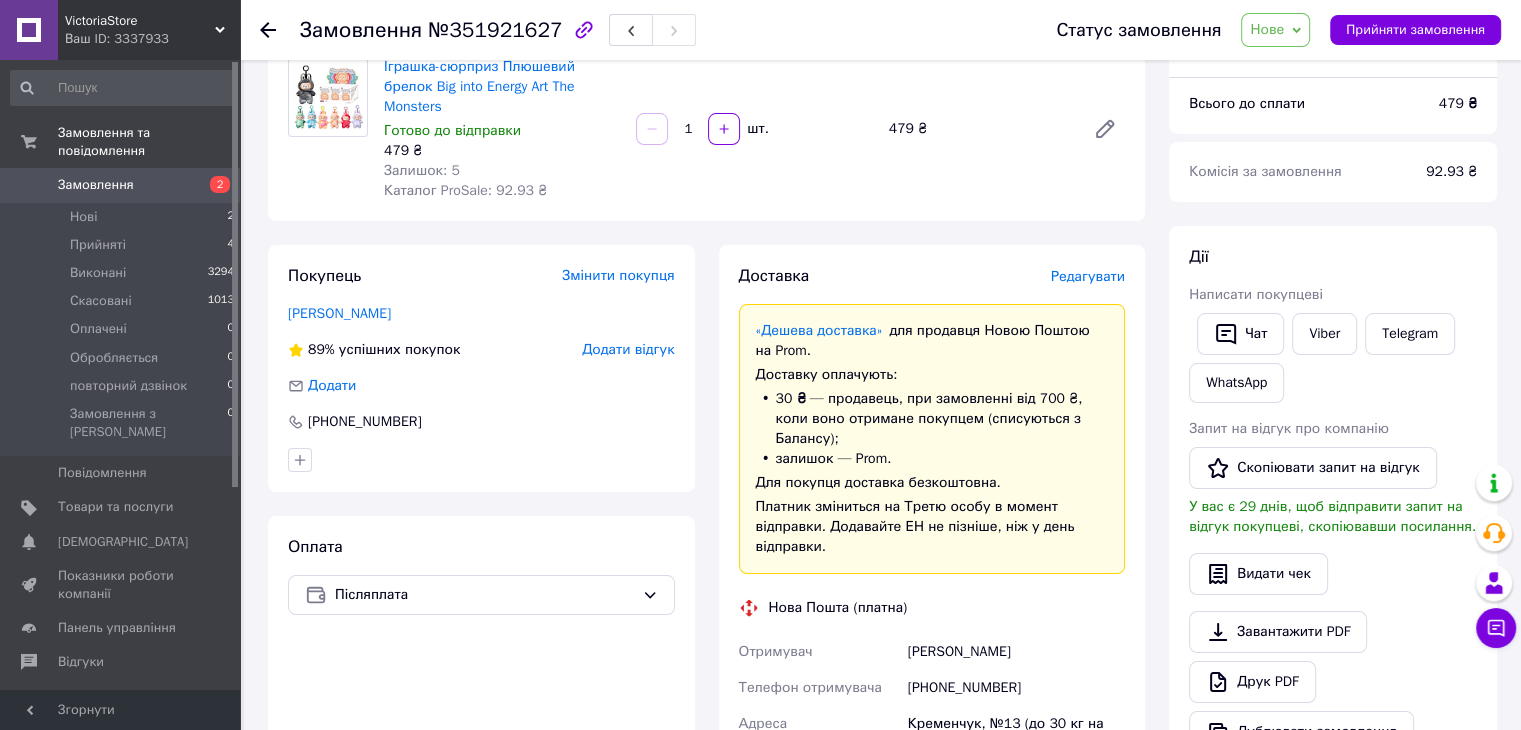 click on "Редагувати" at bounding box center [1088, 276] 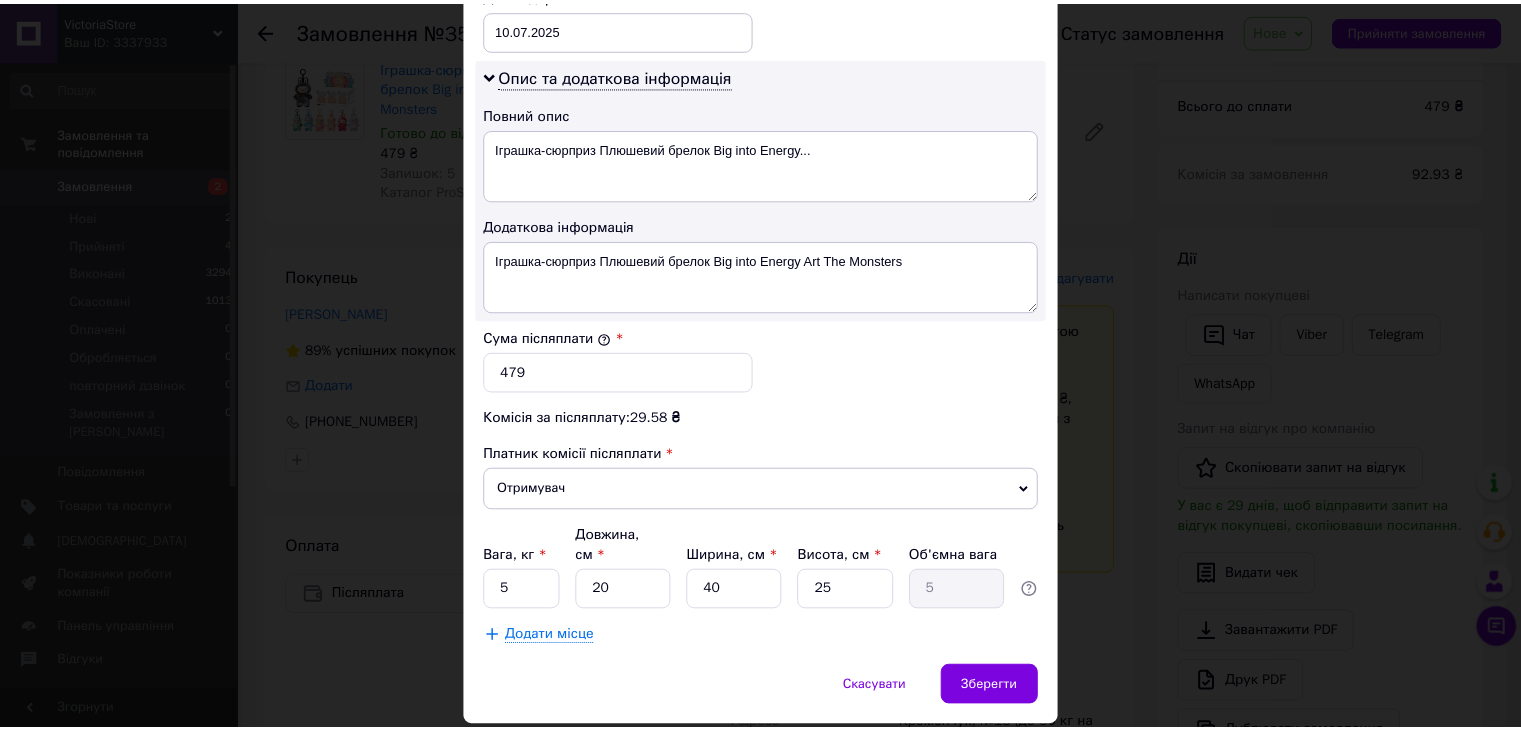 scroll, scrollTop: 1013, scrollLeft: 0, axis: vertical 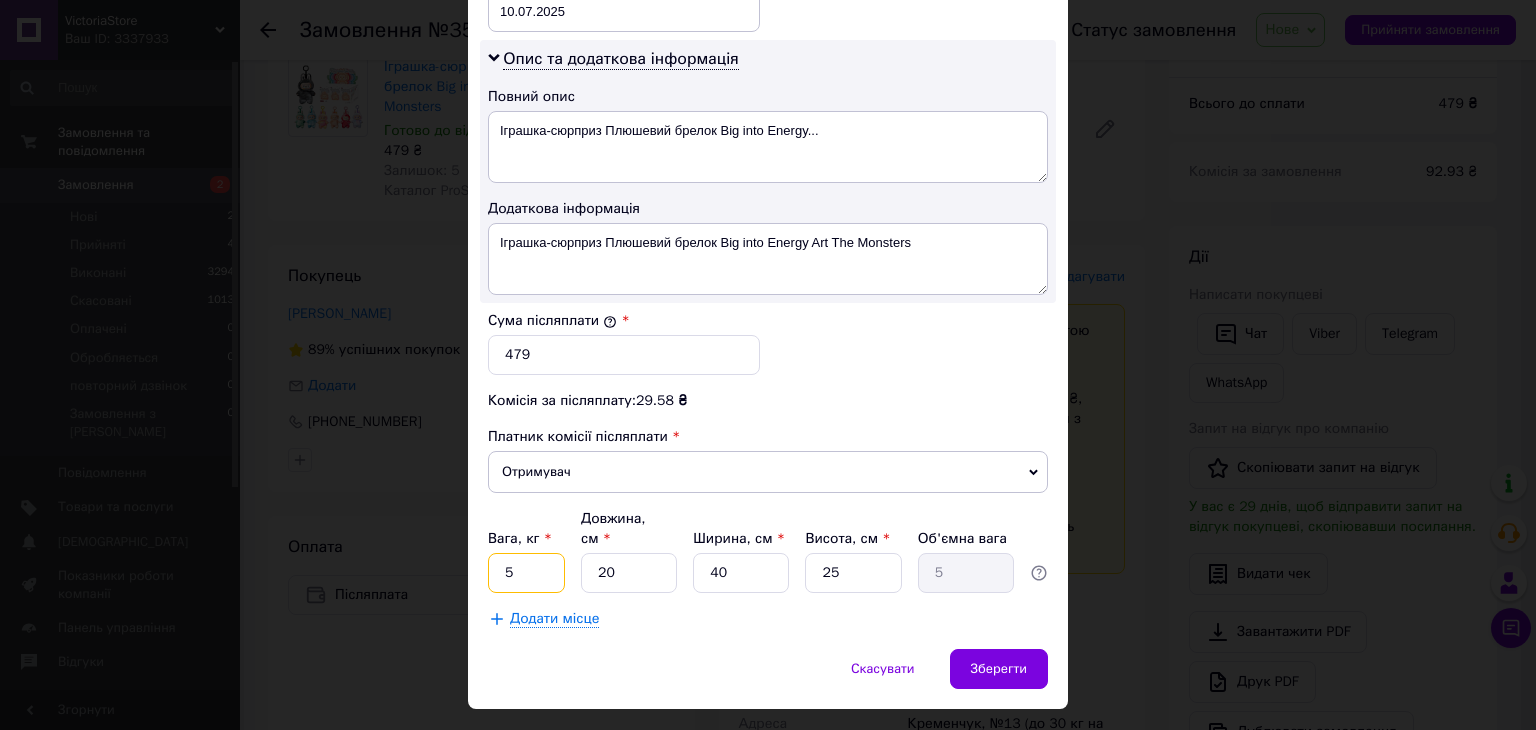 click on "5" at bounding box center (526, 573) 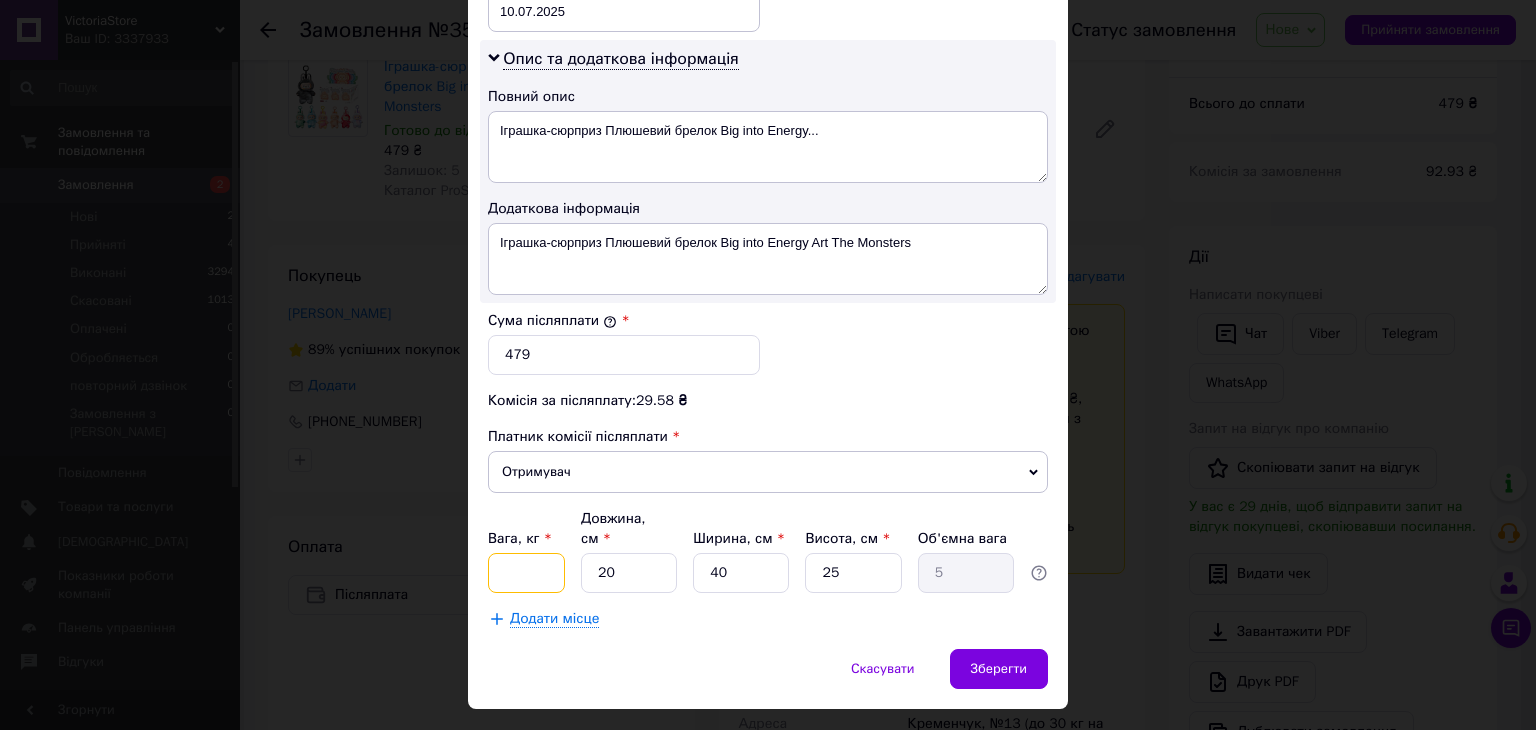 type on "0" 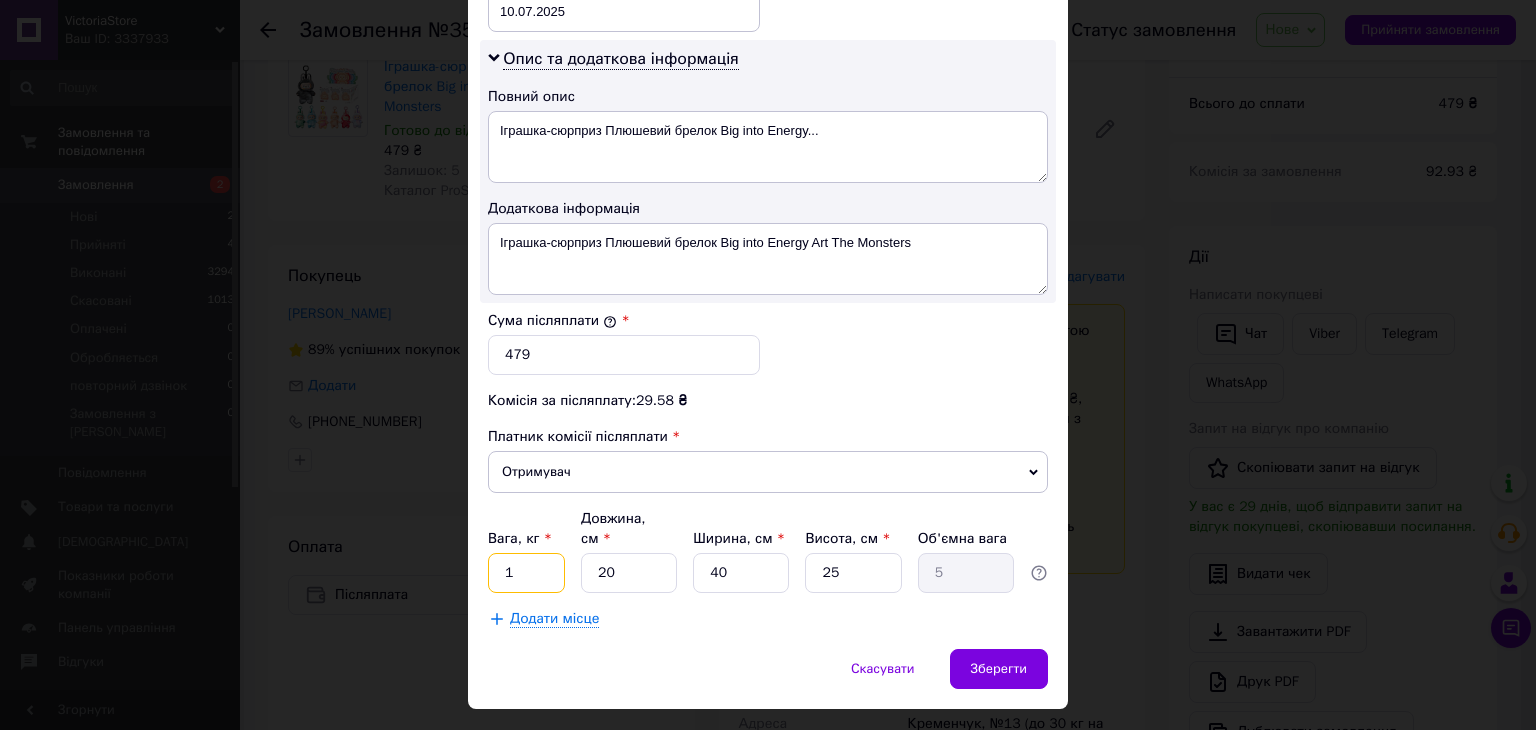 type on "1" 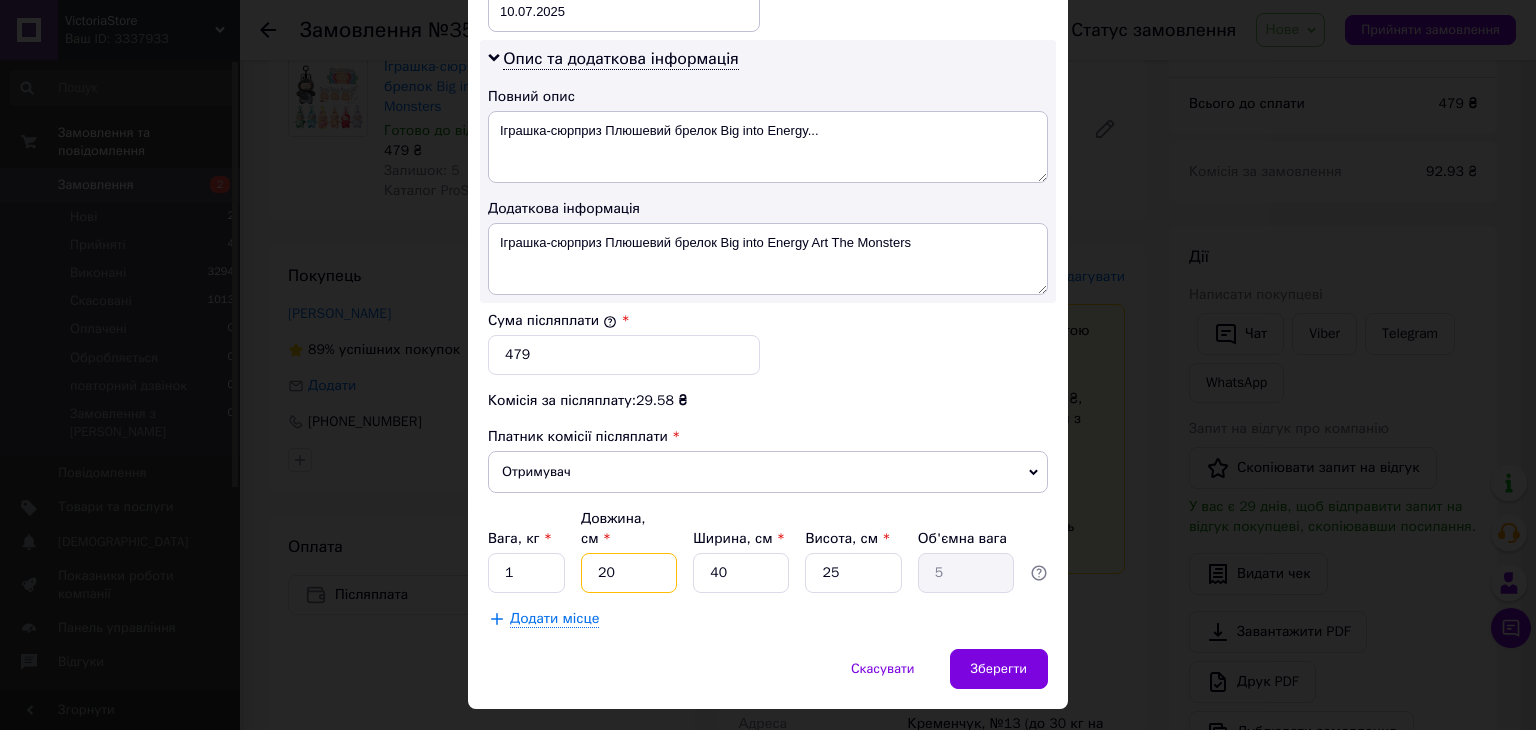 click on "20" at bounding box center [629, 573] 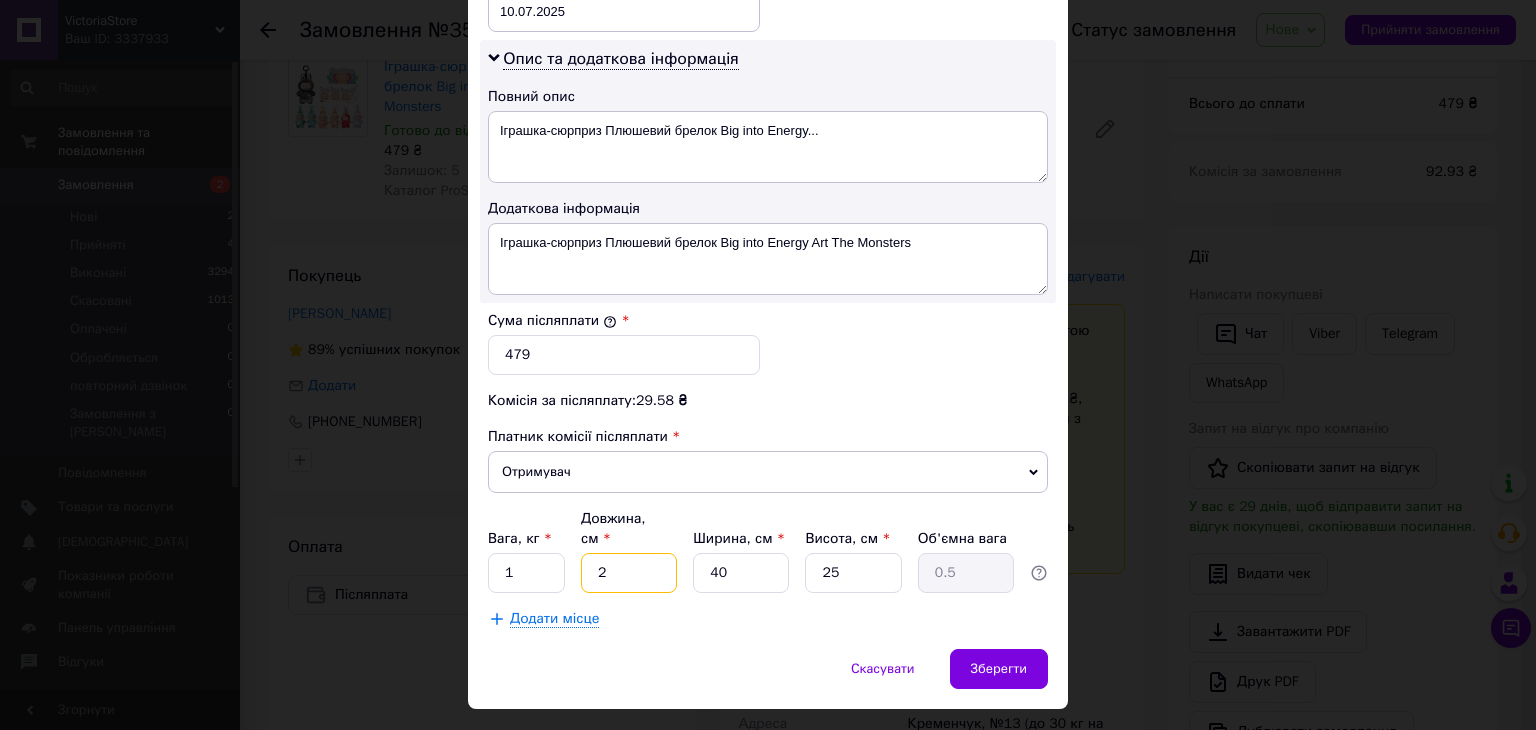 type on "2" 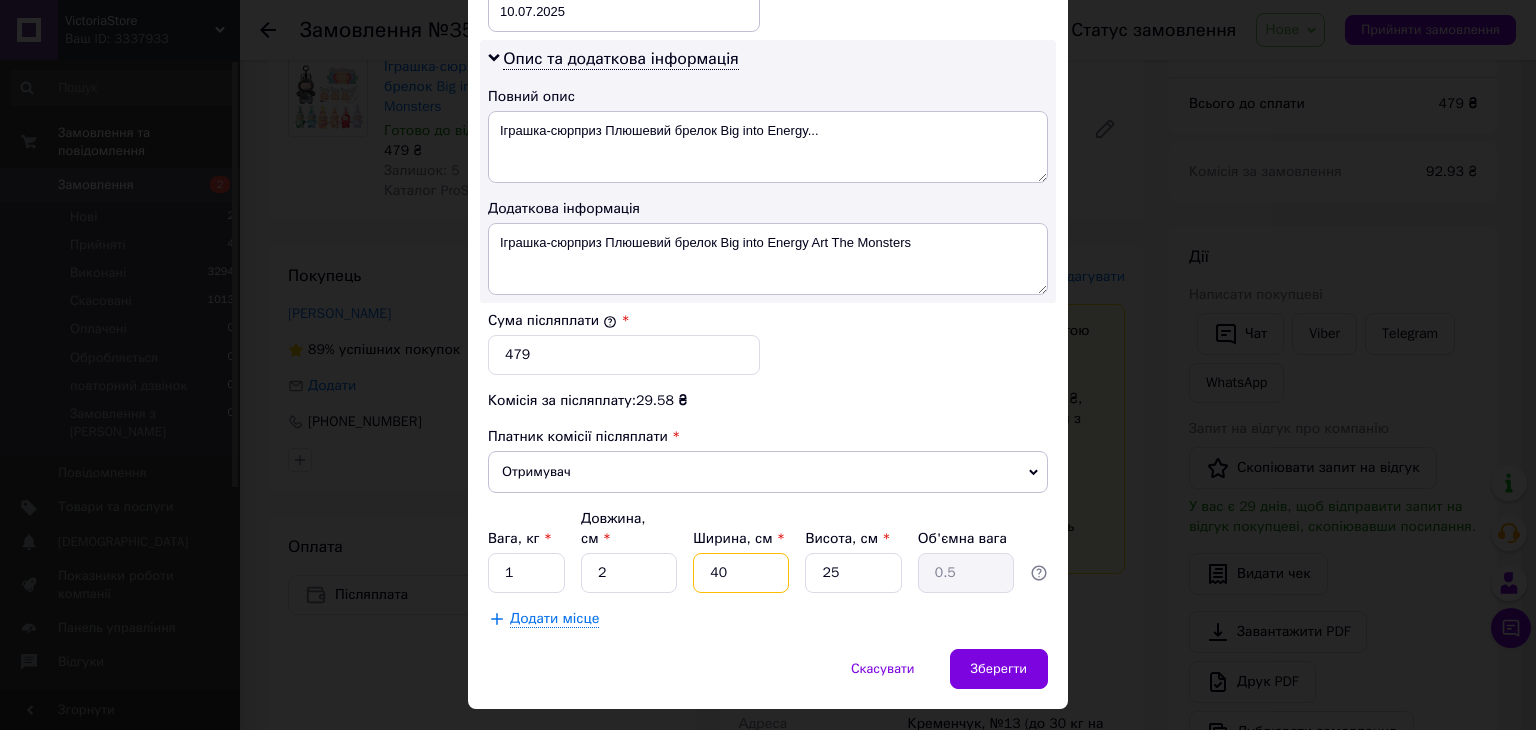 click on "40" at bounding box center [741, 573] 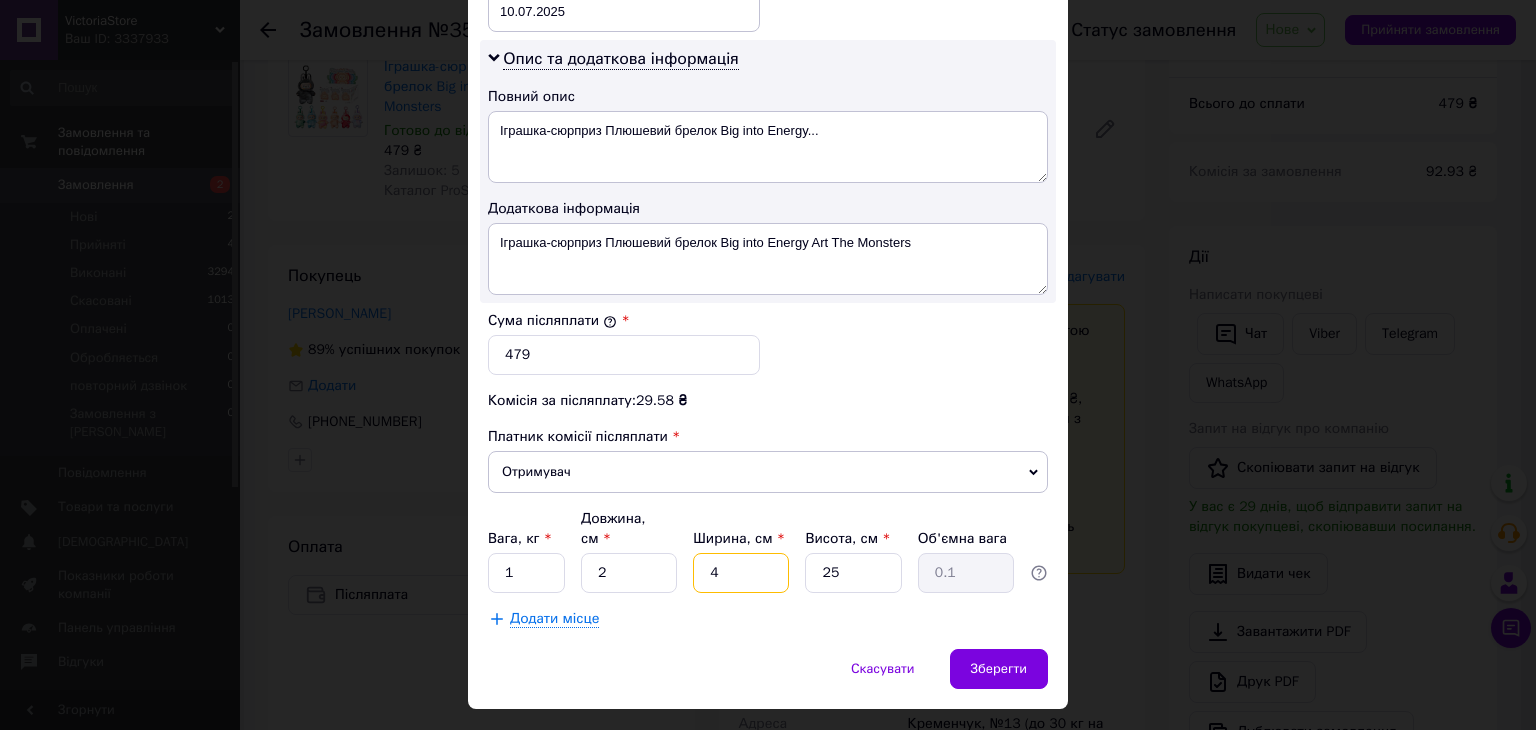 type on "4" 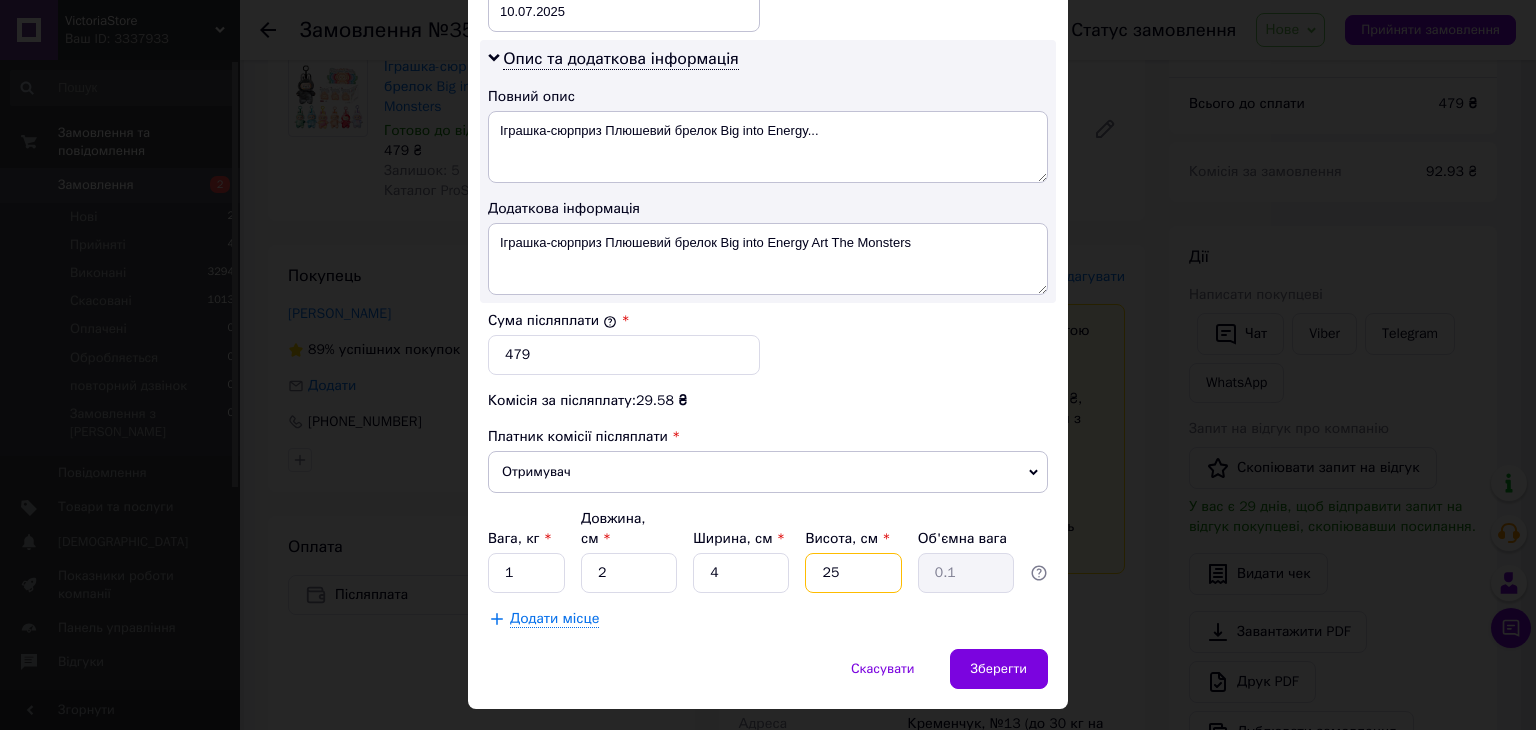 click on "25" at bounding box center [853, 573] 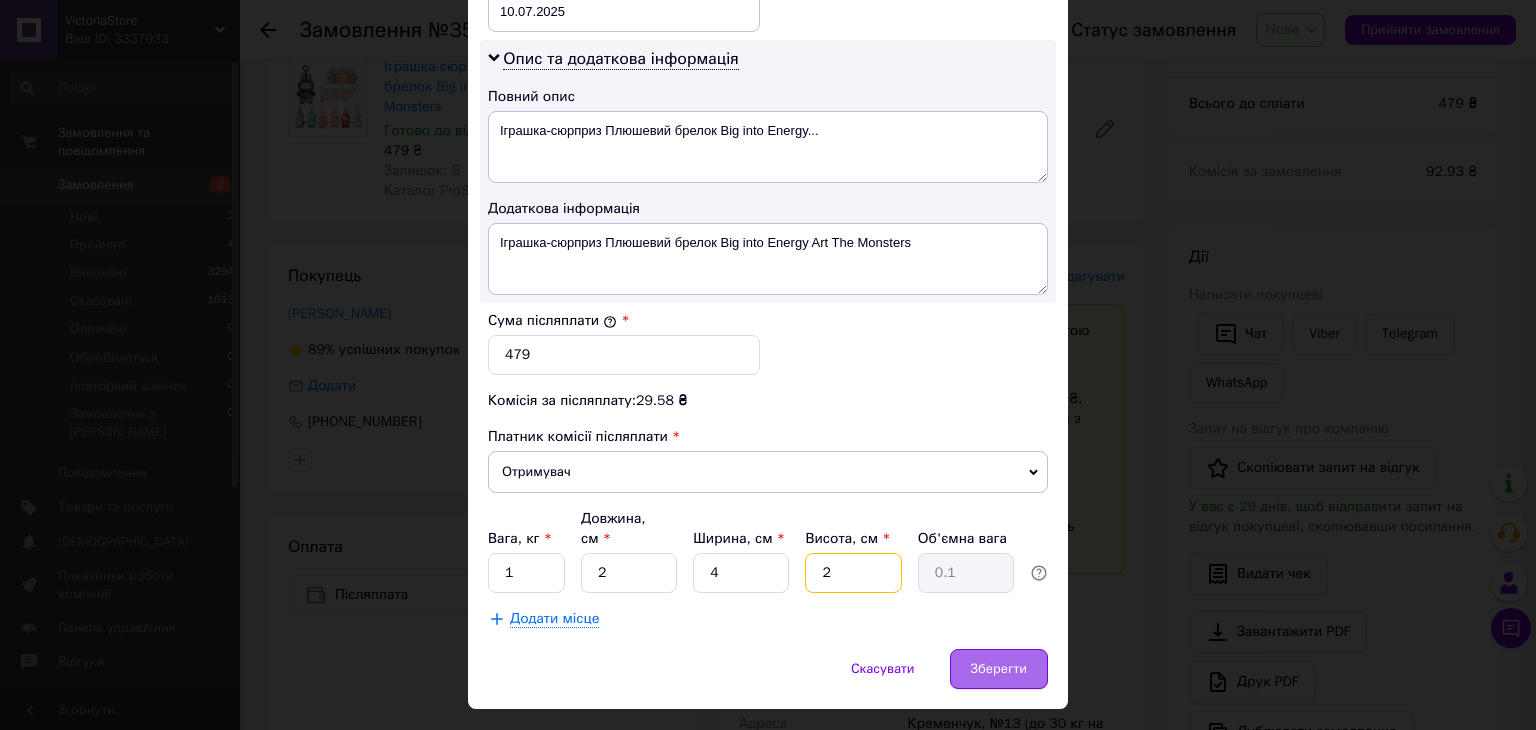 type on "2" 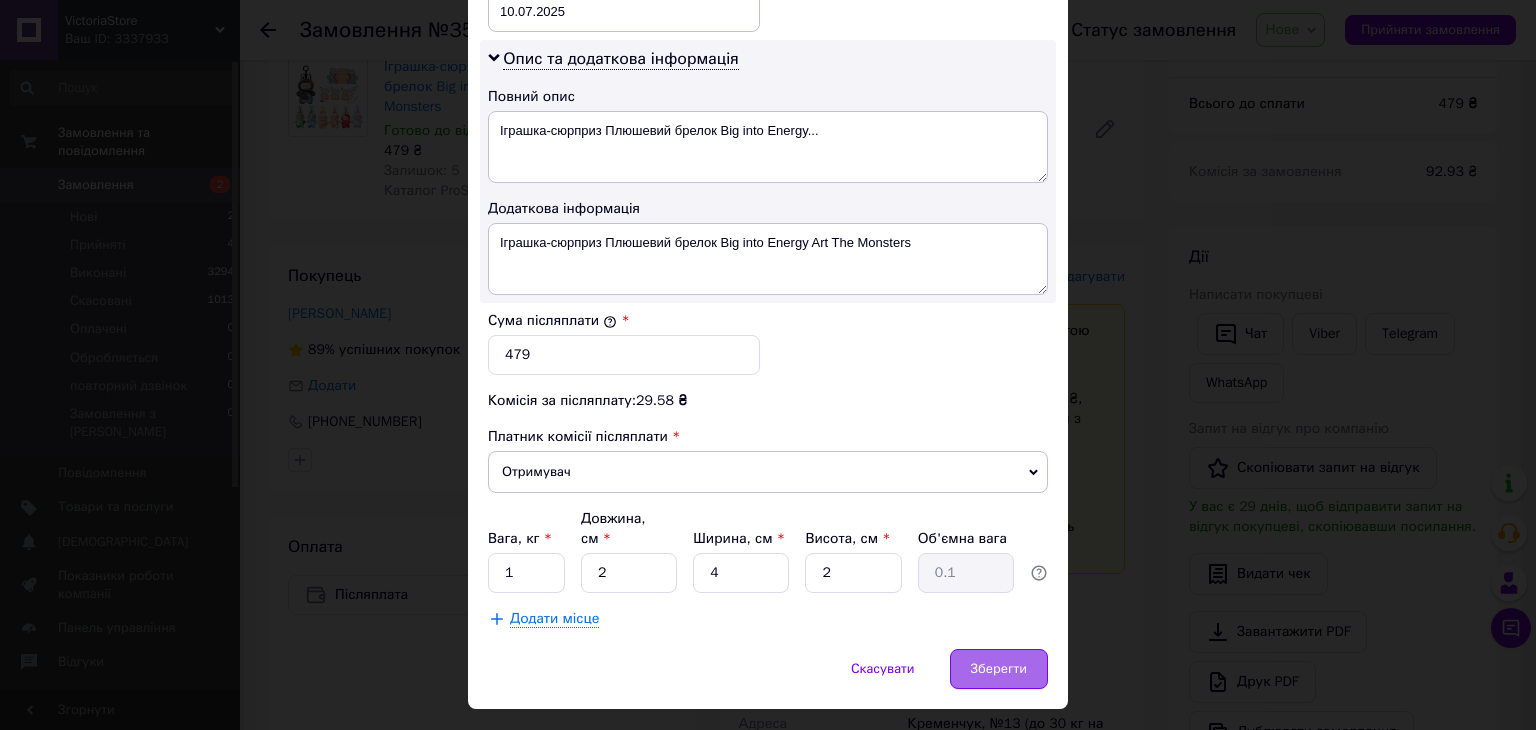 click on "Зберегти" at bounding box center (999, 669) 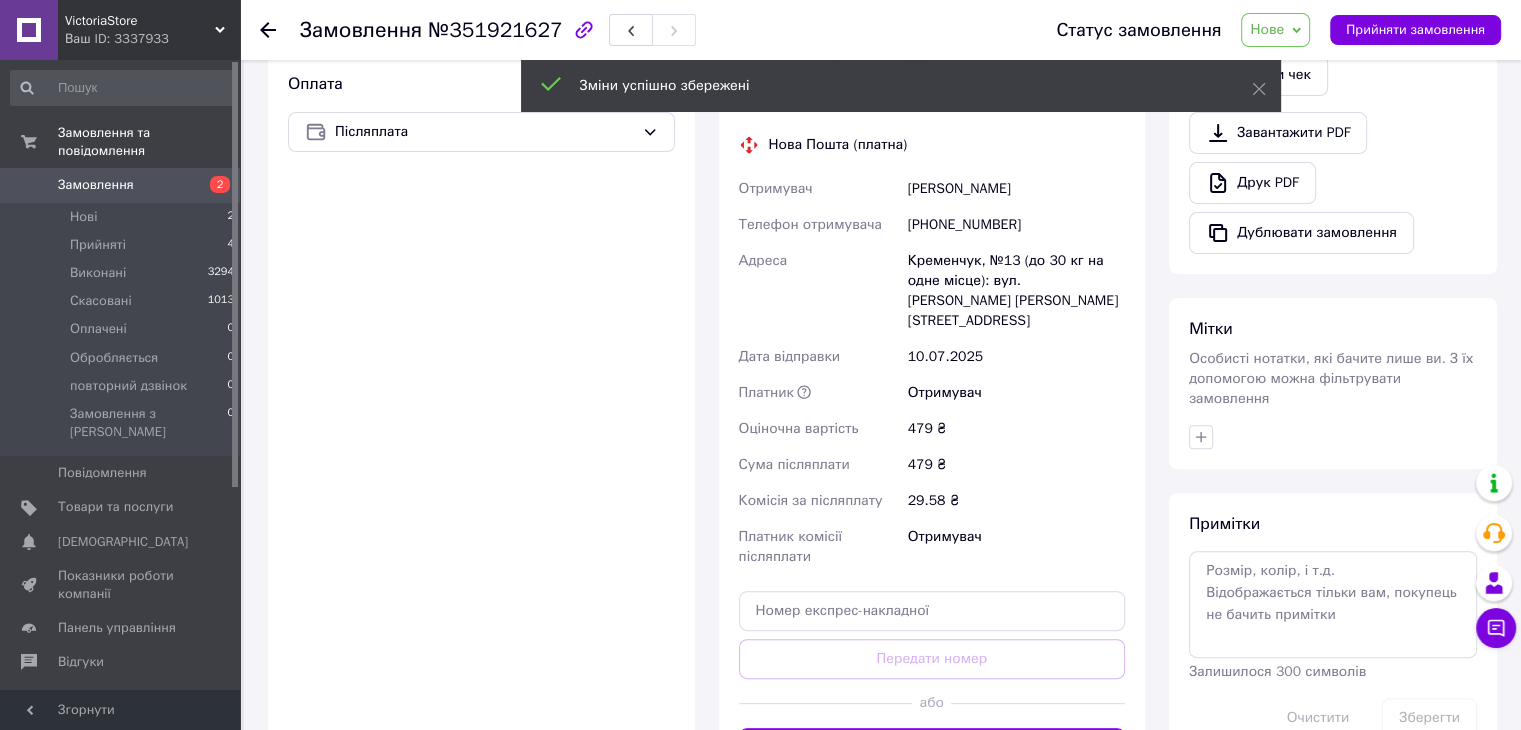 scroll, scrollTop: 674, scrollLeft: 0, axis: vertical 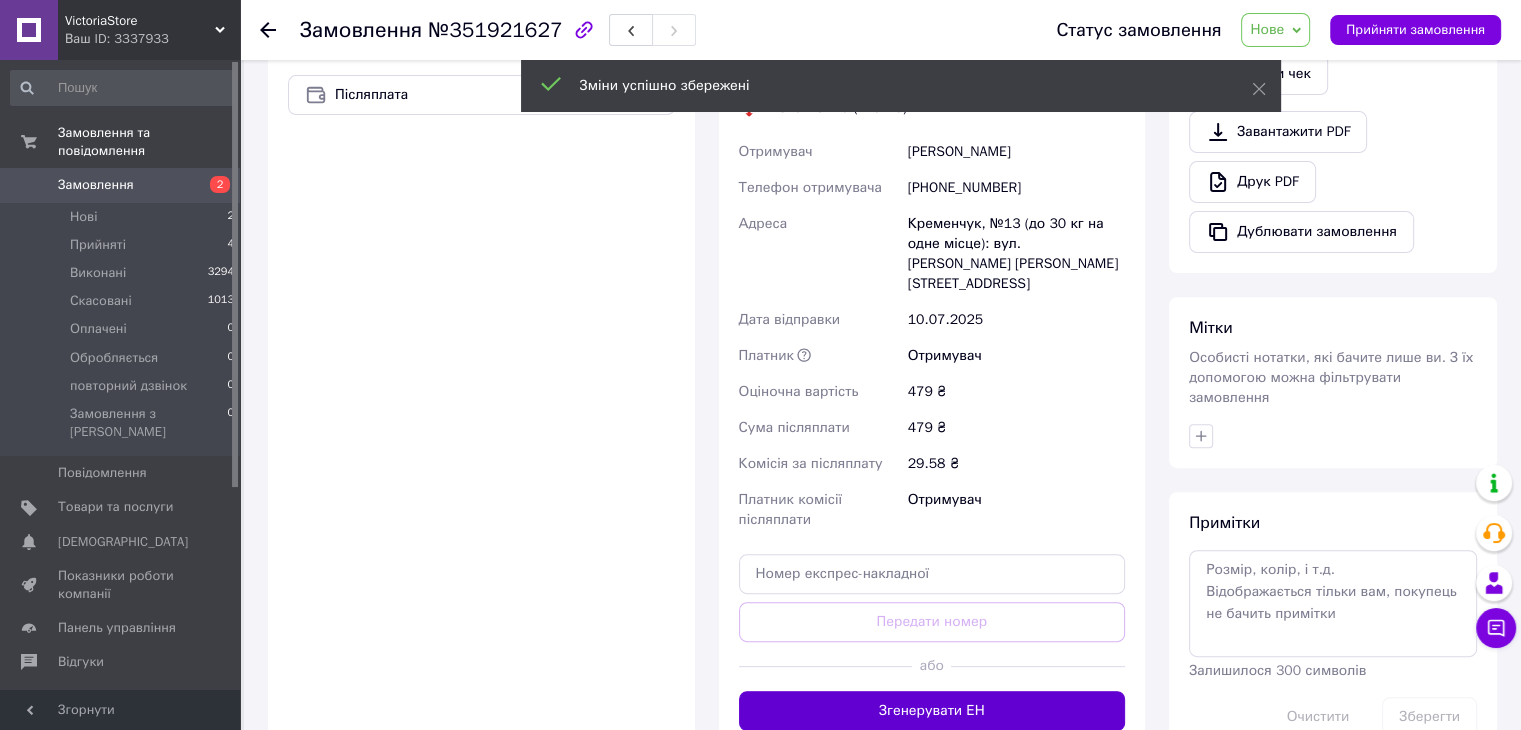 click on "Згенерувати ЕН" at bounding box center [932, 711] 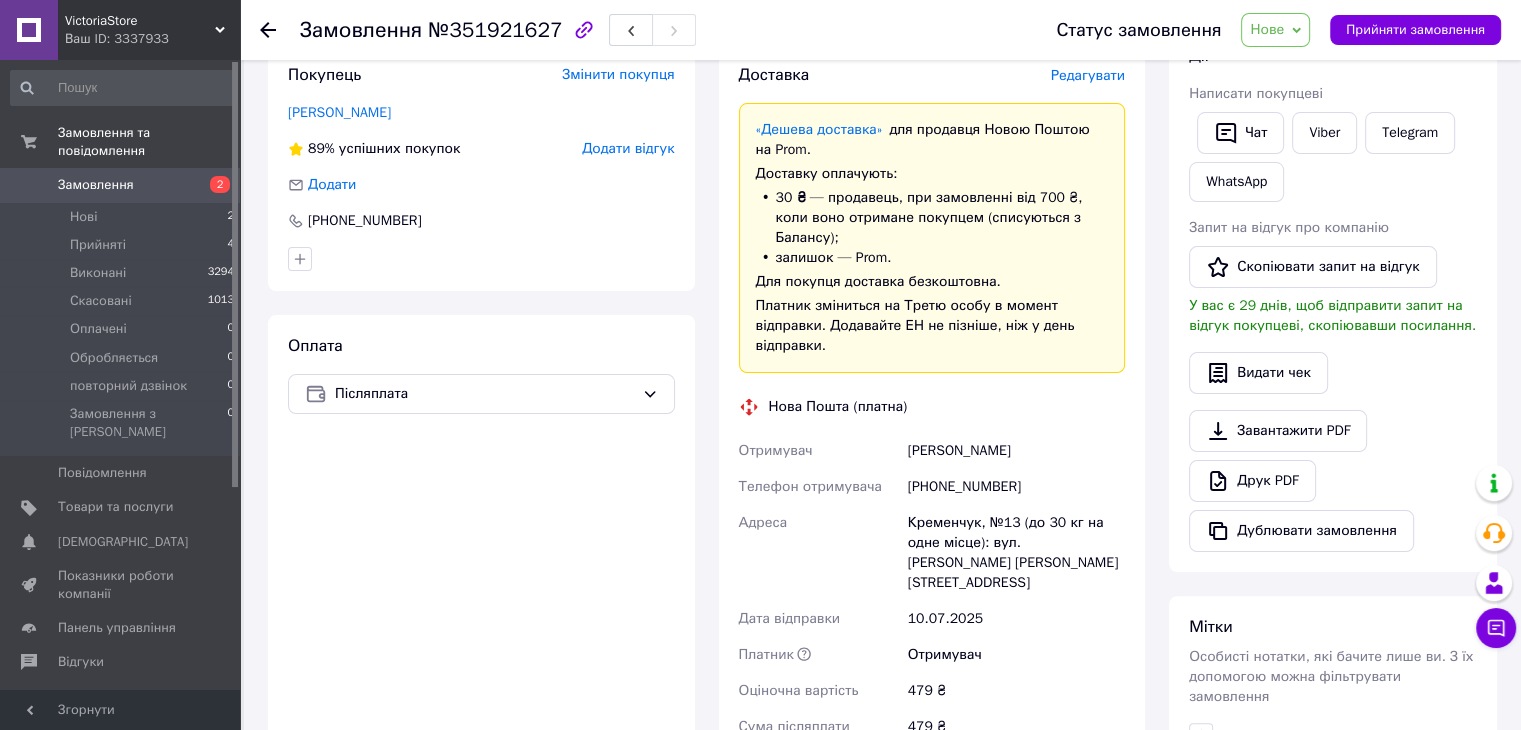 scroll, scrollTop: 374, scrollLeft: 0, axis: vertical 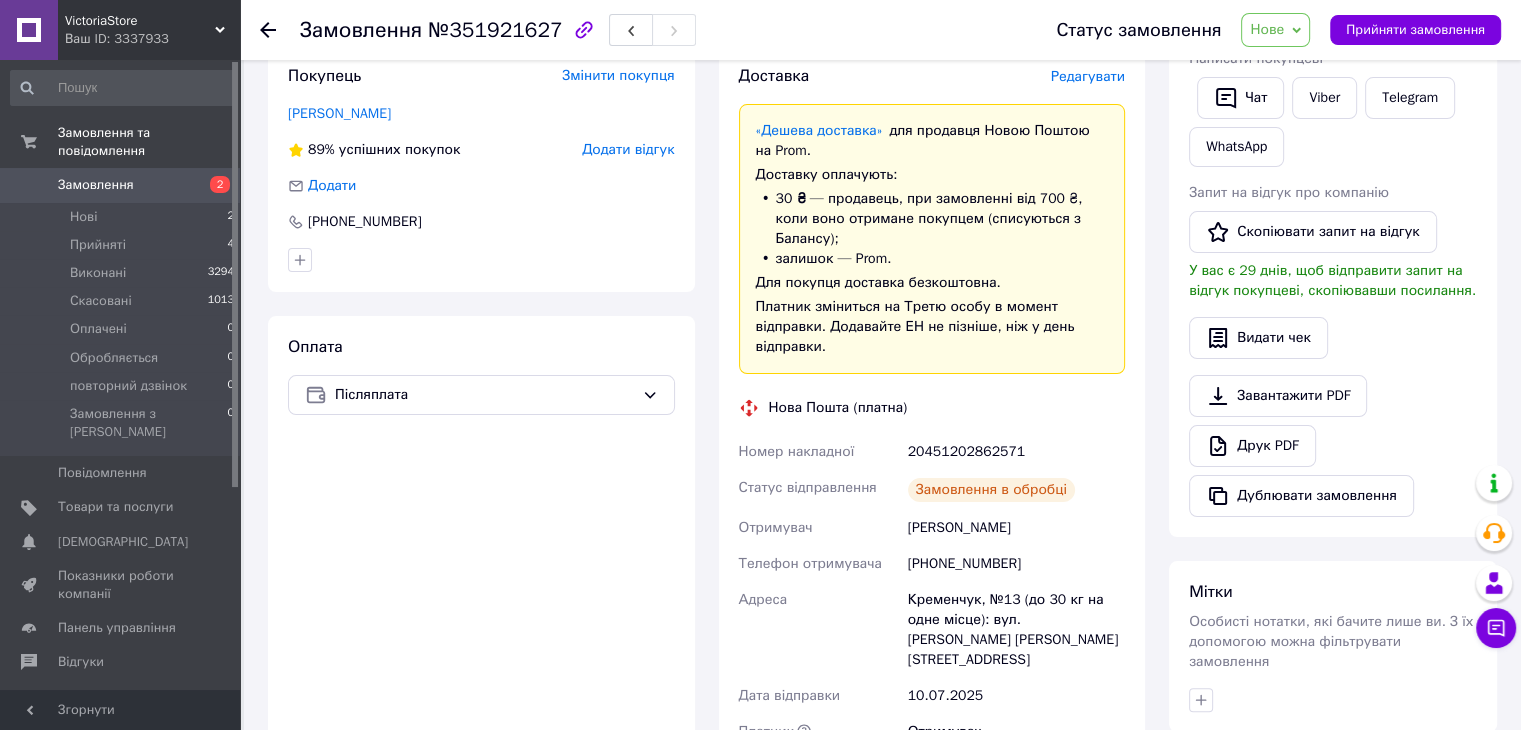 click on "Нове" at bounding box center [1267, 29] 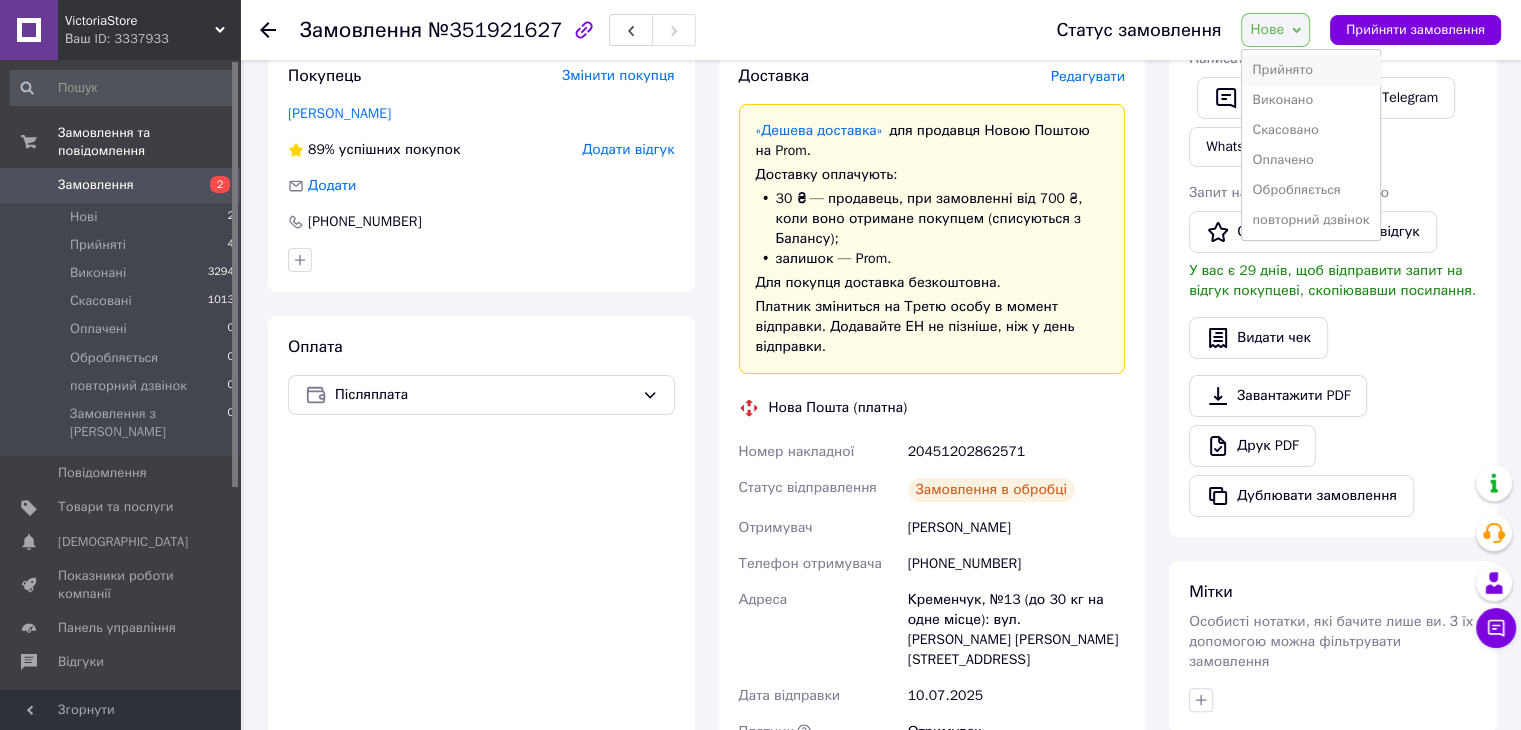 click on "Прийнято" at bounding box center (1310, 70) 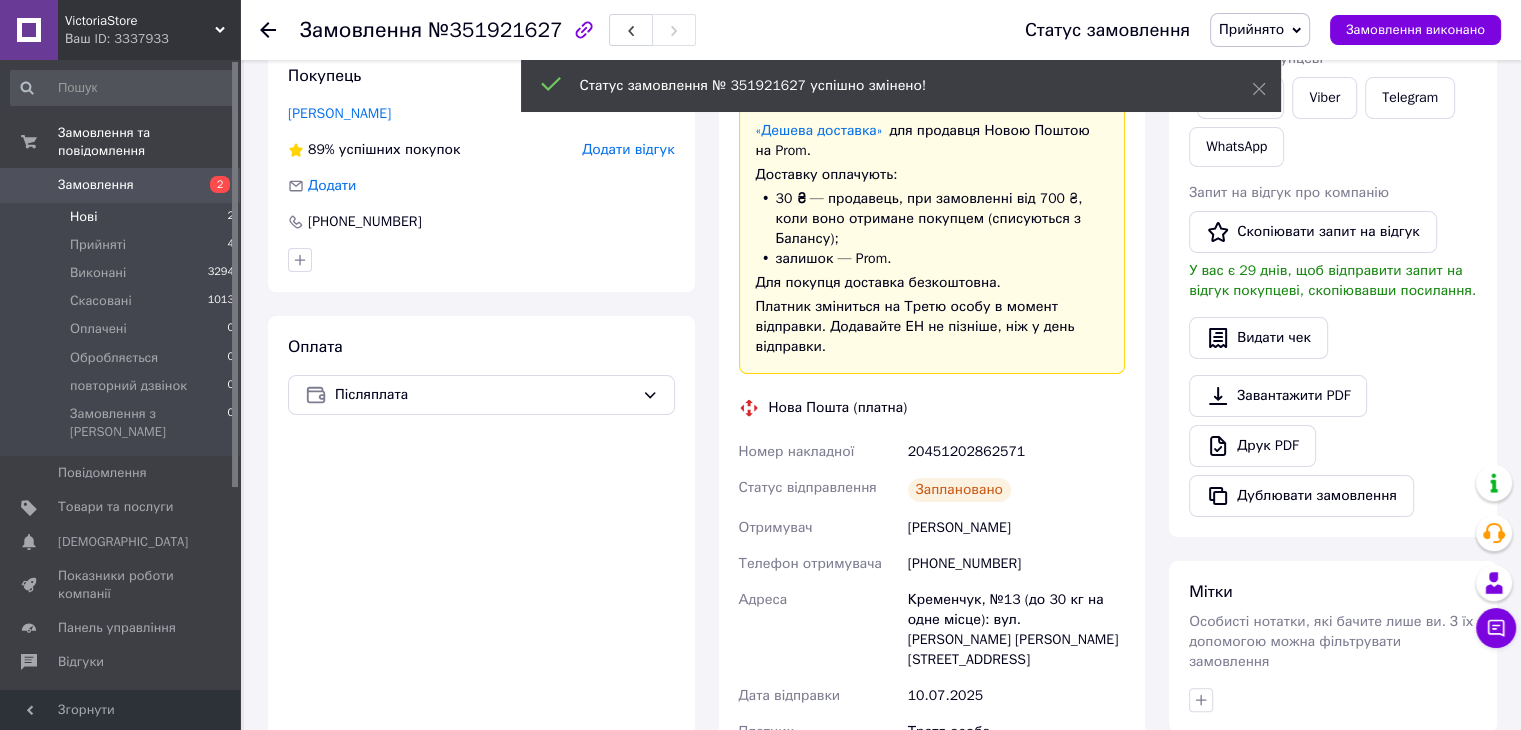click on "Нові 2" at bounding box center (123, 217) 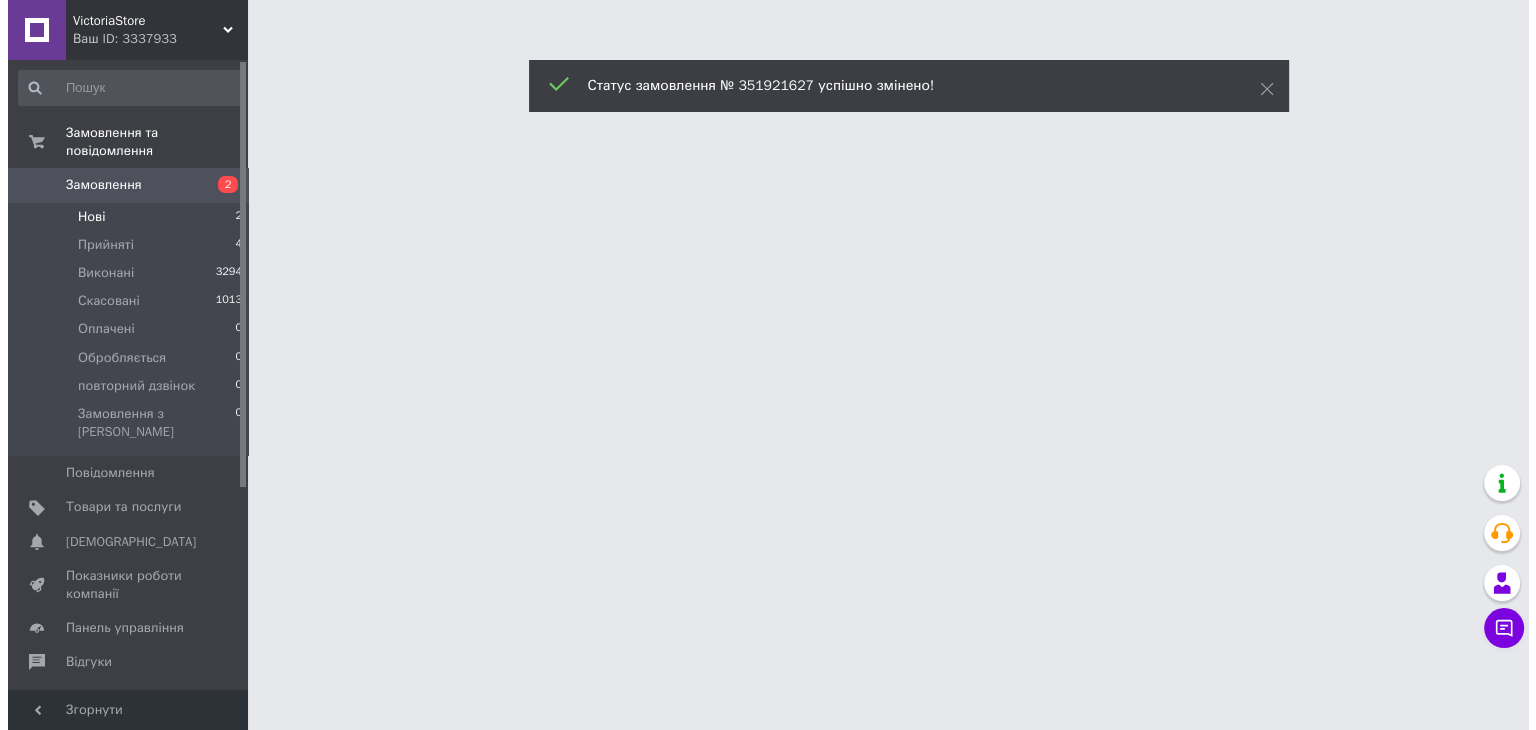 scroll, scrollTop: 0, scrollLeft: 0, axis: both 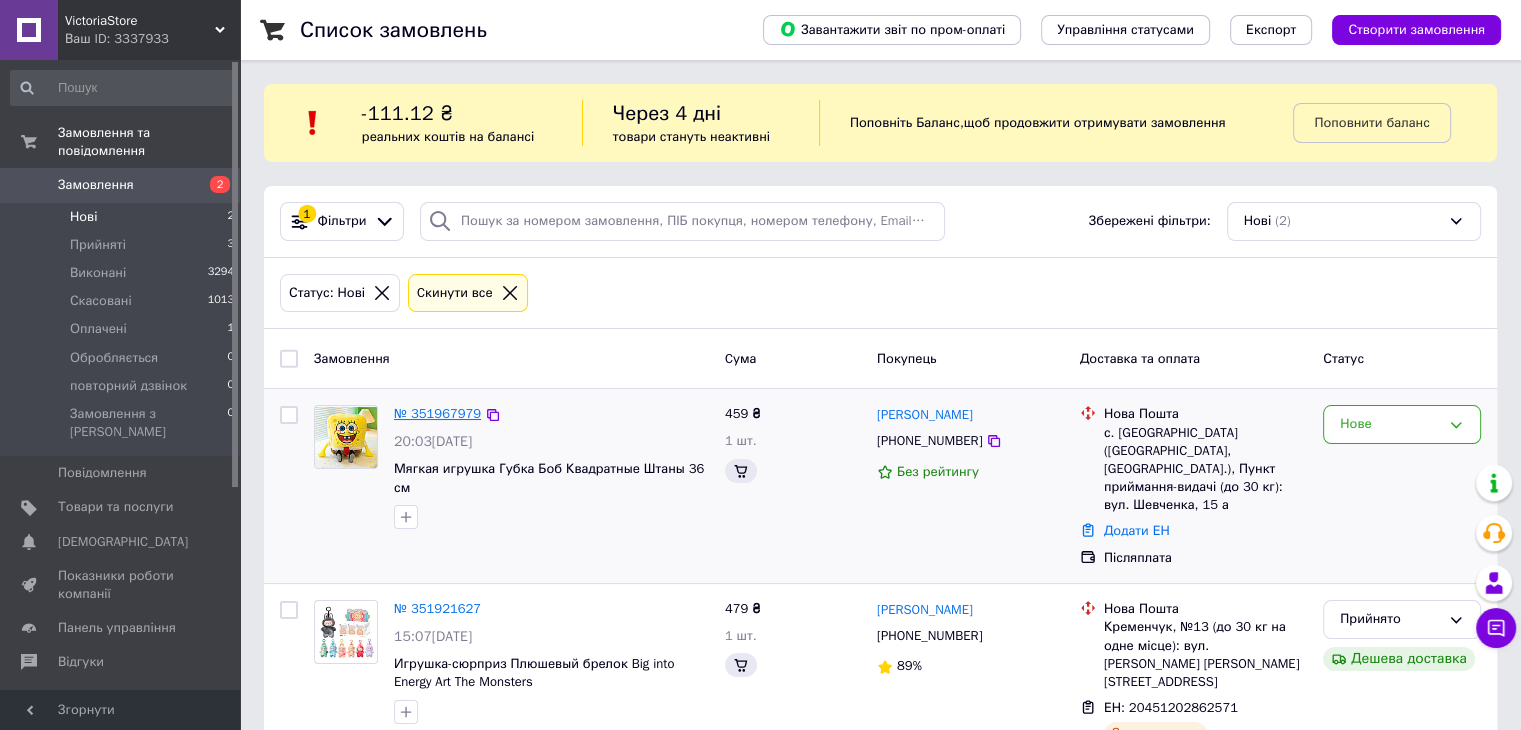 click on "№ 351967979" at bounding box center (437, 413) 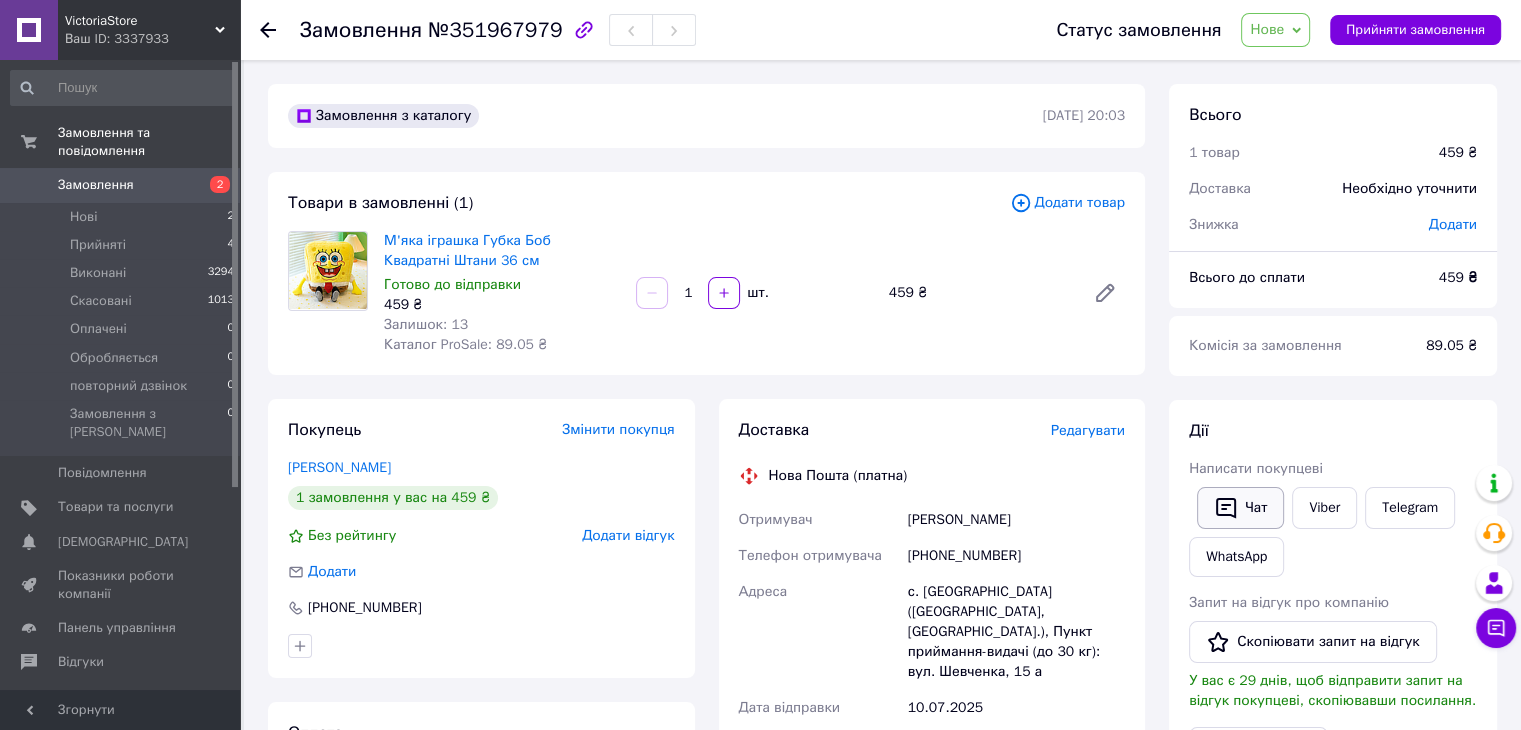 click on "Чат" at bounding box center (1240, 508) 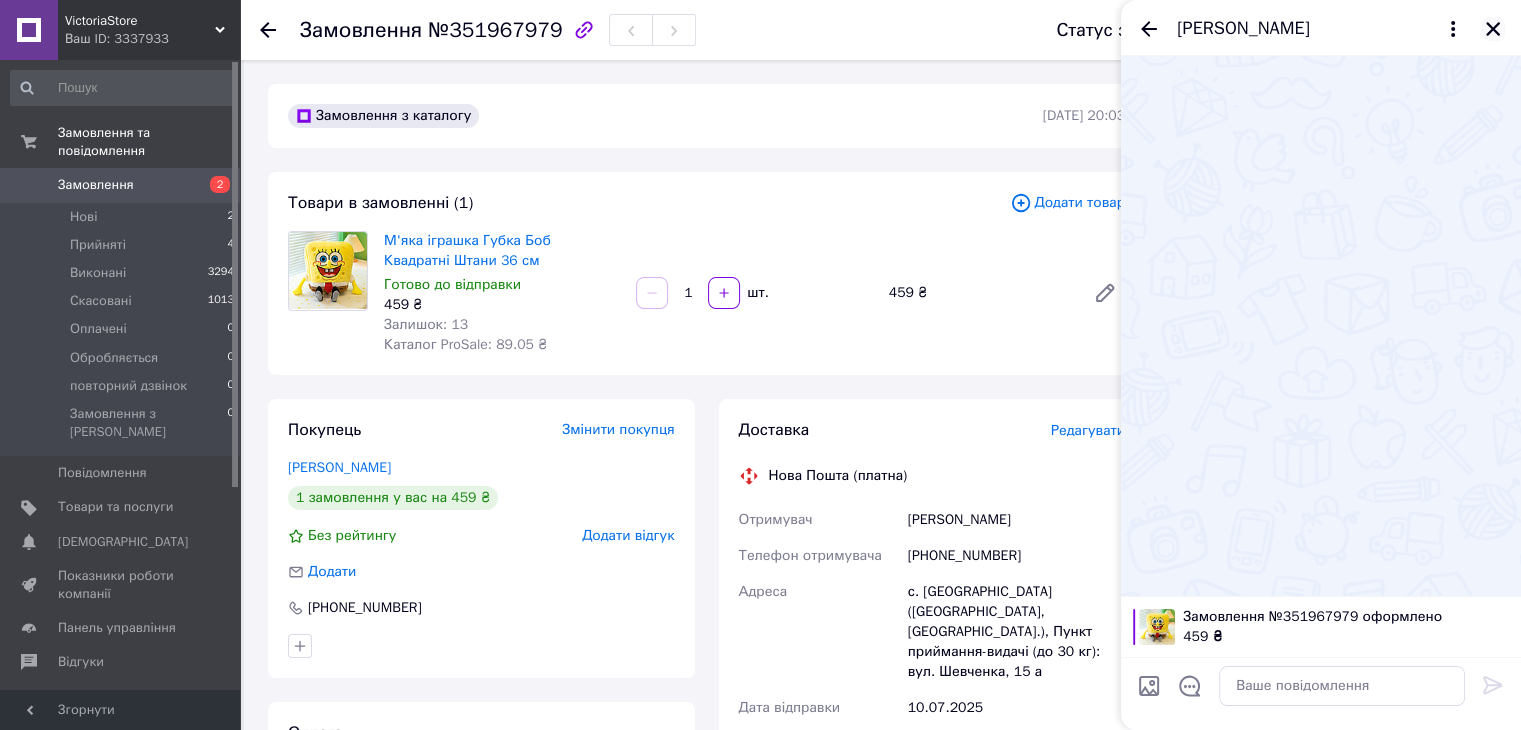 click 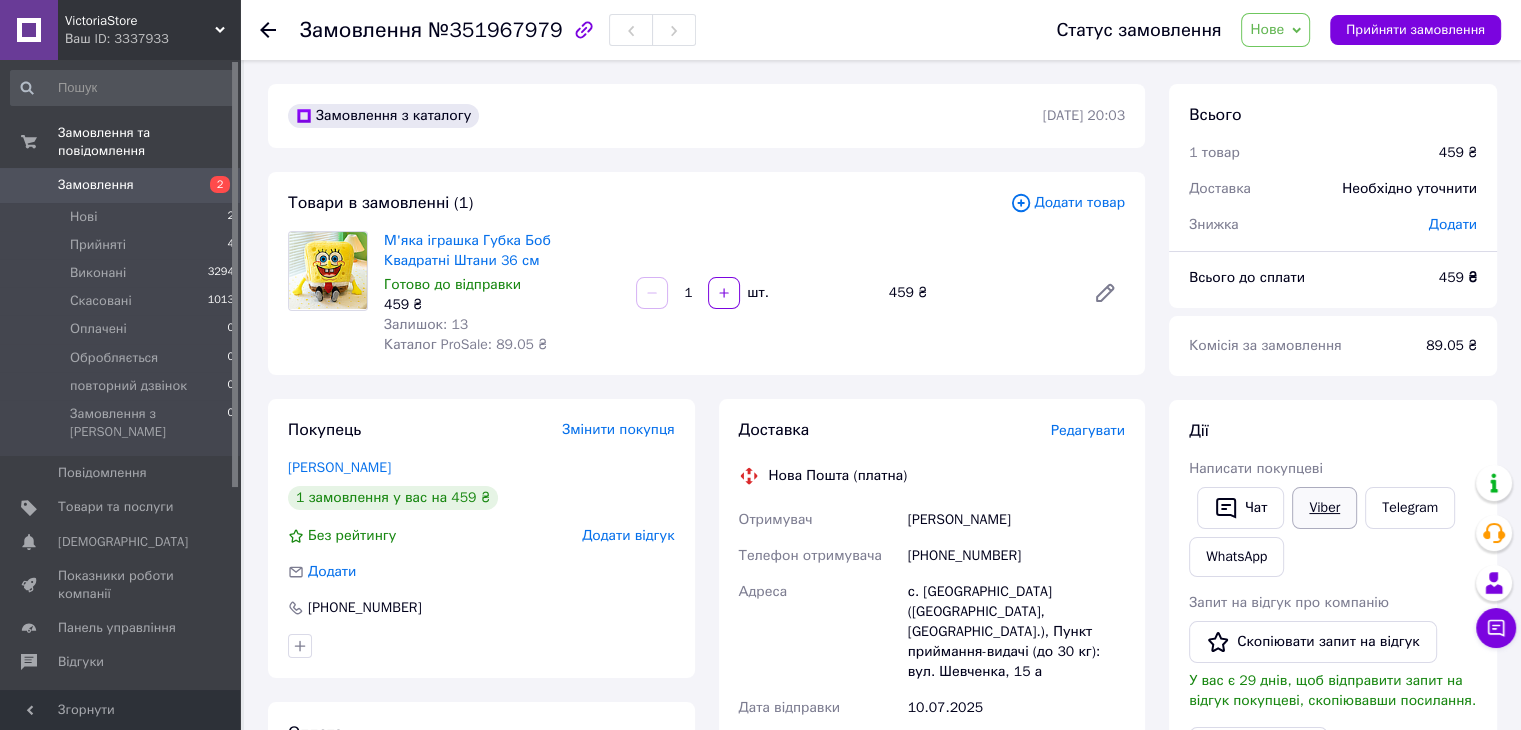 click on "Viber" at bounding box center (1324, 508) 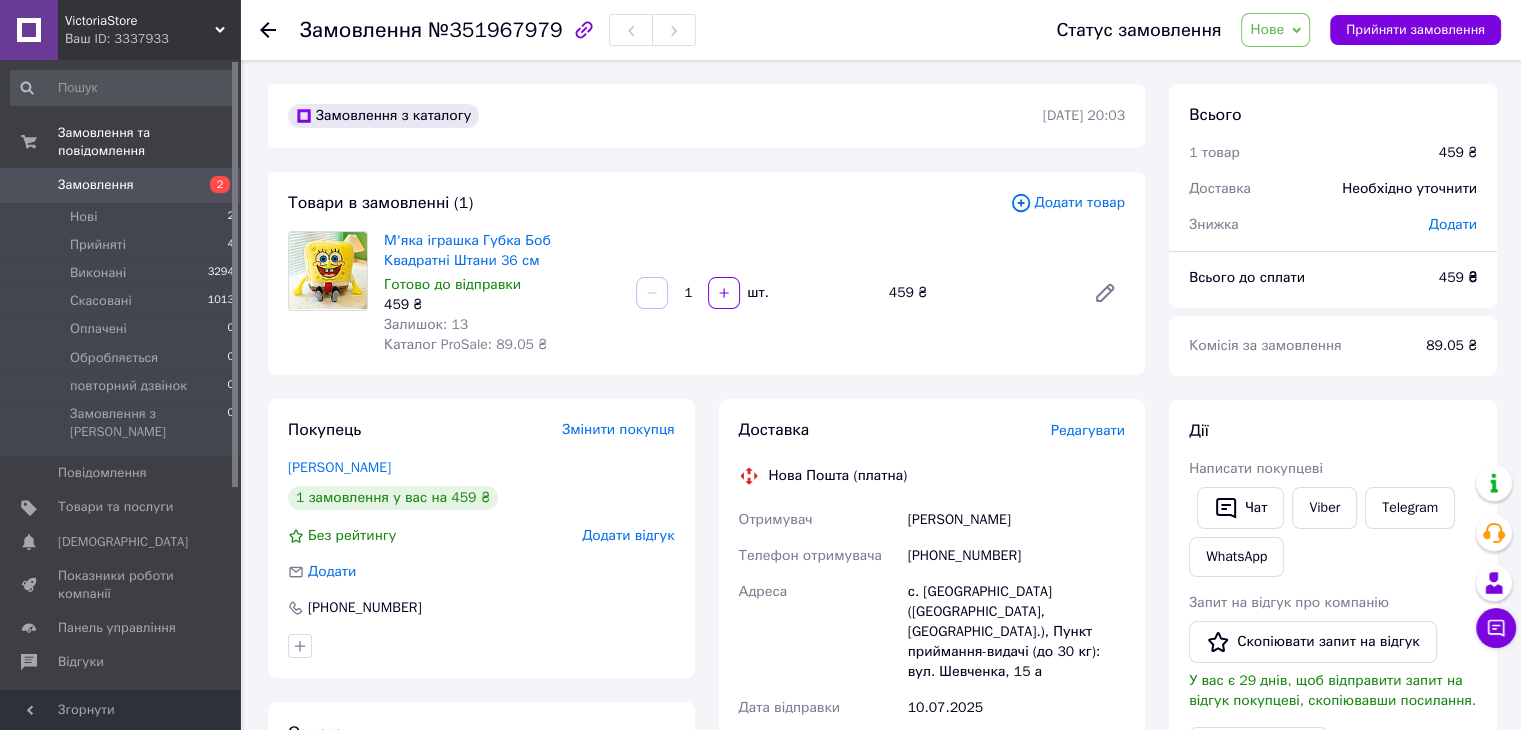 click on "Редагувати" at bounding box center [1088, 430] 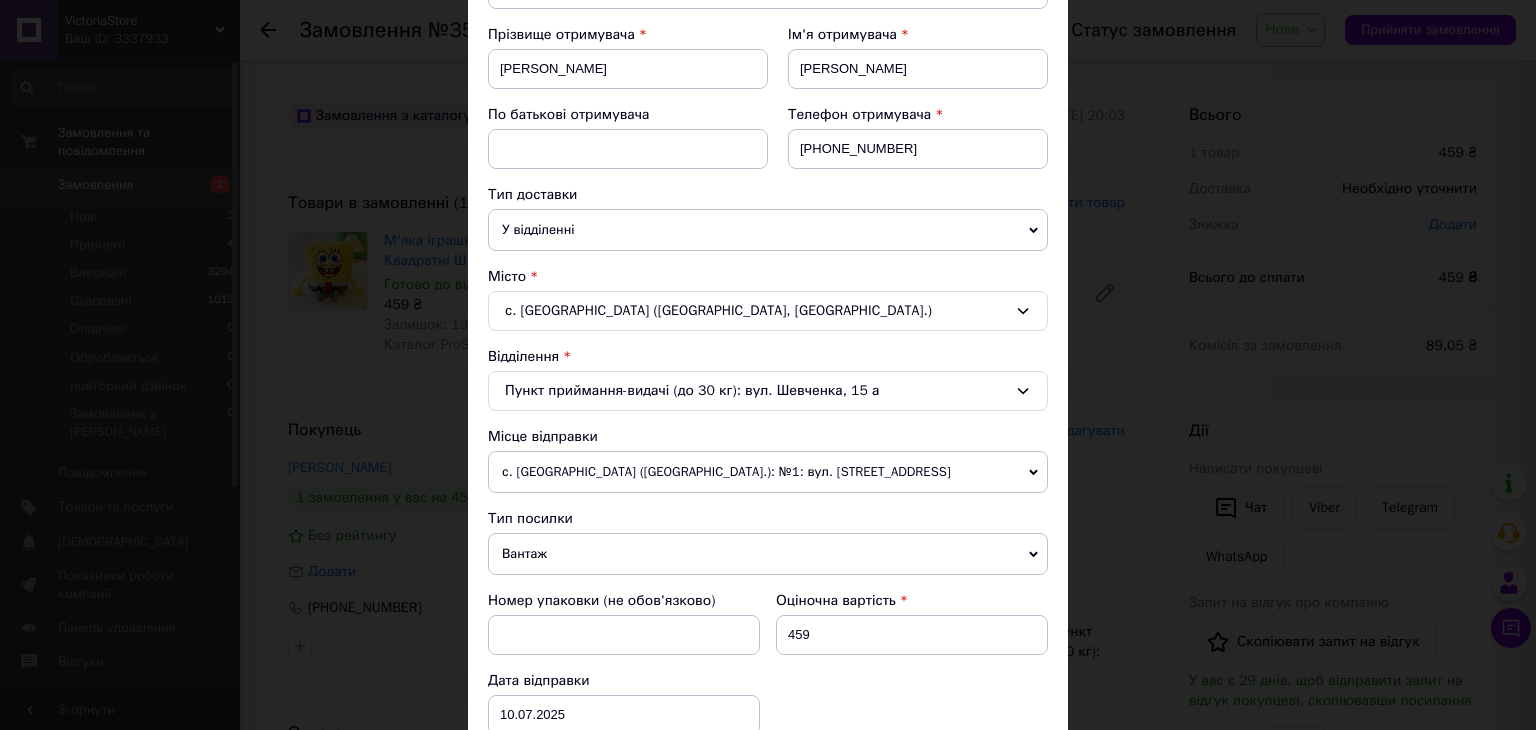 scroll, scrollTop: 790, scrollLeft: 0, axis: vertical 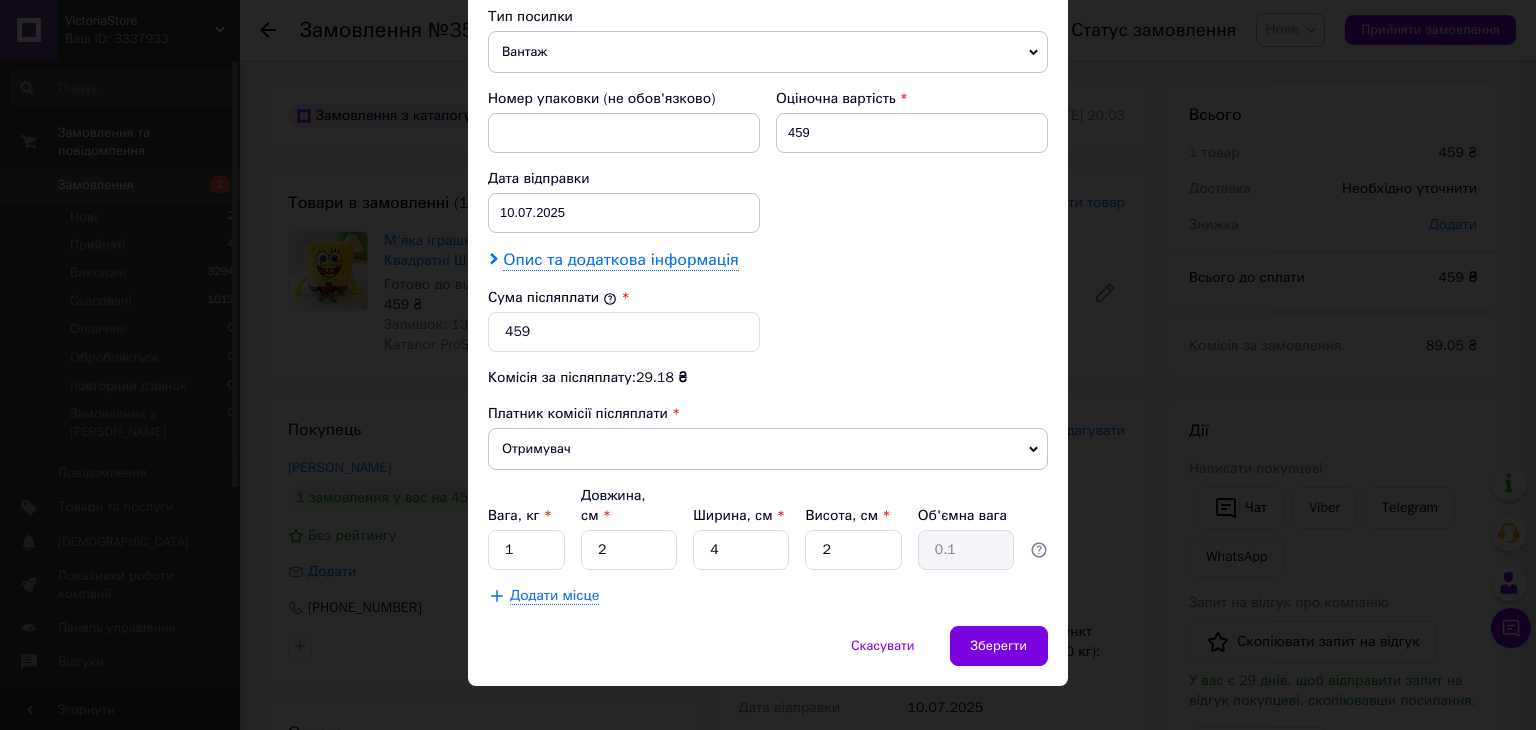 click on "Опис та додаткова інформація" at bounding box center [620, 260] 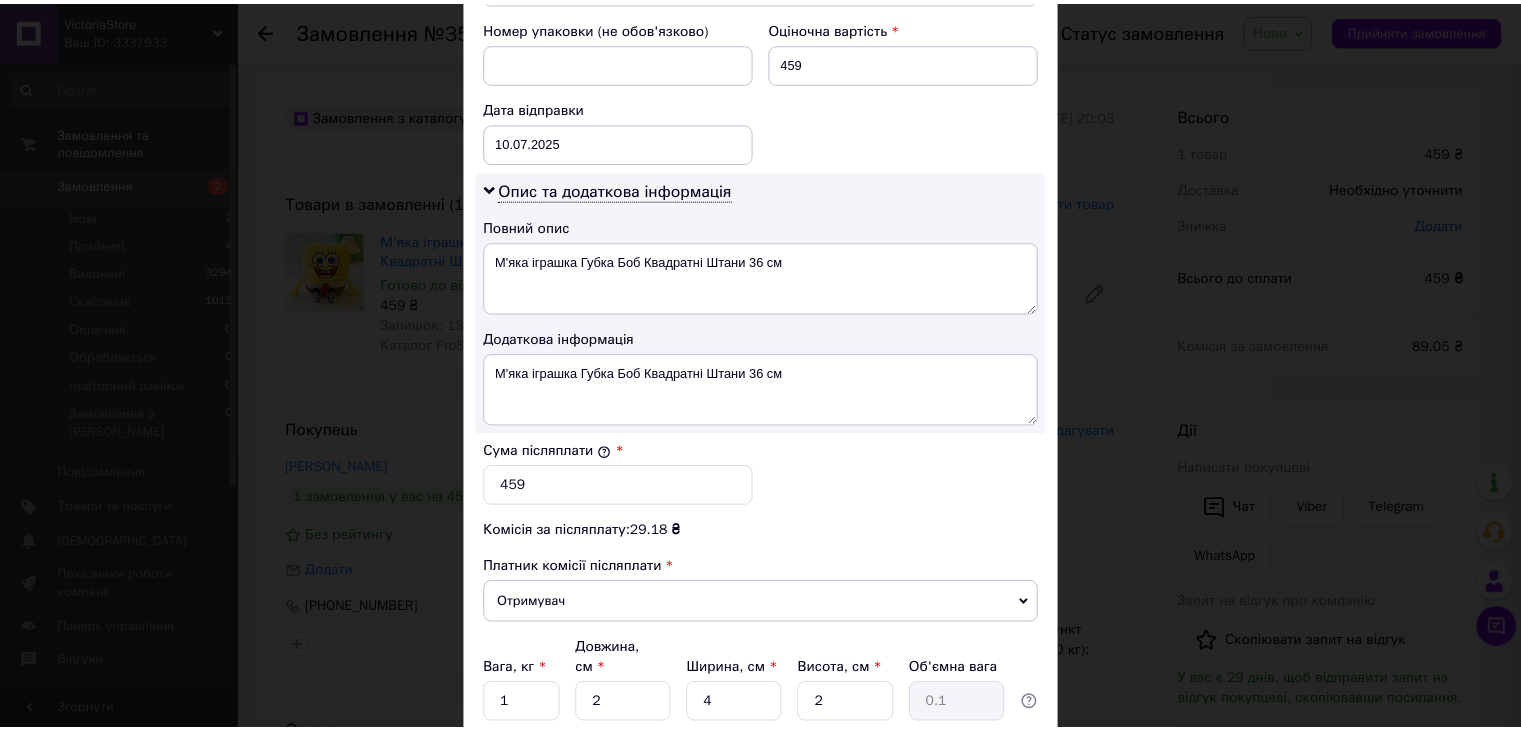 scroll, scrollTop: 1013, scrollLeft: 0, axis: vertical 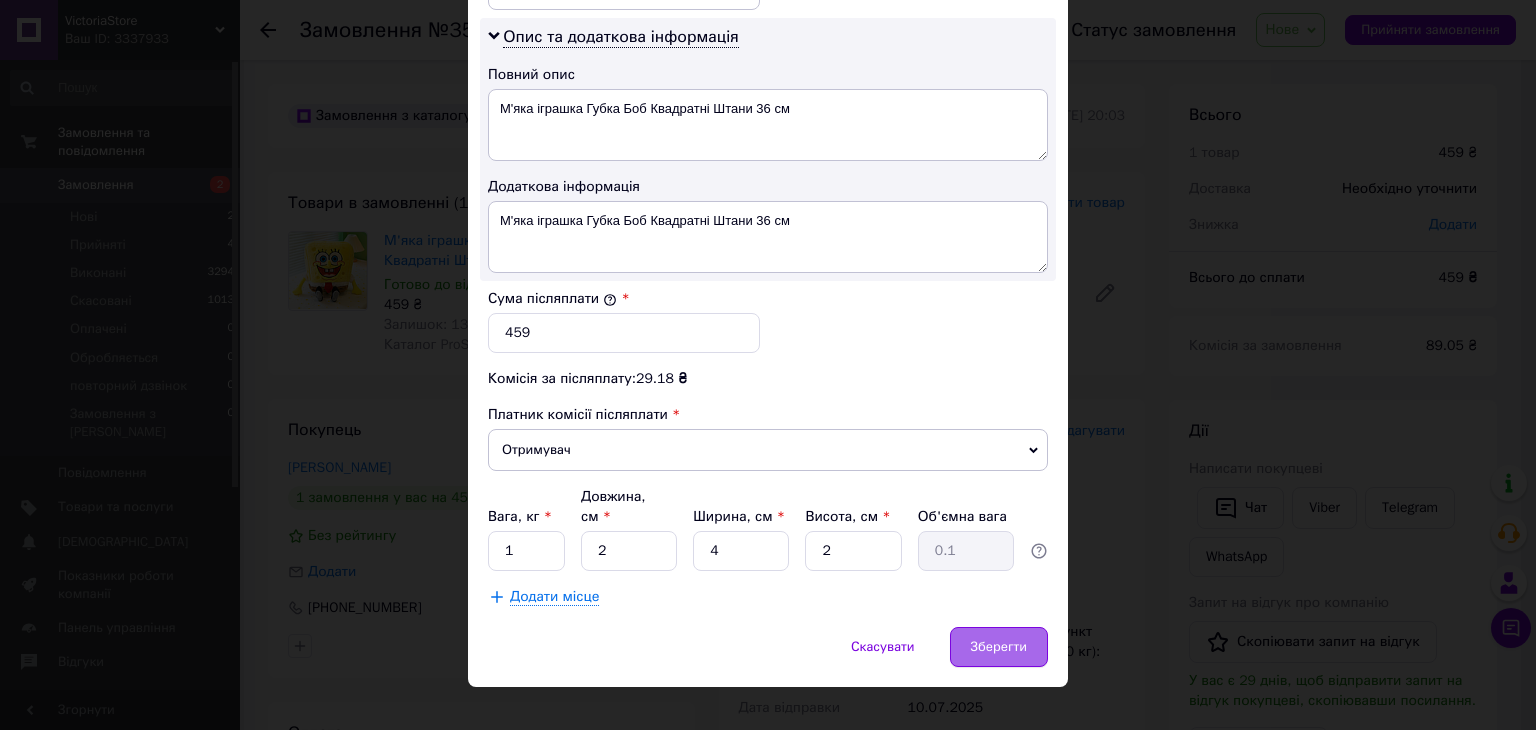 click on "Зберегти" at bounding box center (999, 647) 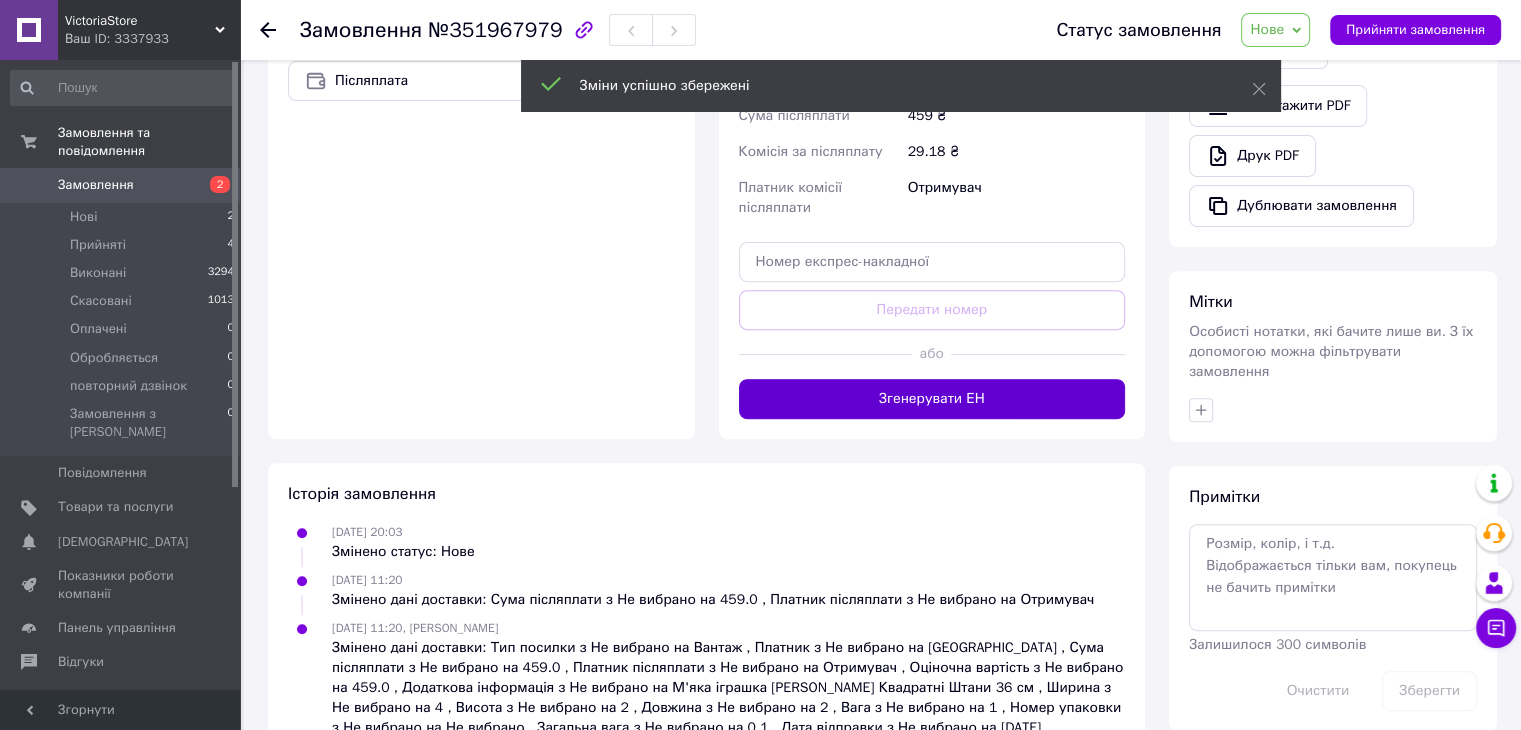 click on "Згенерувати ЕН" at bounding box center (932, 399) 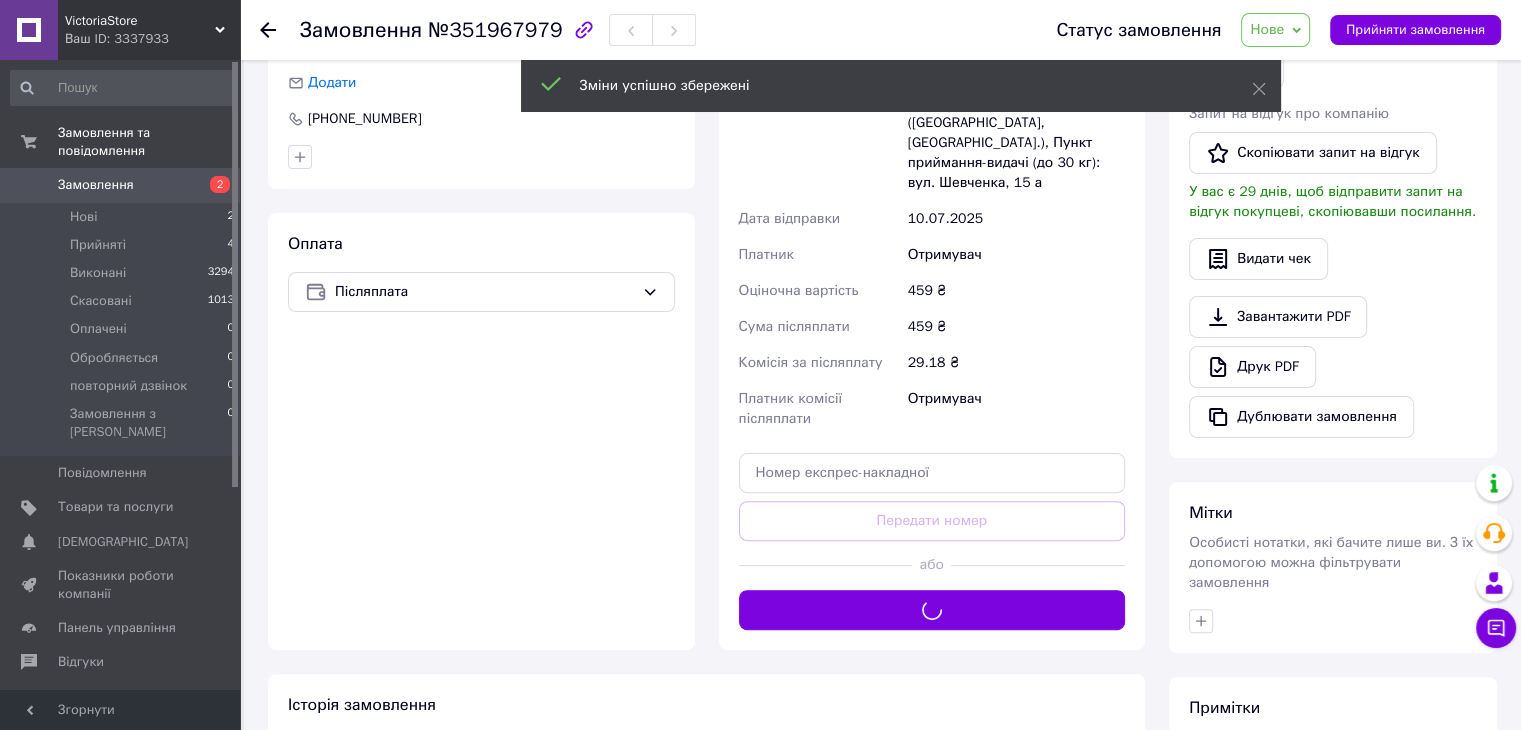 scroll, scrollTop: 0, scrollLeft: 0, axis: both 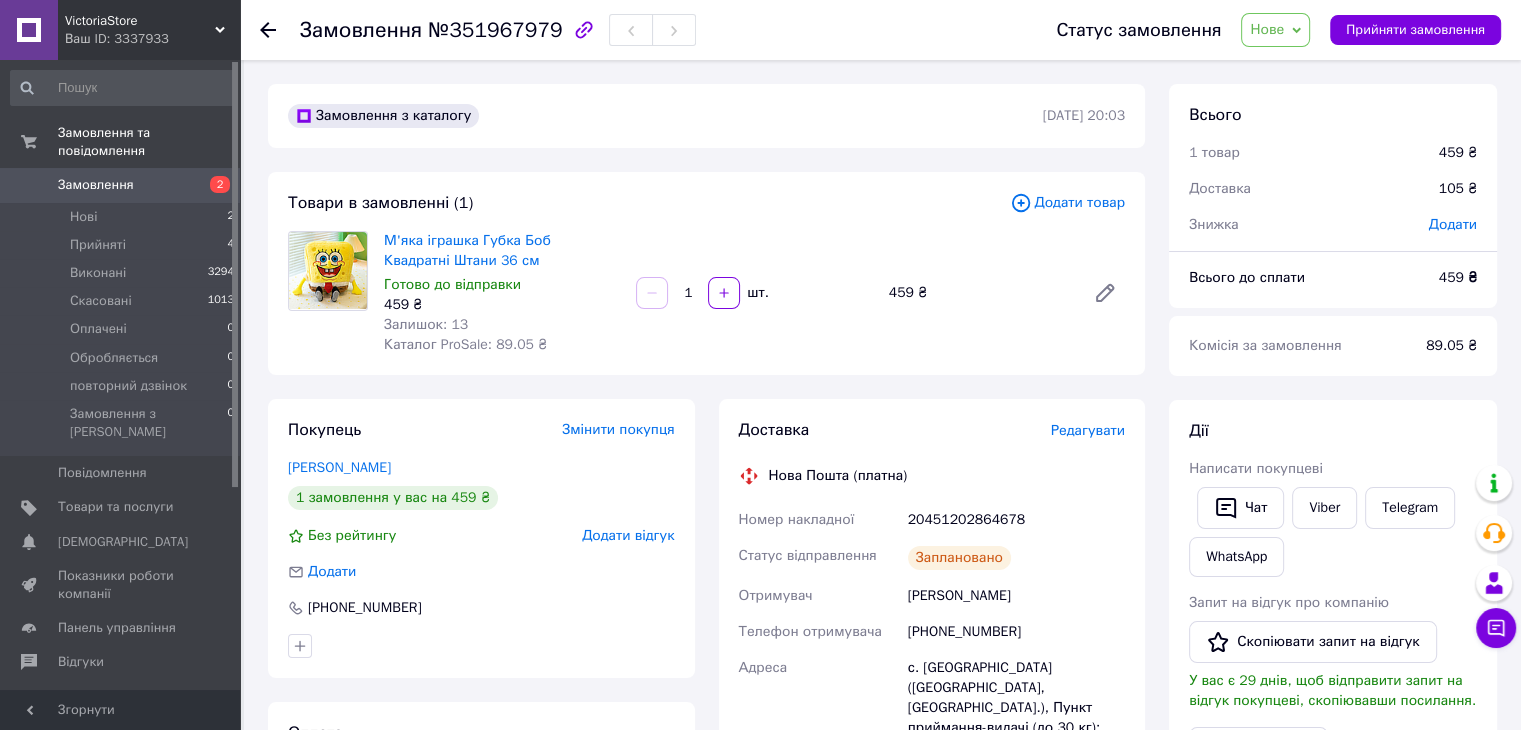 click on "Нове" at bounding box center (1267, 29) 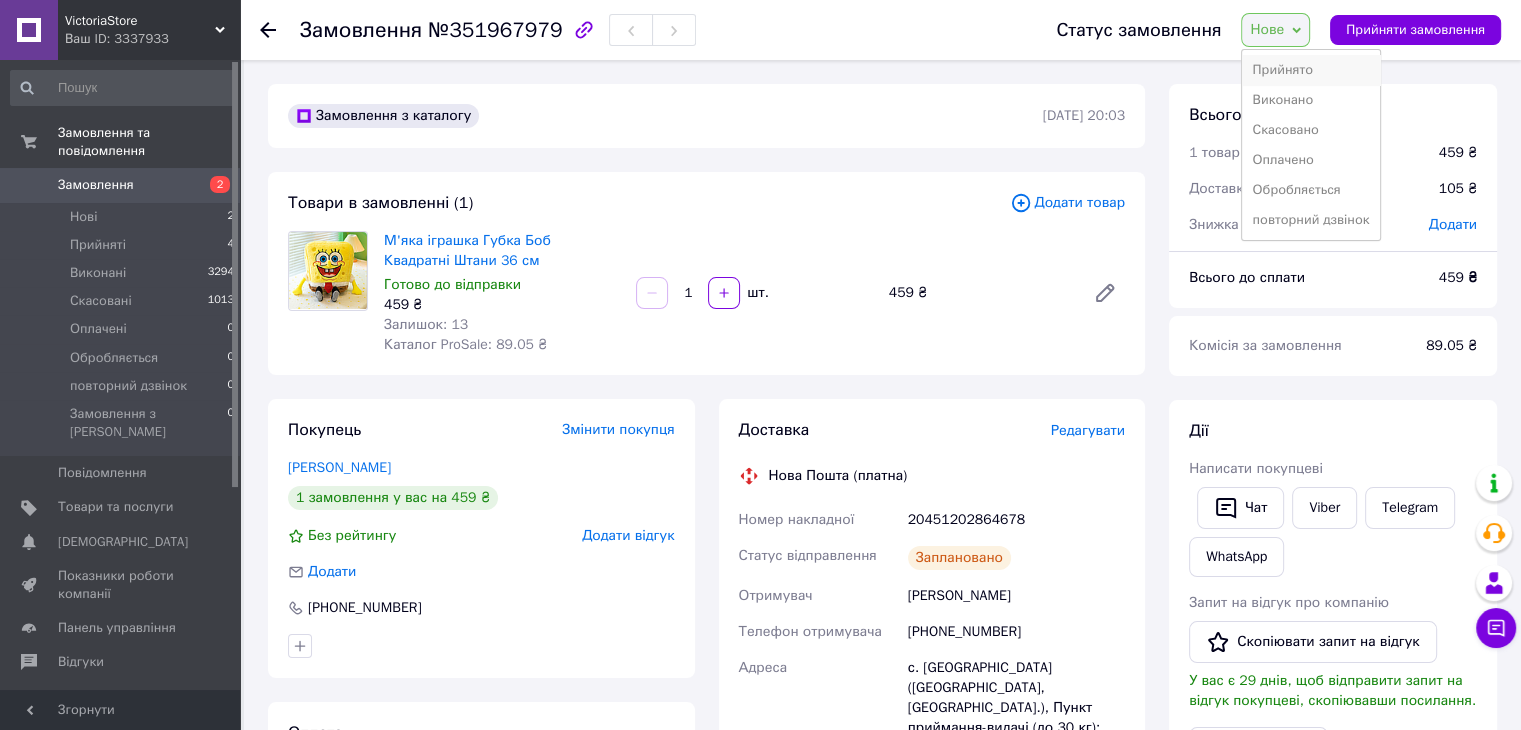 click on "Прийнято" at bounding box center [1310, 70] 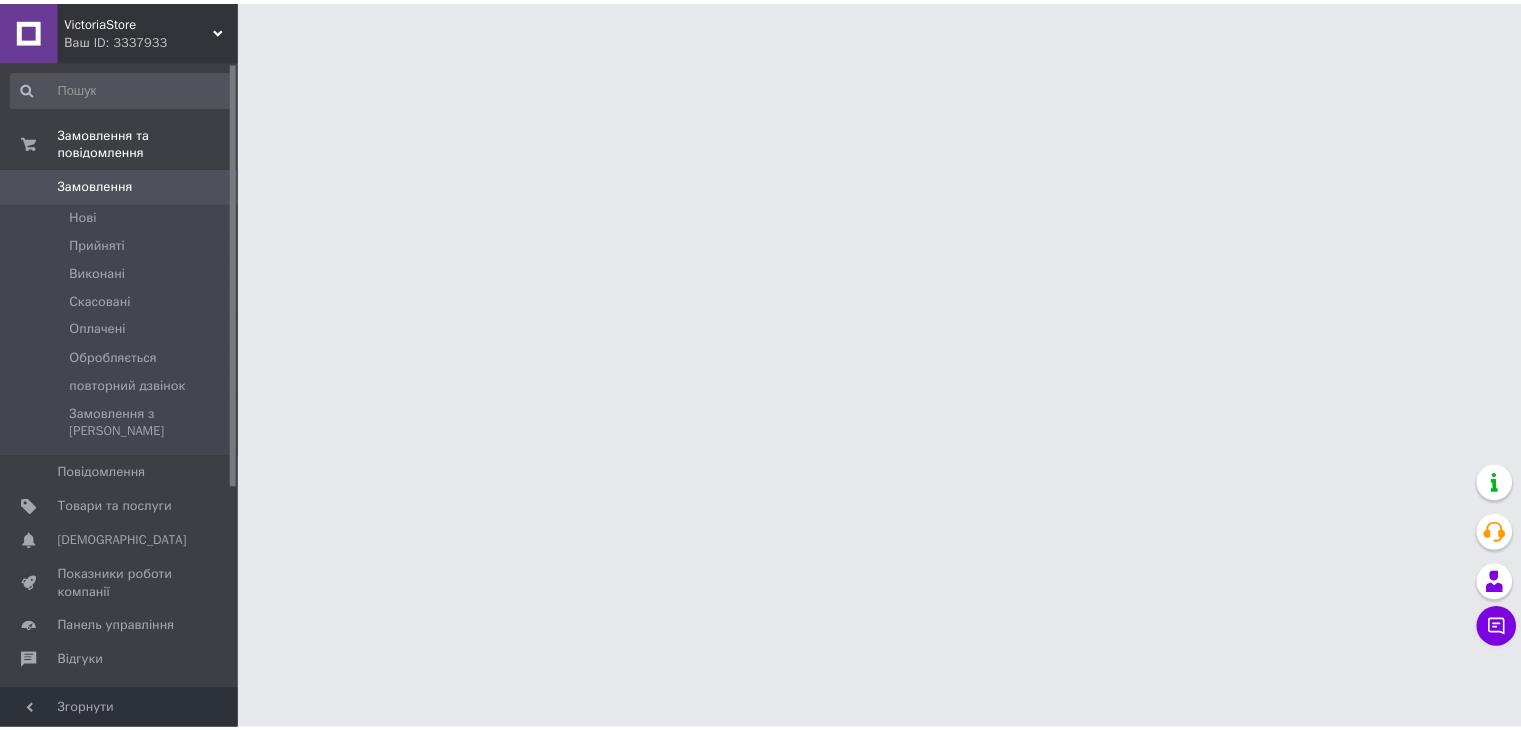 scroll, scrollTop: 0, scrollLeft: 0, axis: both 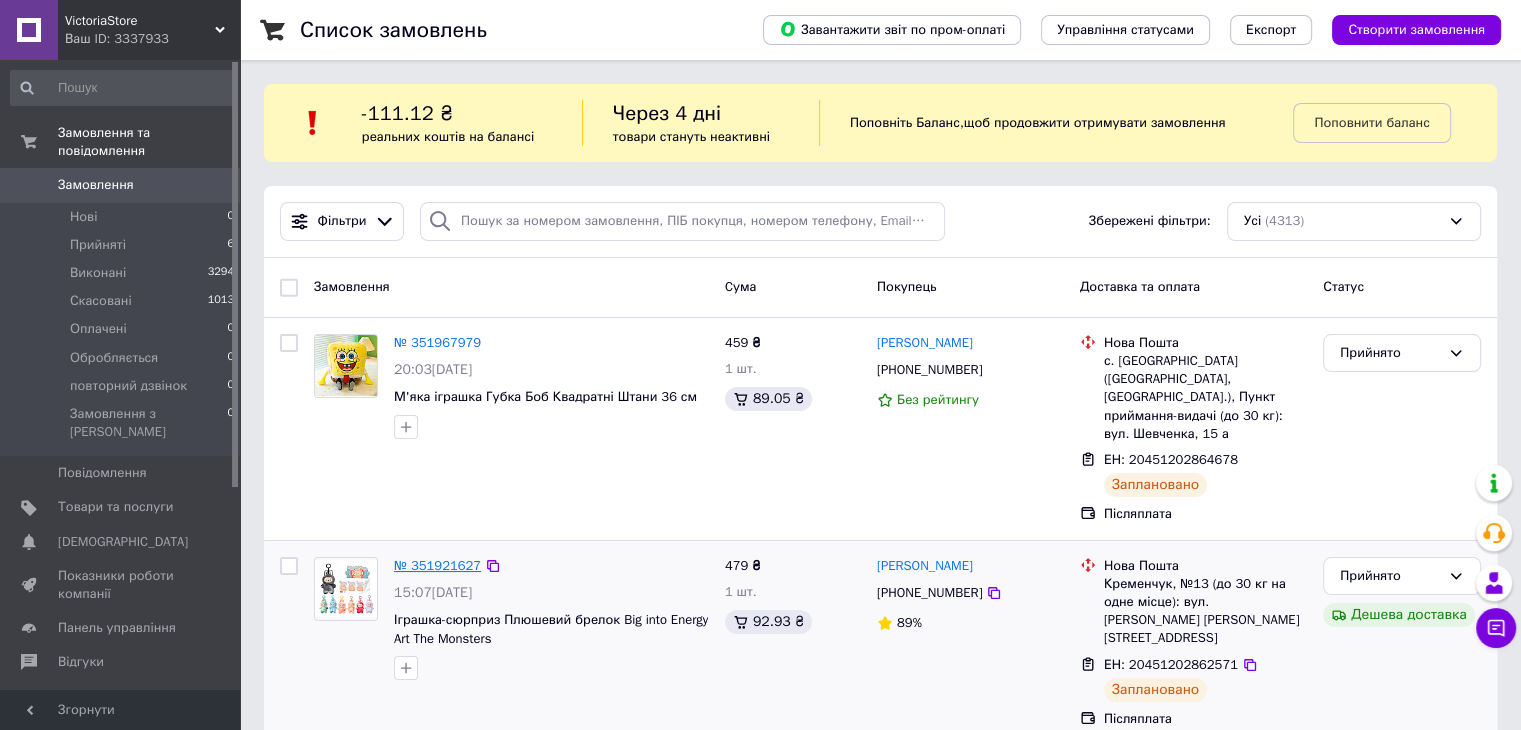 click on "№ 351921627" at bounding box center [437, 565] 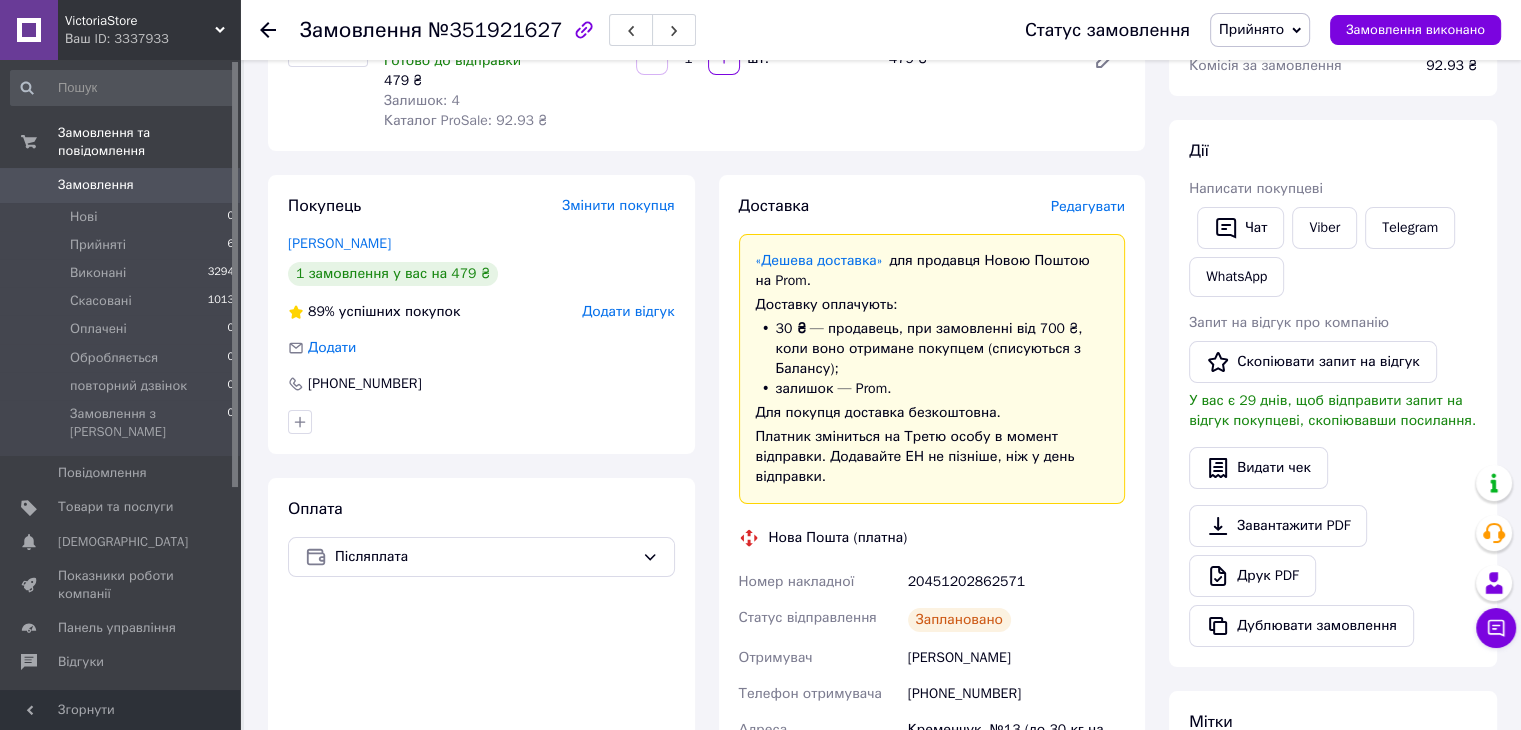 scroll, scrollTop: 200, scrollLeft: 0, axis: vertical 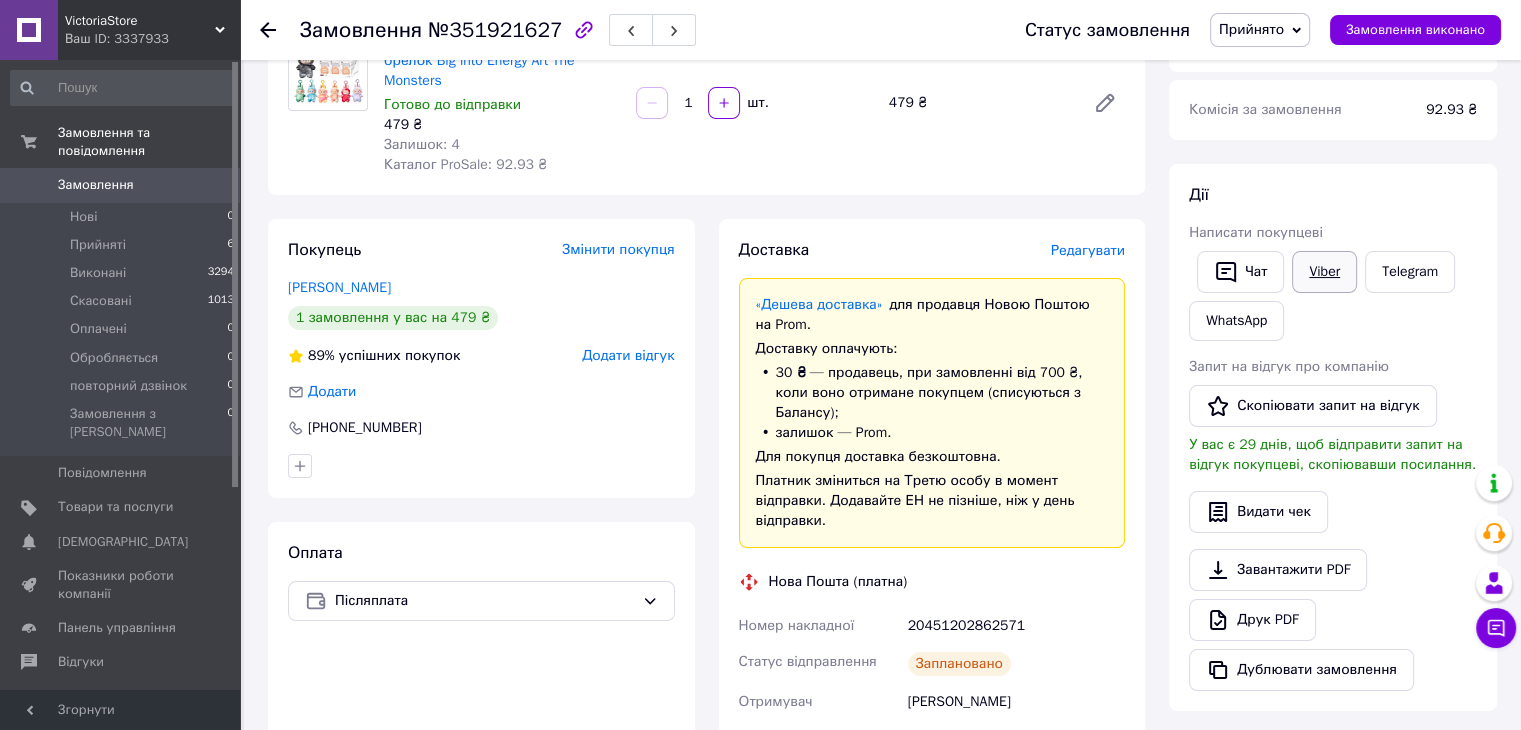 click on "Viber" at bounding box center [1324, 272] 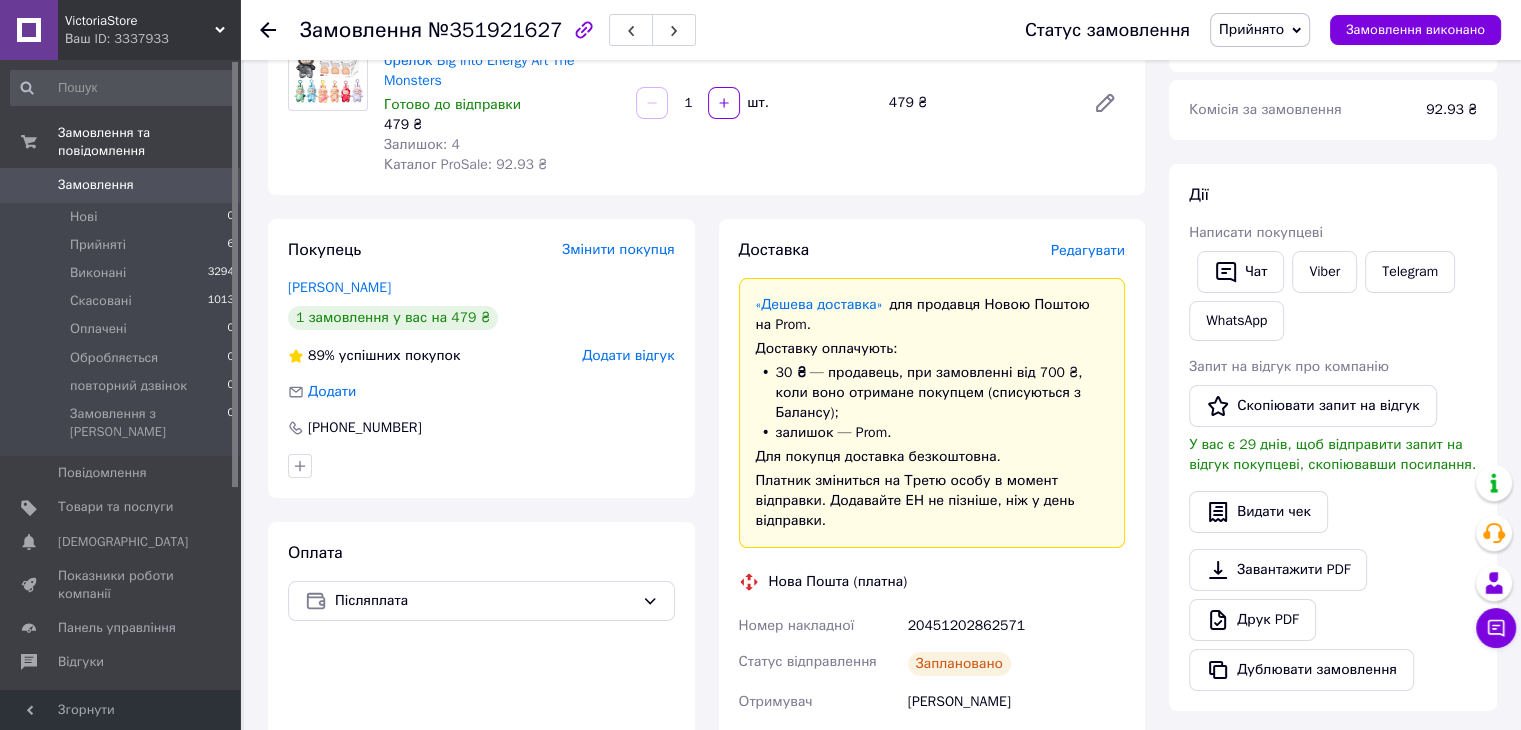scroll, scrollTop: 199, scrollLeft: 0, axis: vertical 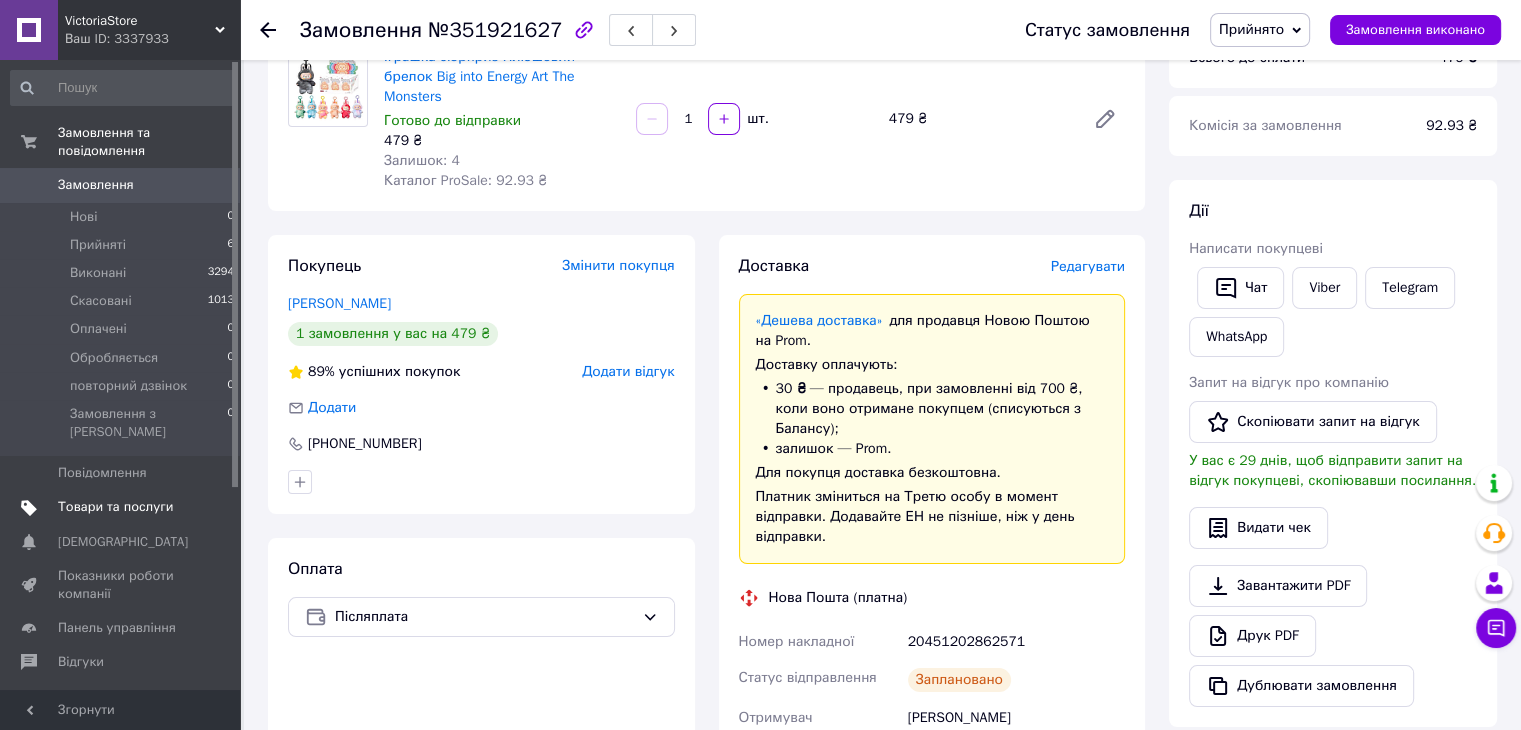 click on "Товари та послуги" at bounding box center (115, 507) 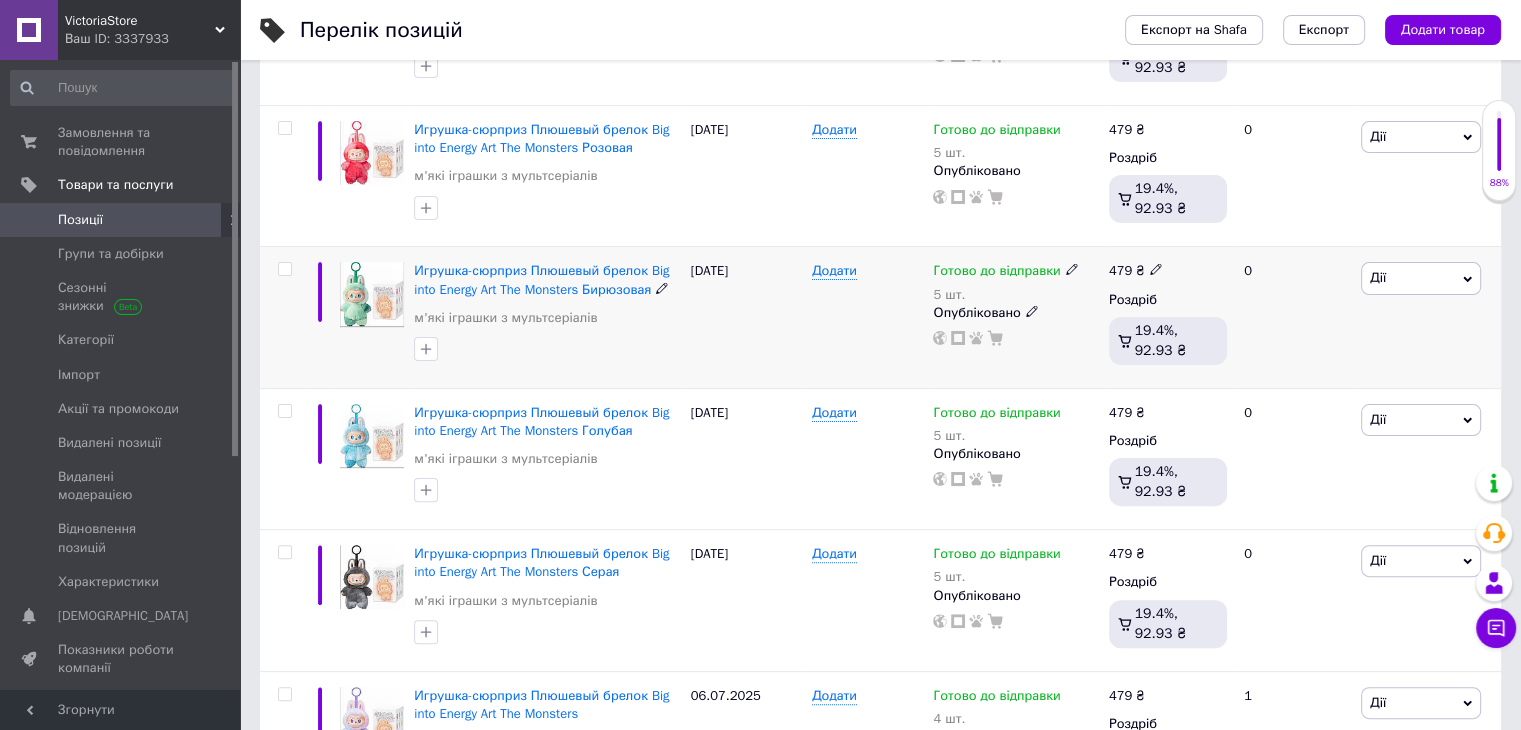 scroll, scrollTop: 500, scrollLeft: 0, axis: vertical 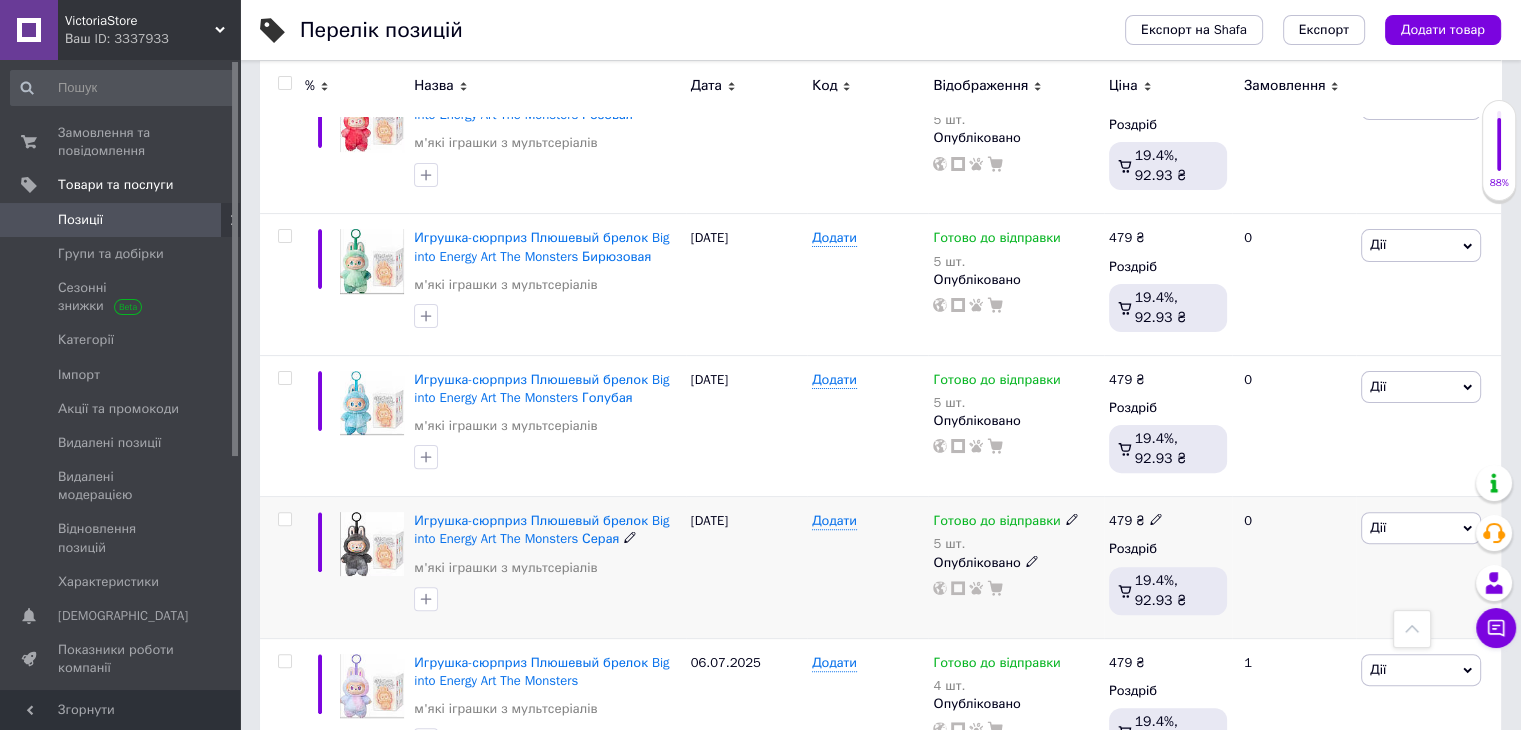 click 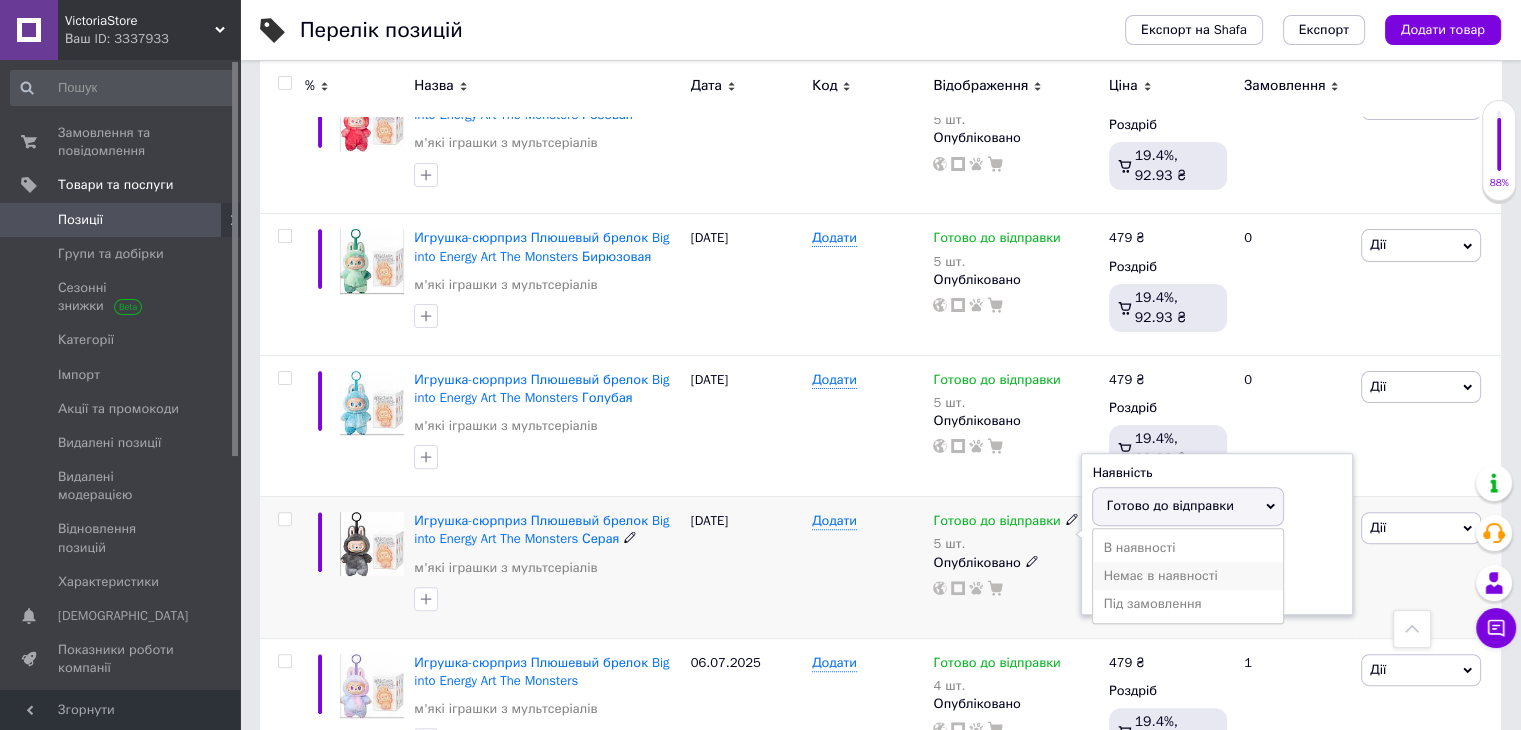 click on "Немає в наявності" at bounding box center [1188, 576] 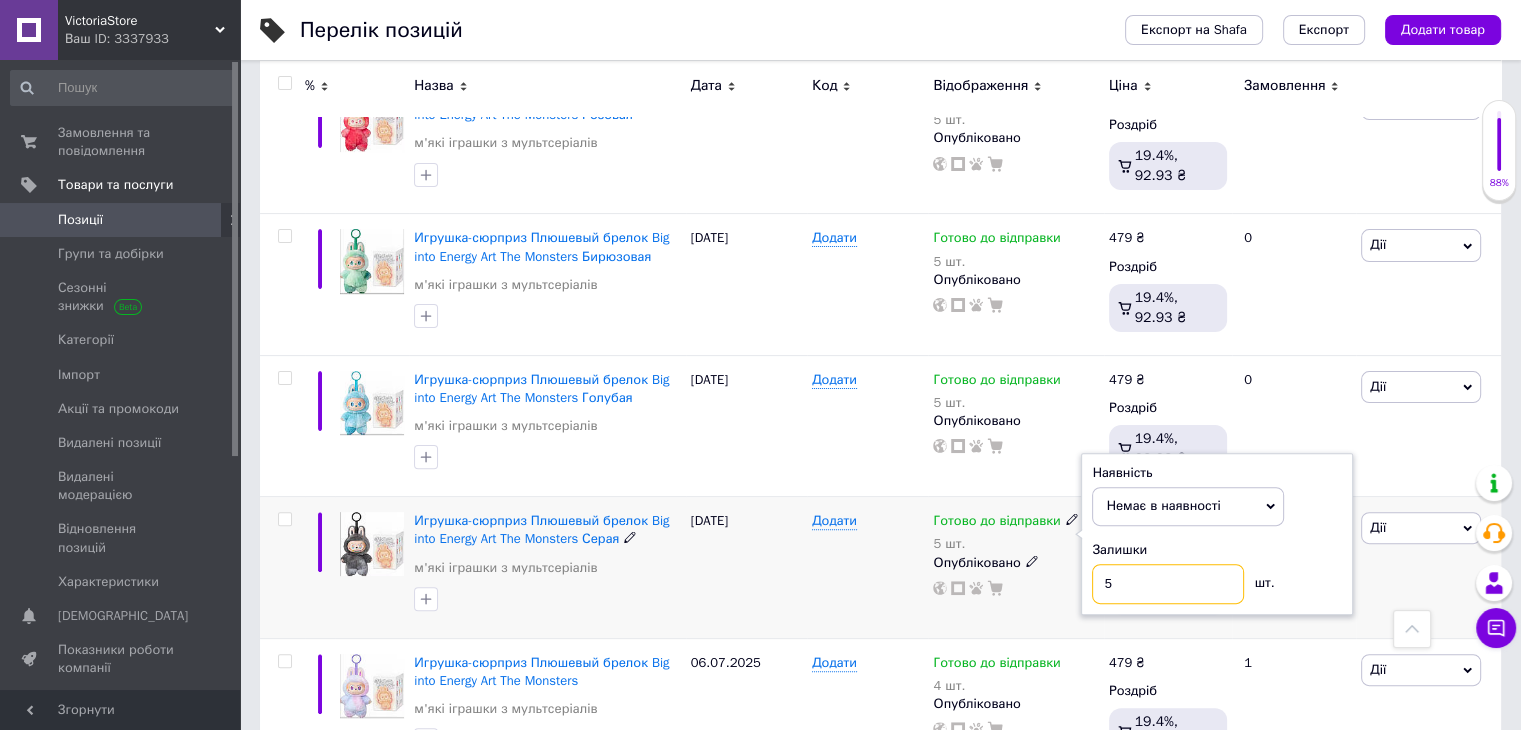 click on "5" at bounding box center (1168, 584) 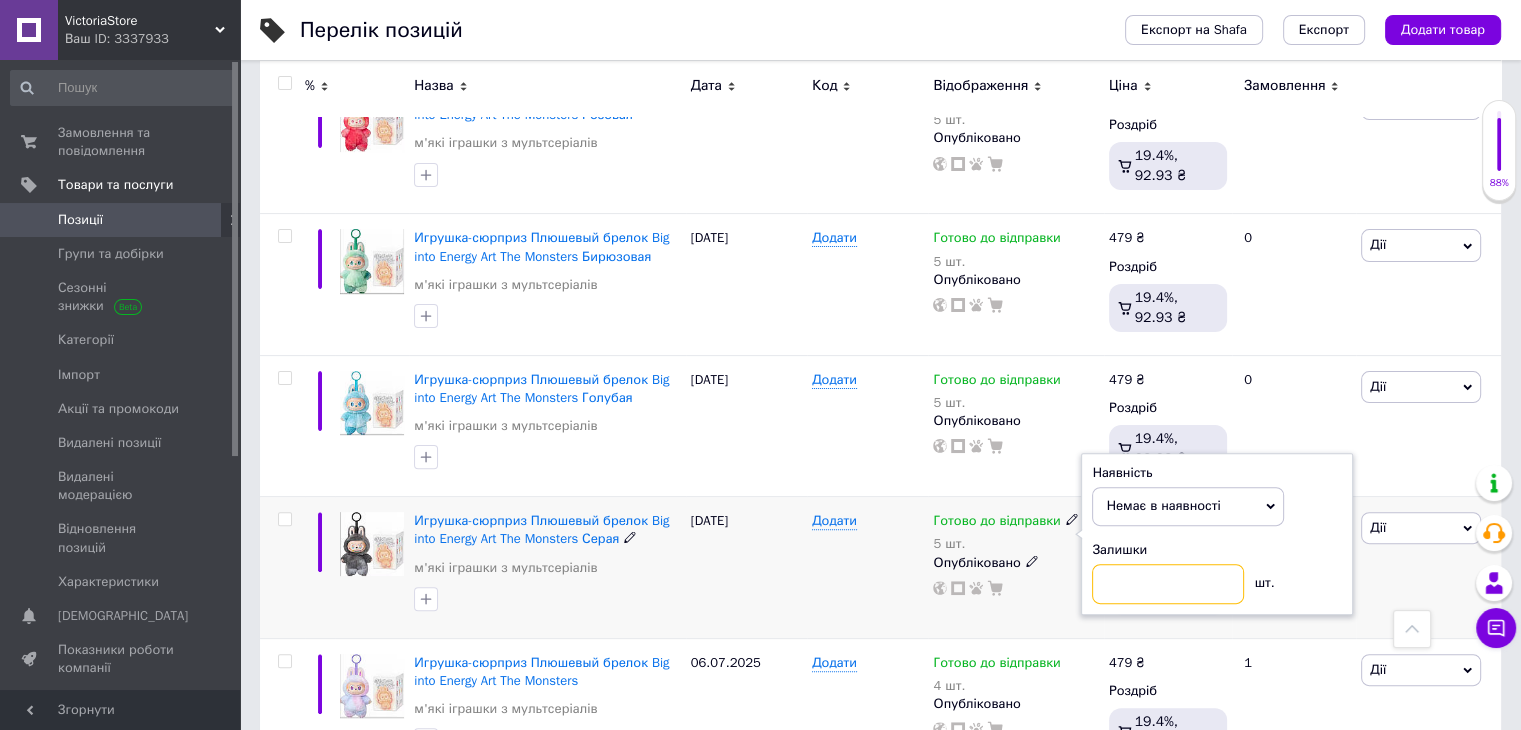 type 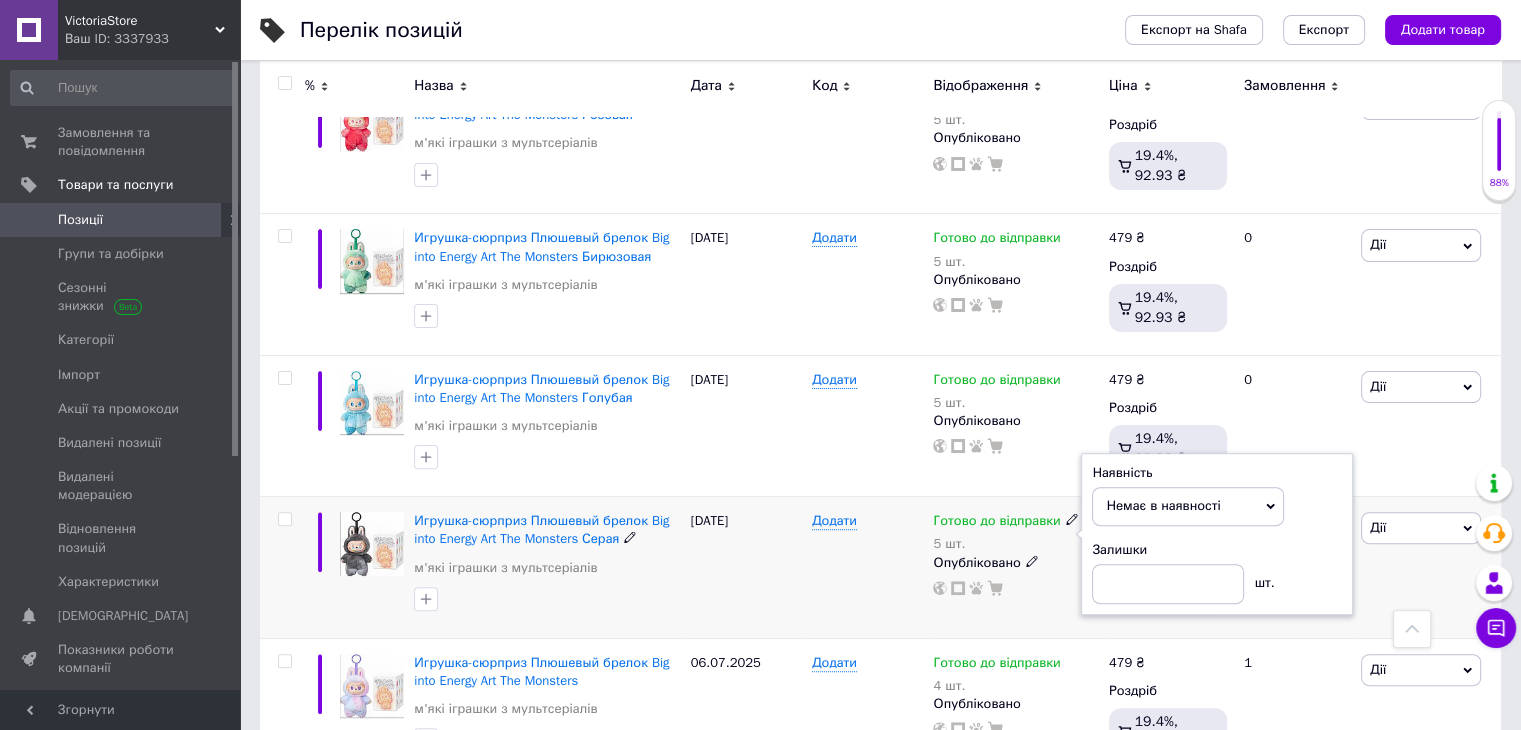click on "[DATE]" at bounding box center [746, 567] 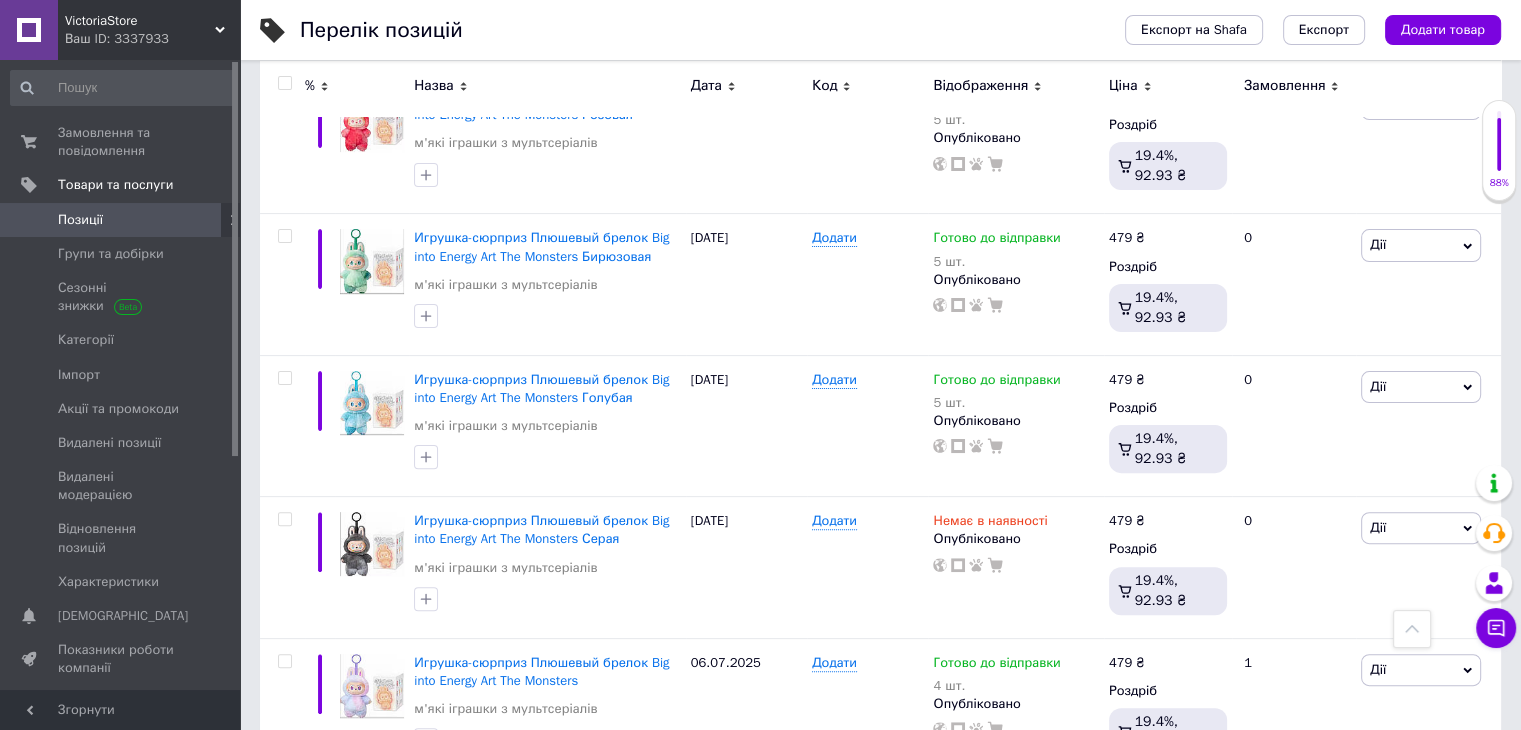 click on "VictoriaStore" at bounding box center [140, 21] 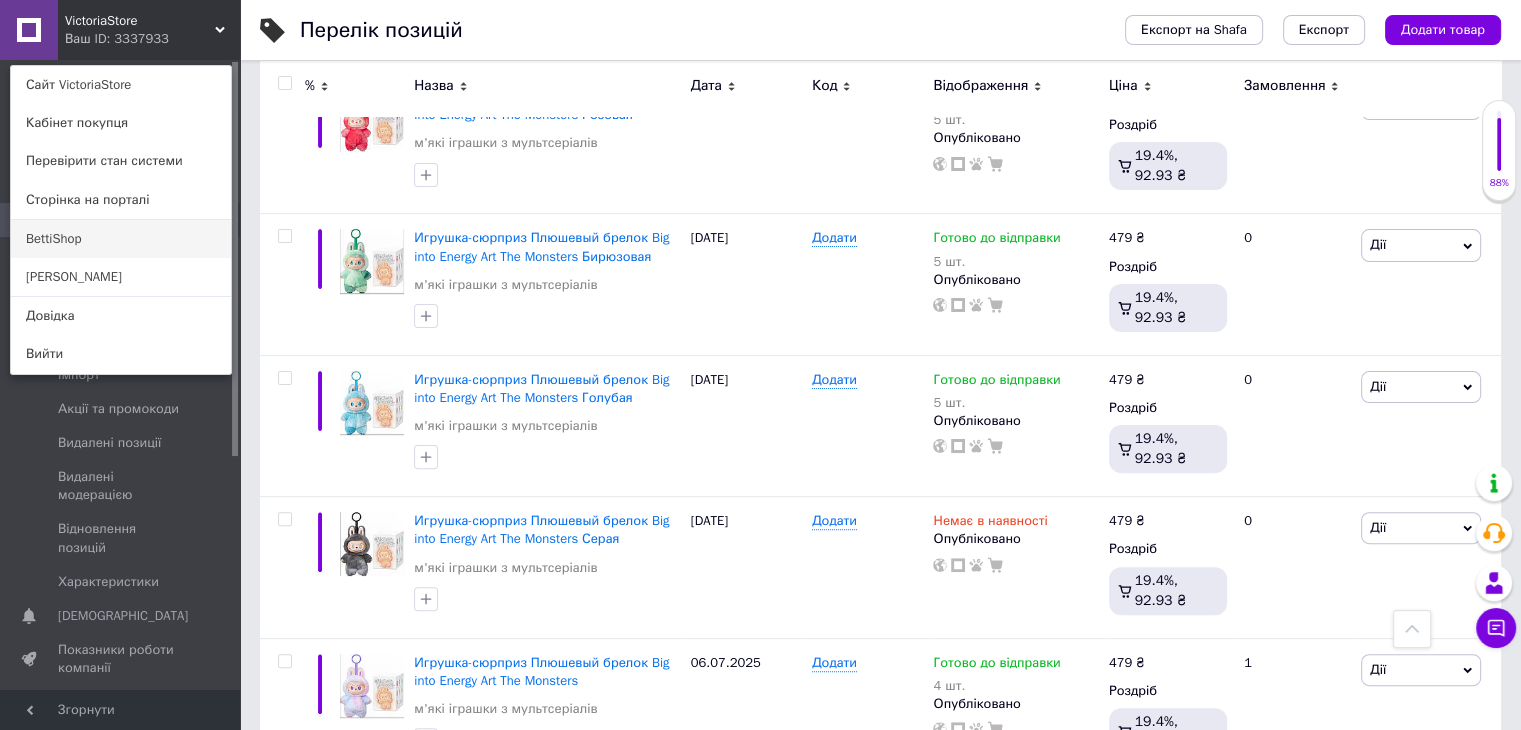 click on "BettiShop" at bounding box center (121, 239) 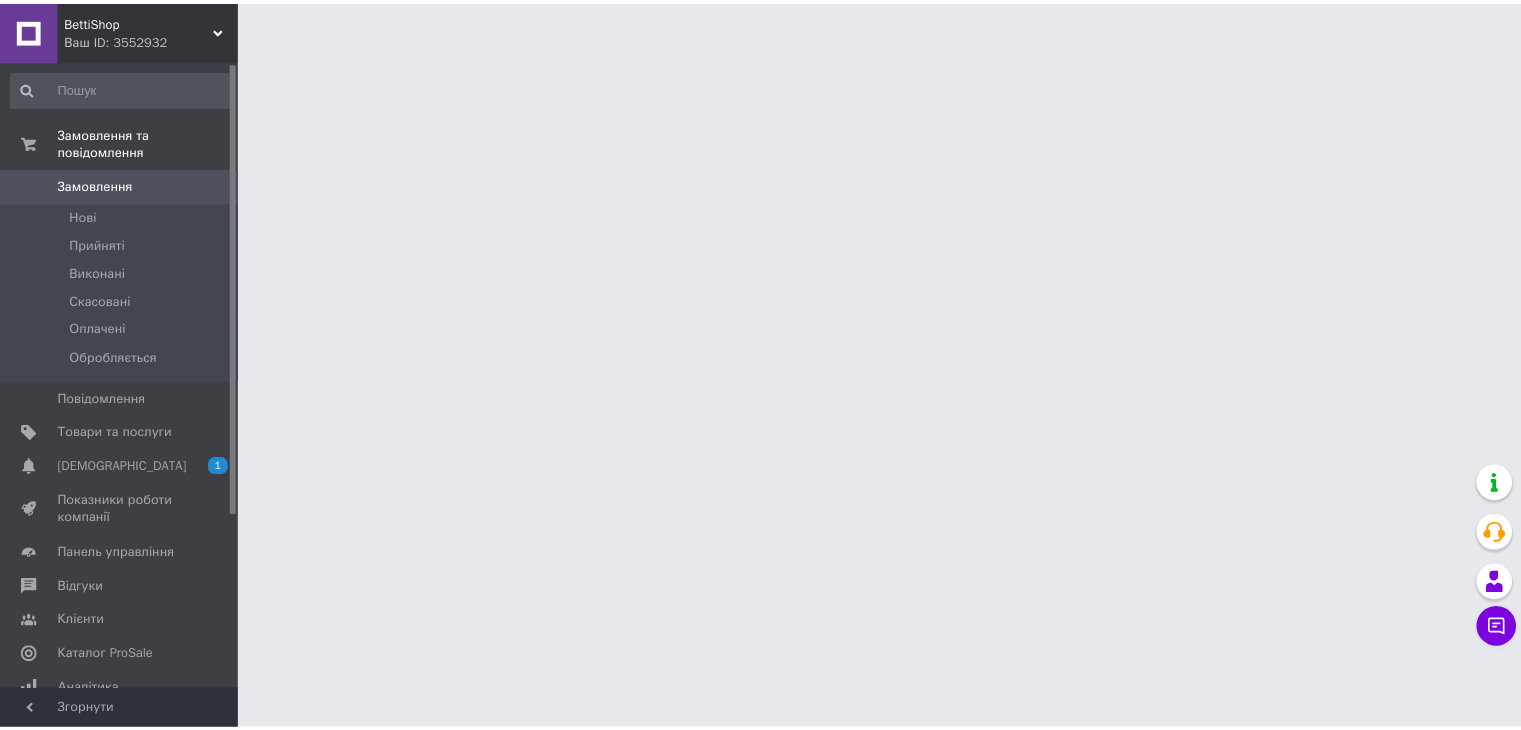 scroll, scrollTop: 0, scrollLeft: 0, axis: both 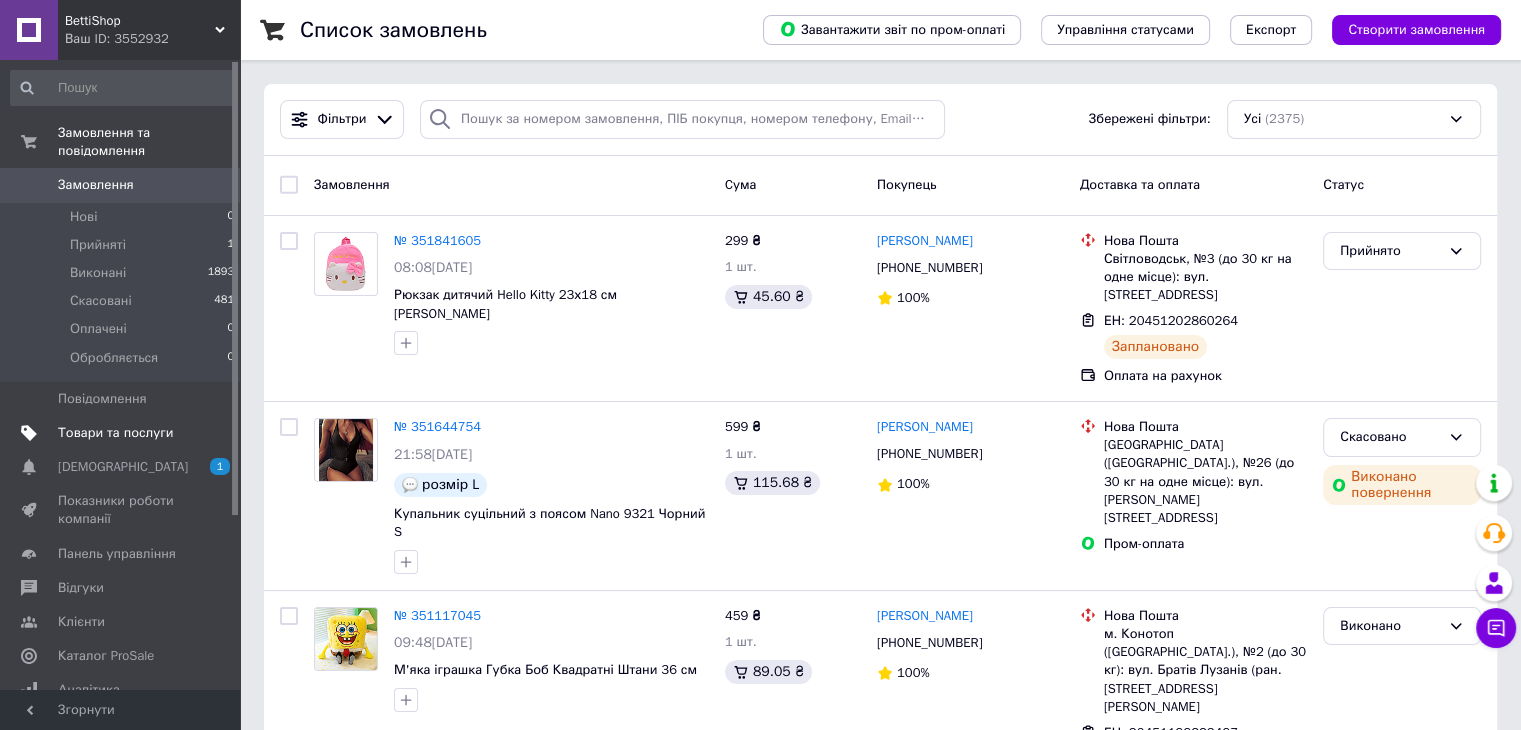 click on "Товари та послуги" at bounding box center (115, 433) 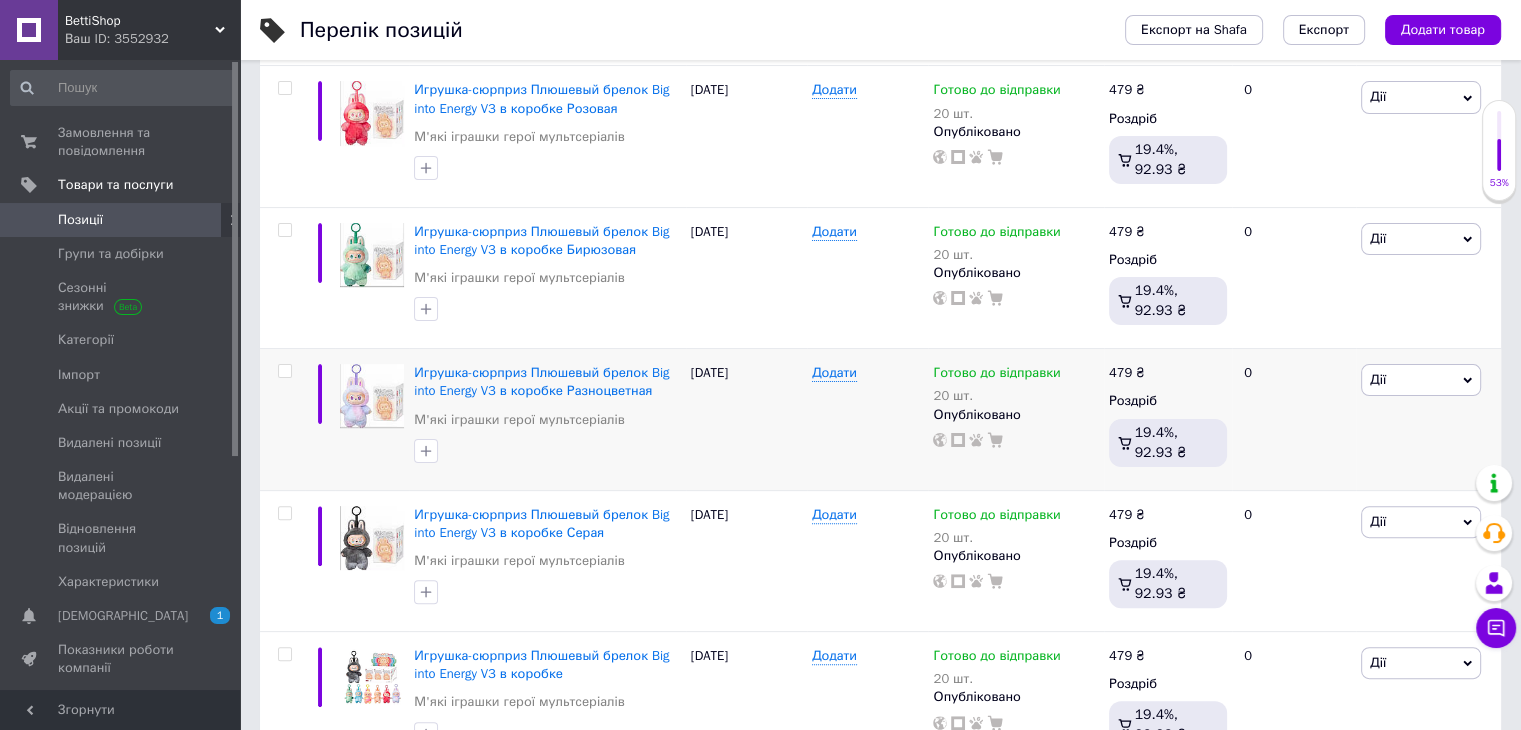 scroll, scrollTop: 500, scrollLeft: 0, axis: vertical 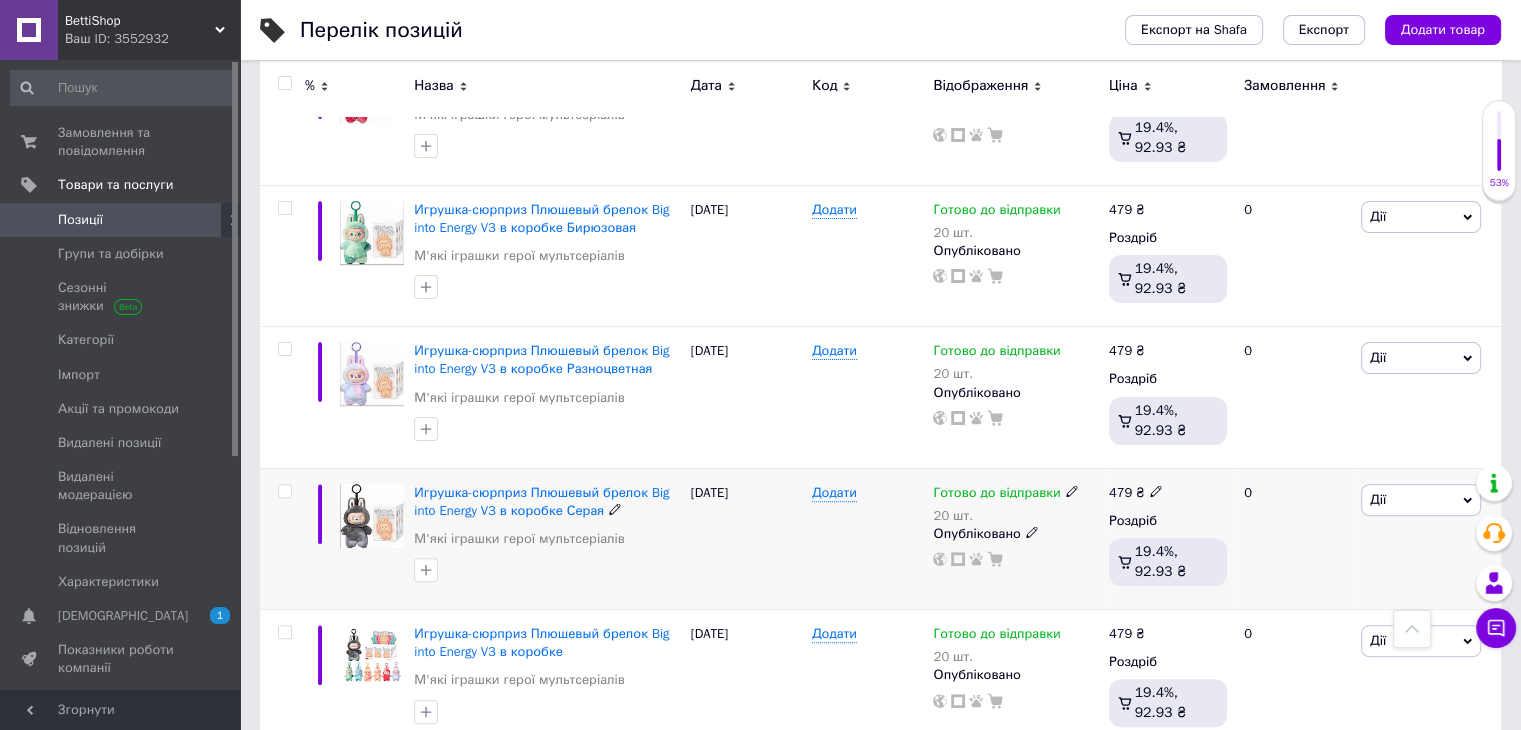 click 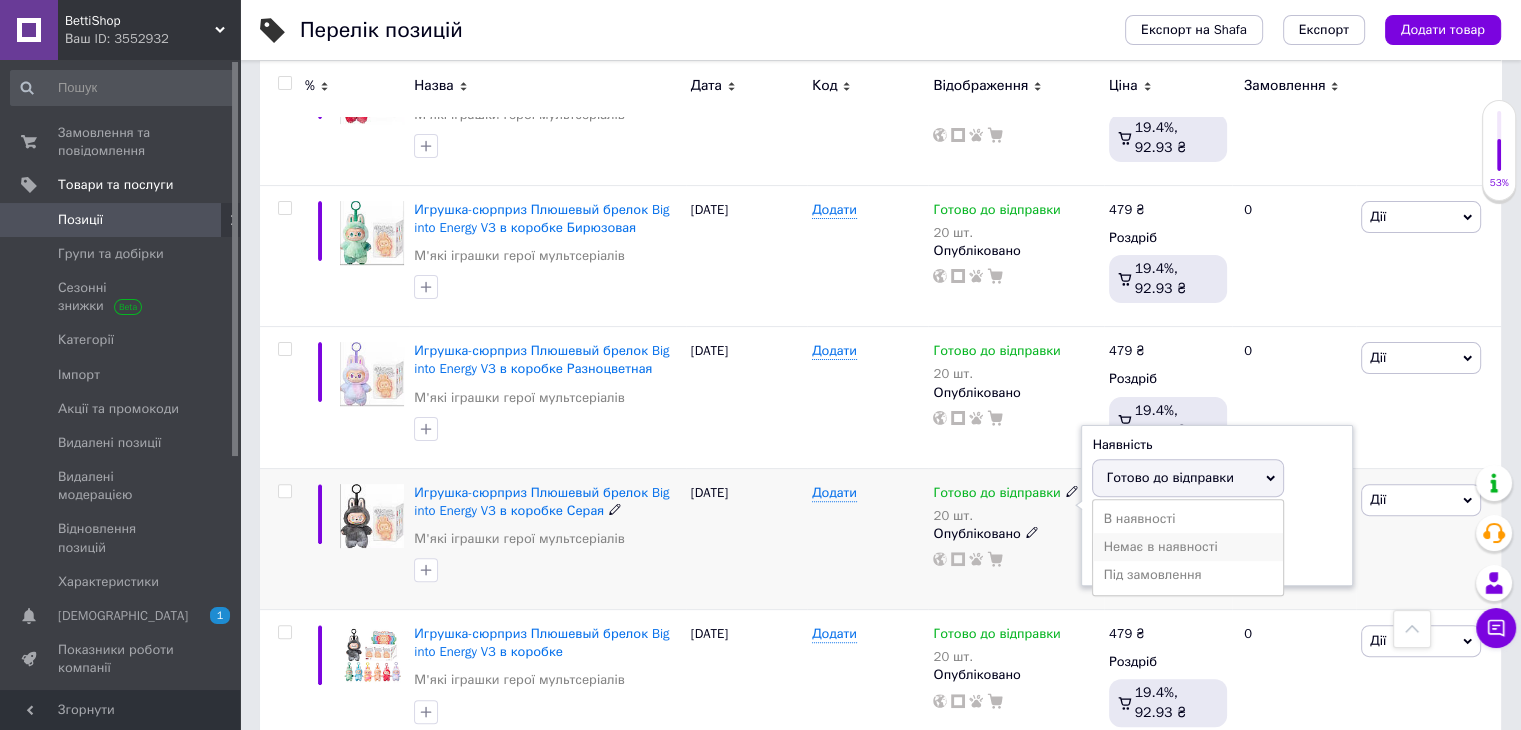click on "Немає в наявності" at bounding box center (1188, 547) 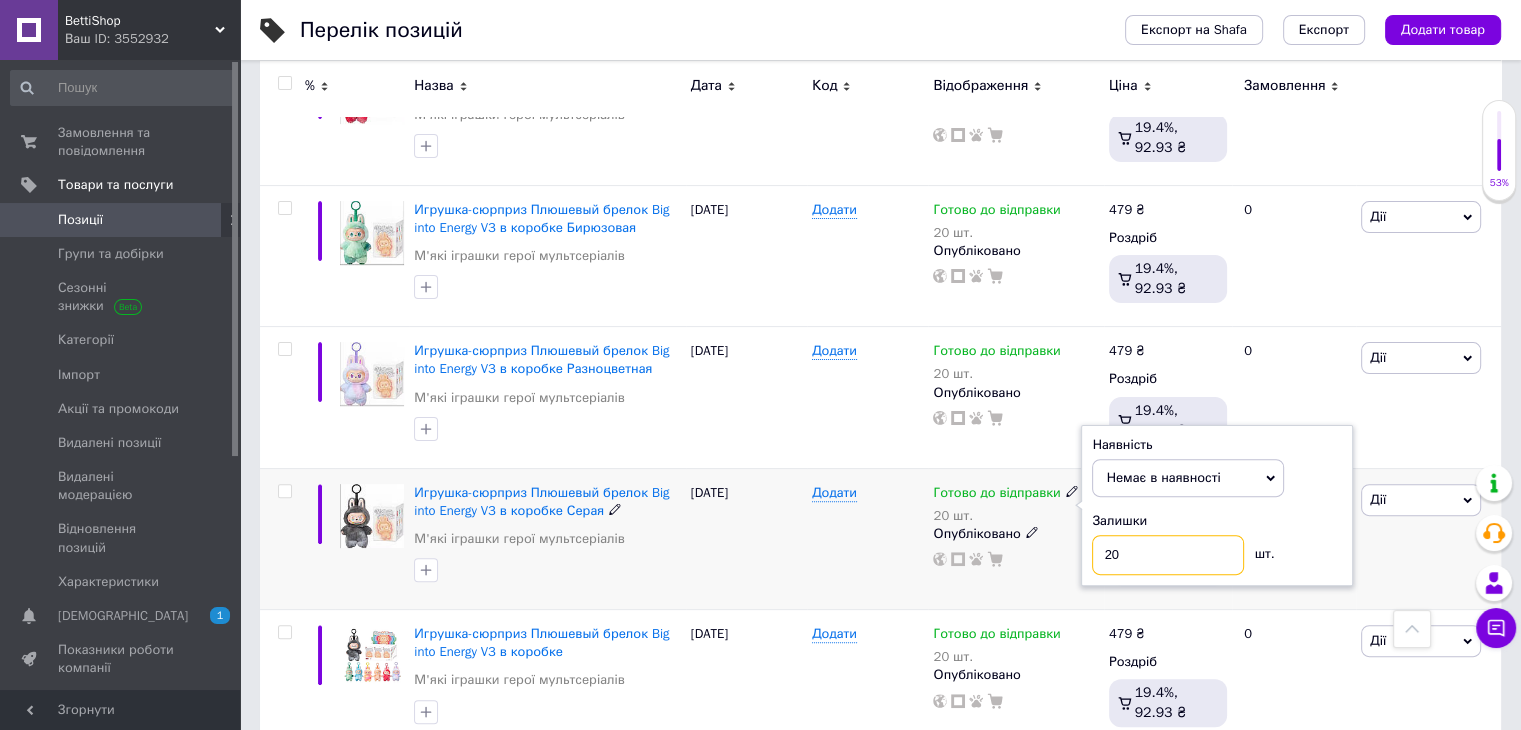 click on "20" at bounding box center (1168, 555) 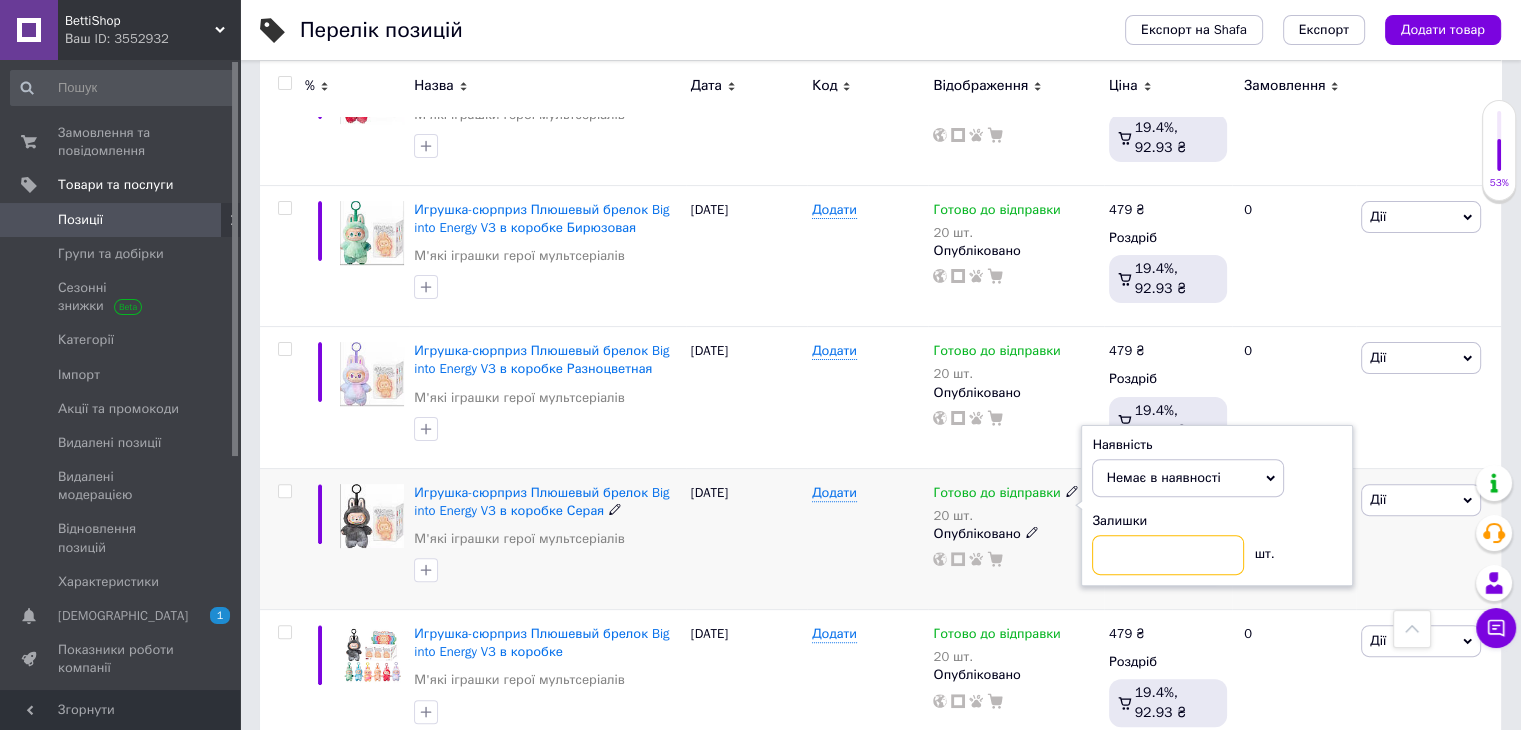 type 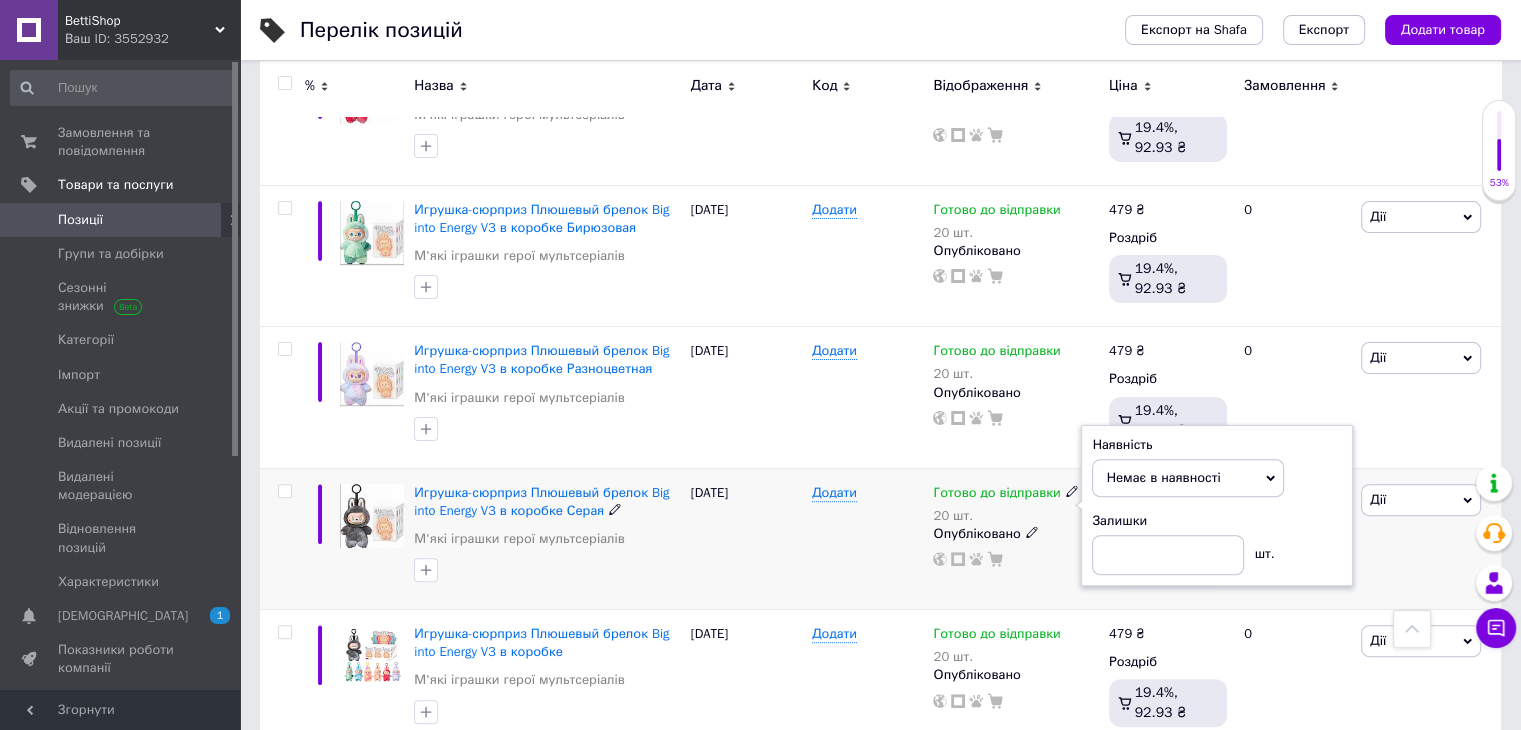 click on "Додати" at bounding box center (867, 538) 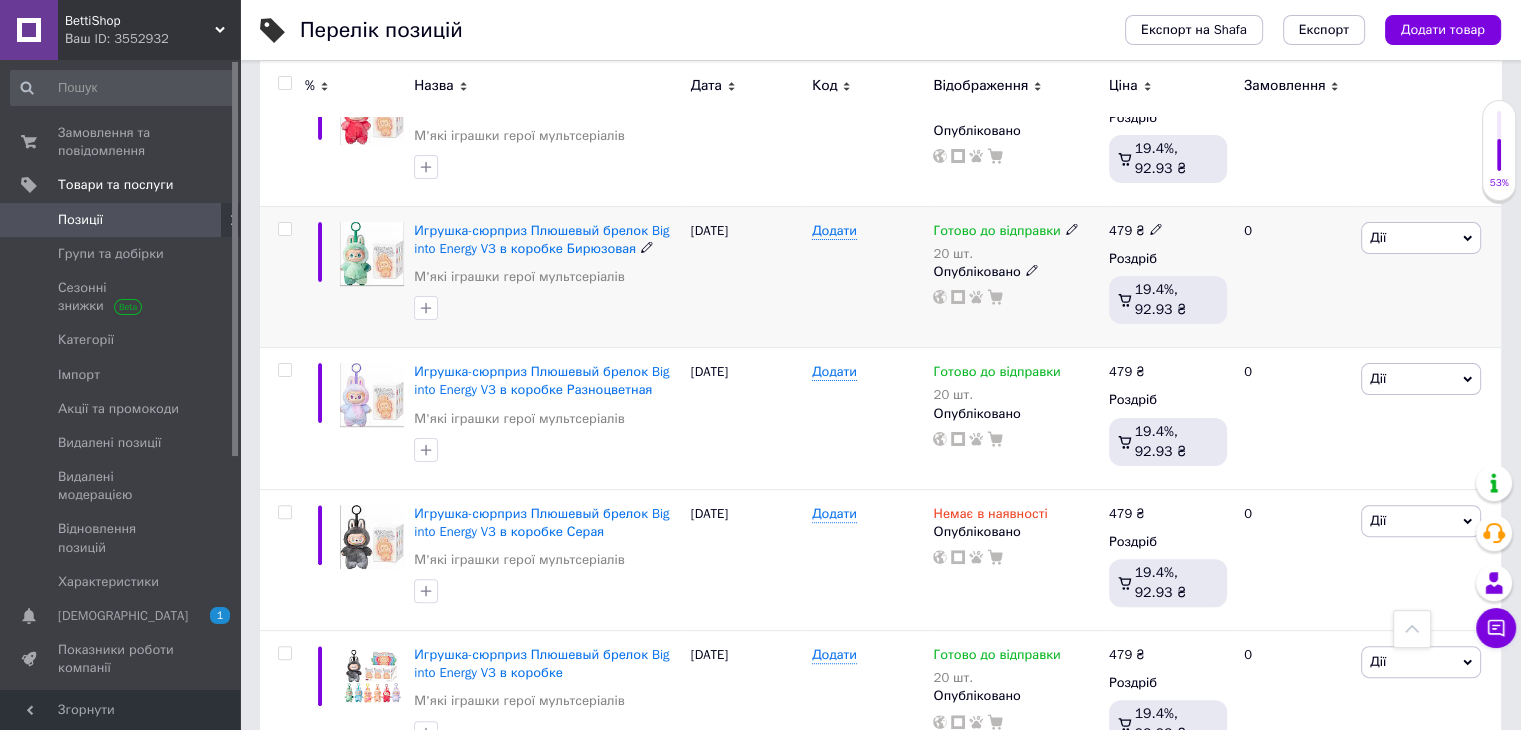 scroll, scrollTop: 0, scrollLeft: 0, axis: both 